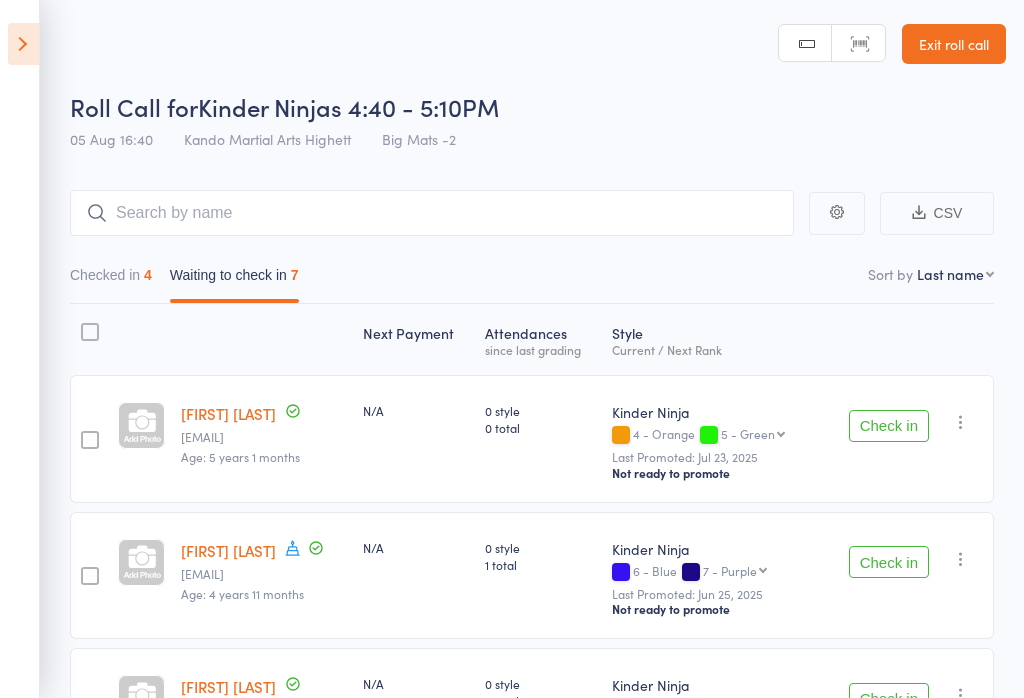 scroll, scrollTop: 368, scrollLeft: 0, axis: vertical 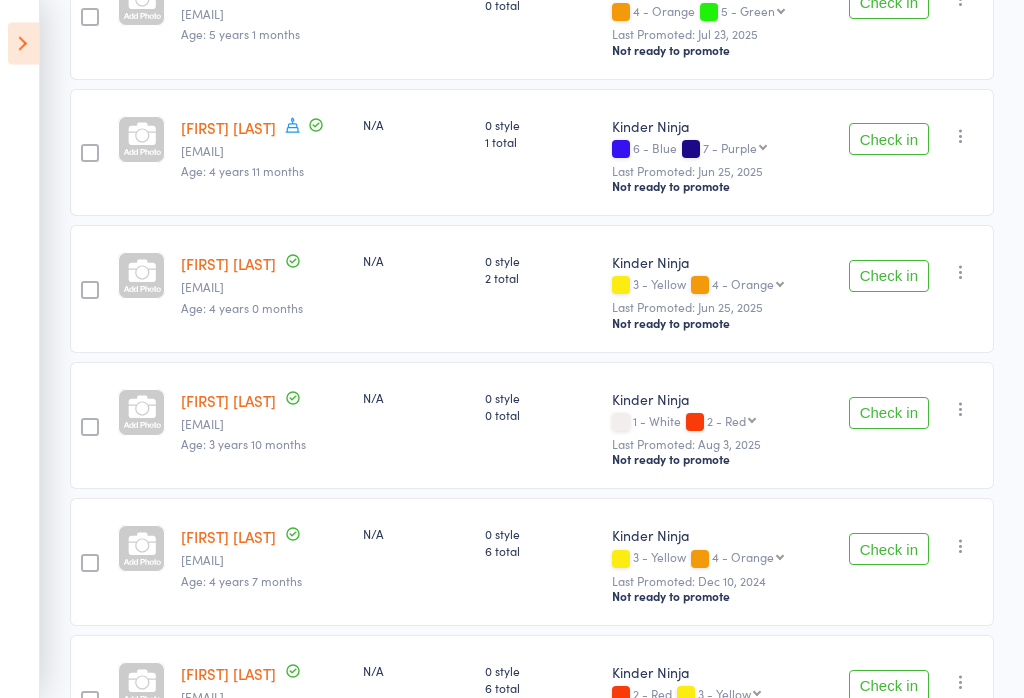 click on "Check in" at bounding box center [889, 277] 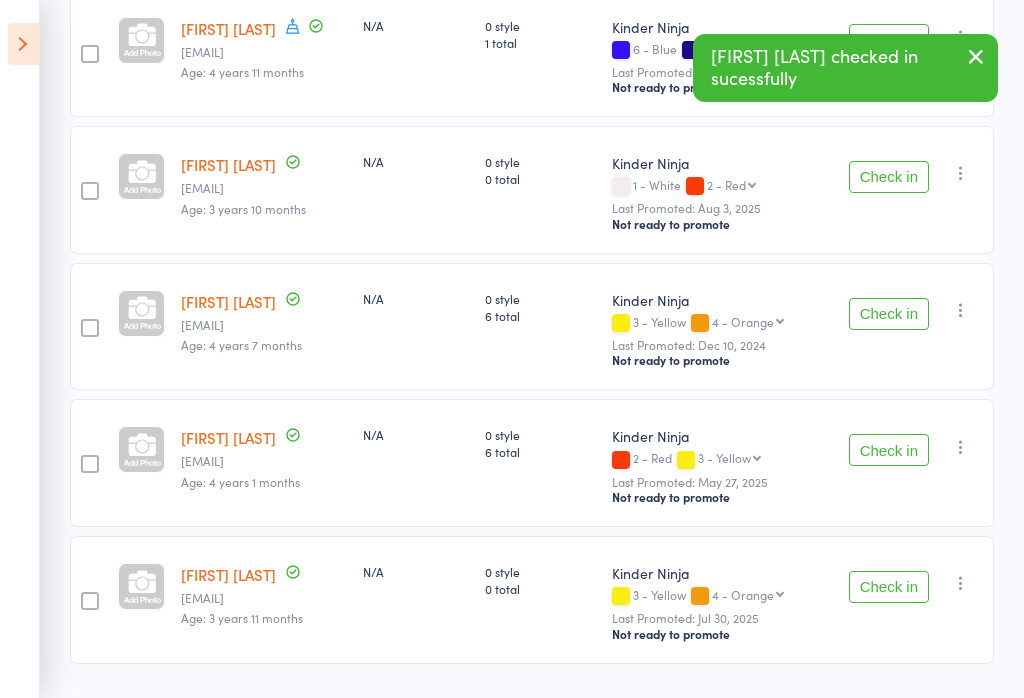 scroll, scrollTop: 545, scrollLeft: 0, axis: vertical 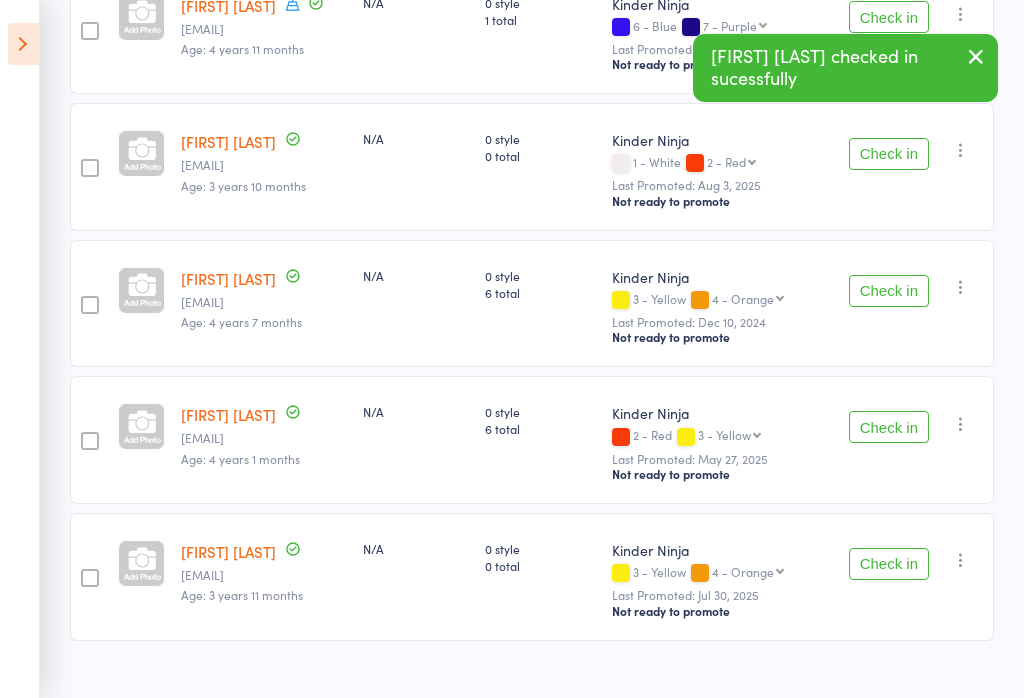click on "Check in" at bounding box center (889, 427) 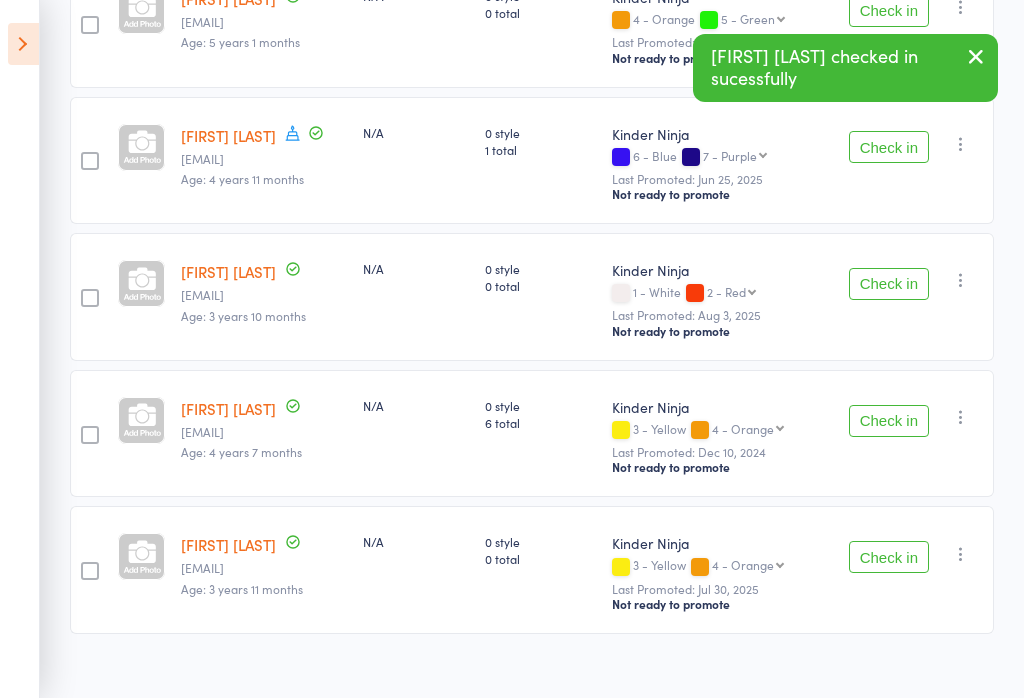 click on "Check in" at bounding box center (889, 557) 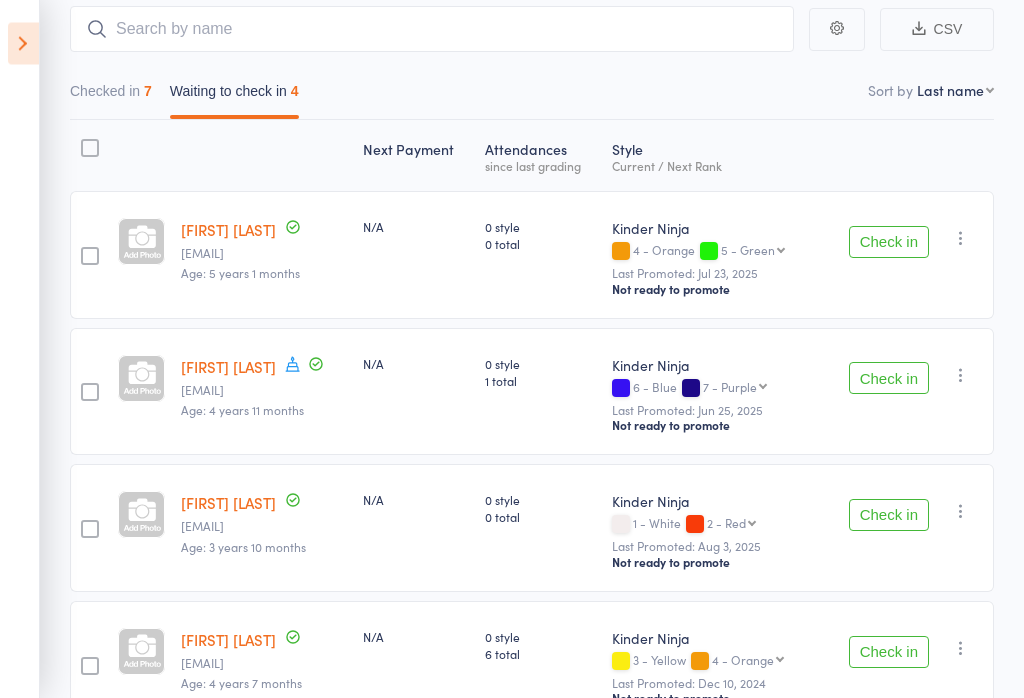scroll, scrollTop: 184, scrollLeft: 0, axis: vertical 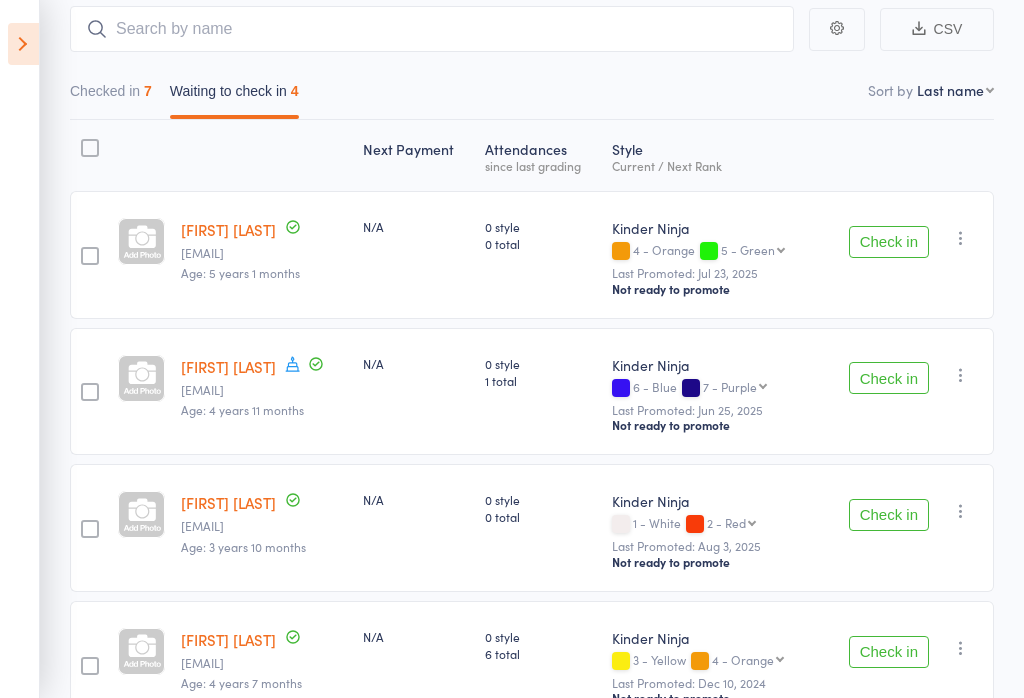 click on "Checked in  7" at bounding box center (111, 96) 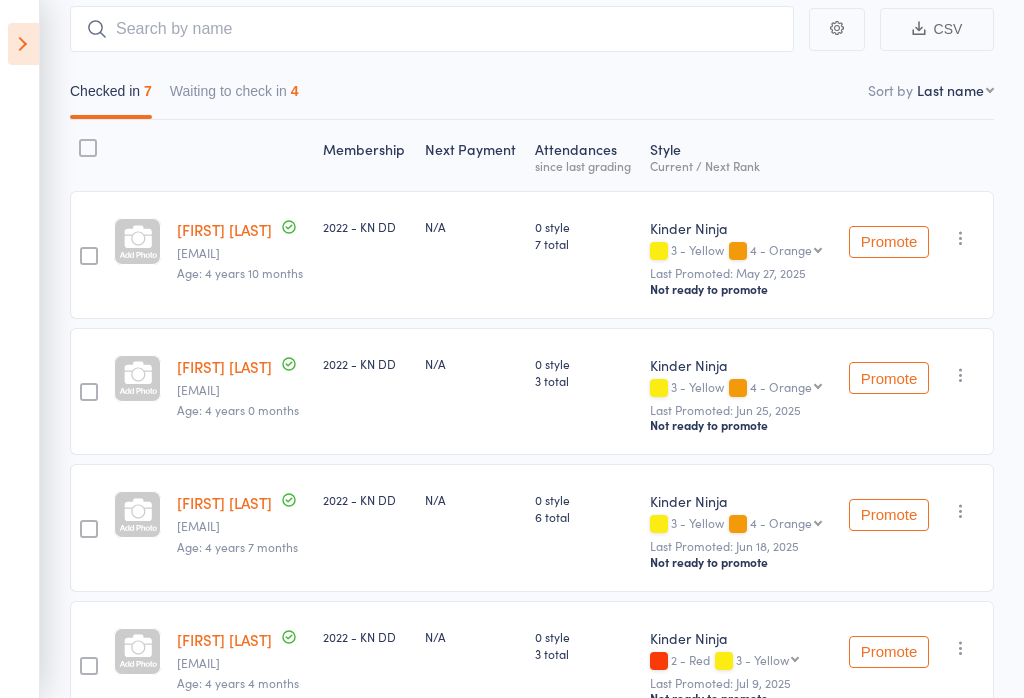 click on "Waiting to check in  4" at bounding box center (234, 96) 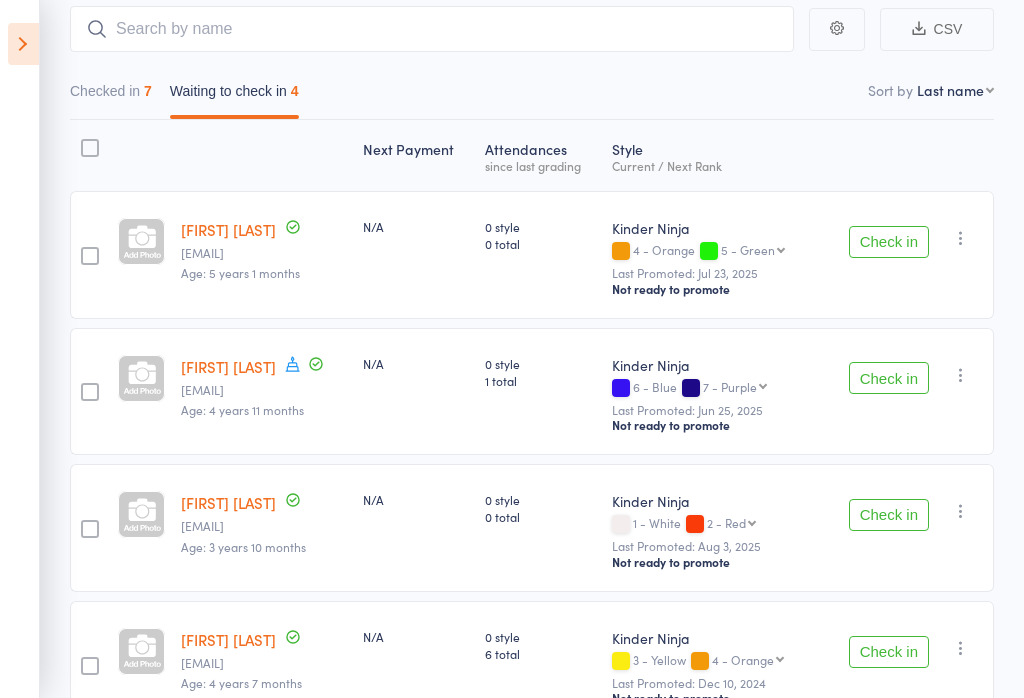 click on "Events for 5 Aug, 2025 5 Aug, 2025
August 2025
Sun Mon Tue Wed Thu Fri Sat
31
27
28
29
30
31
01
02
32
03
04
05
06
07
08
09
33
10
11
12
13
14
15
16
34
17
18
19
20
21
22
23
35
24
25
26
27
28
29
30" at bounding box center [20, 349] 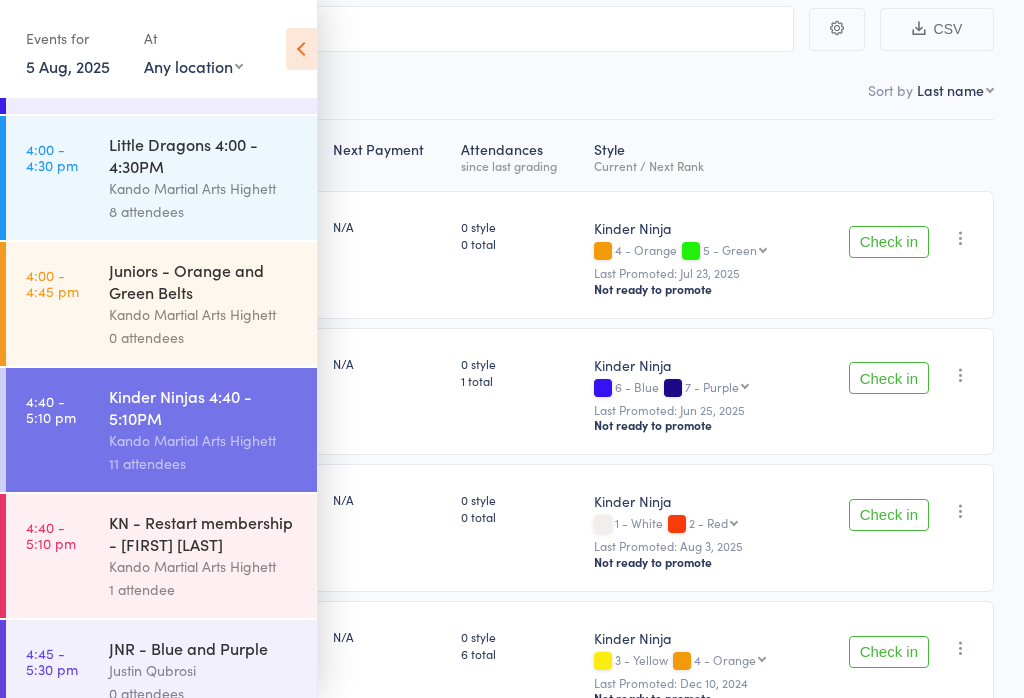scroll, scrollTop: 88, scrollLeft: 0, axis: vertical 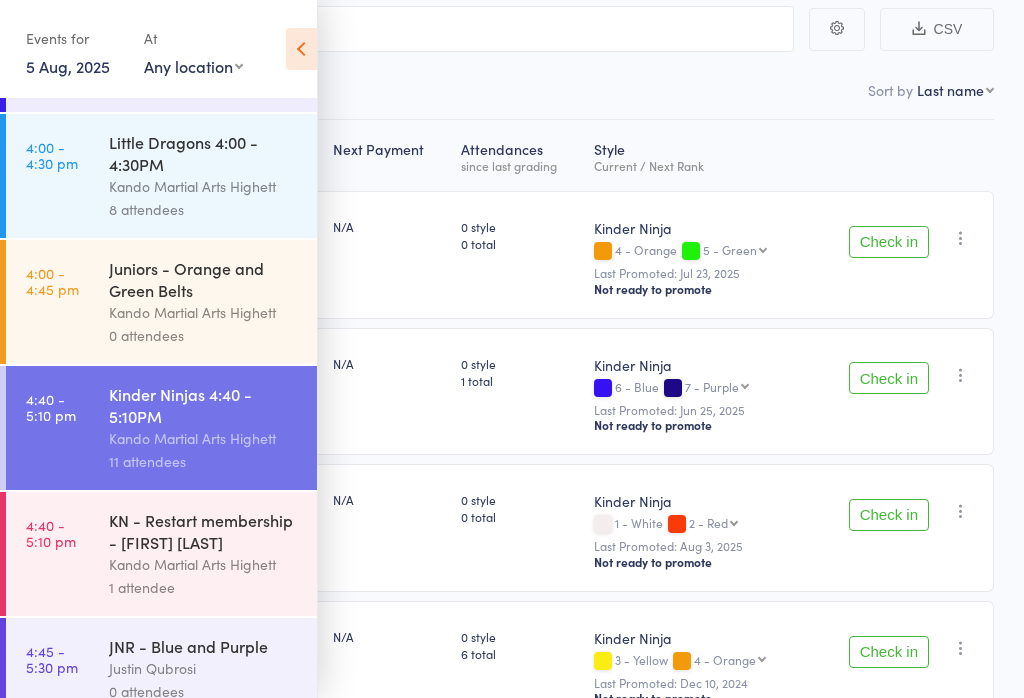 click at bounding box center [301, 49] 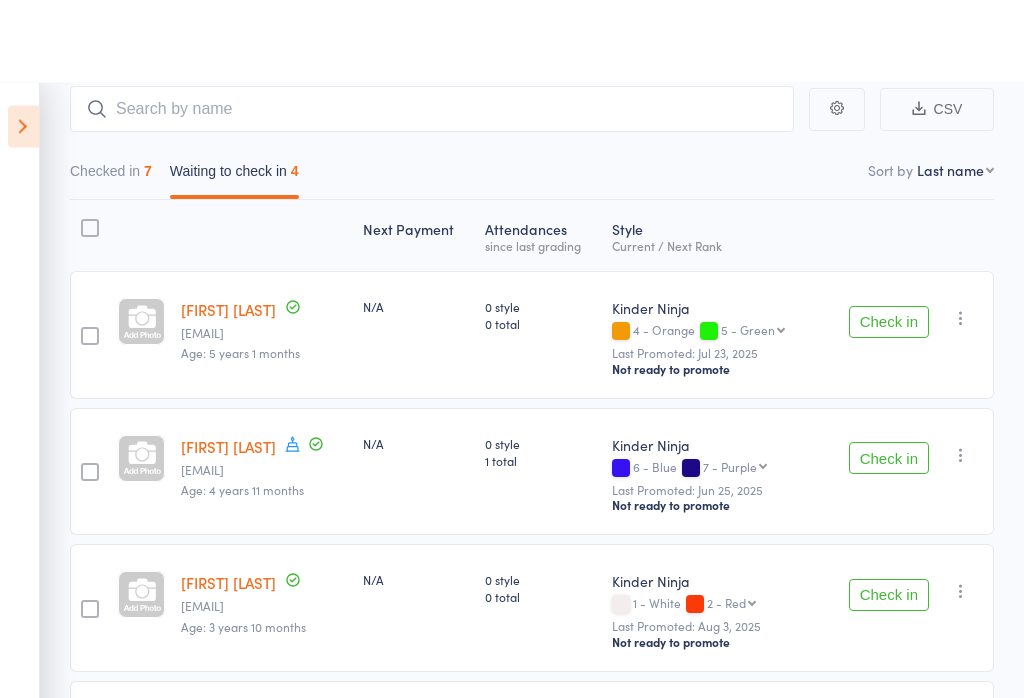 scroll, scrollTop: 0, scrollLeft: 0, axis: both 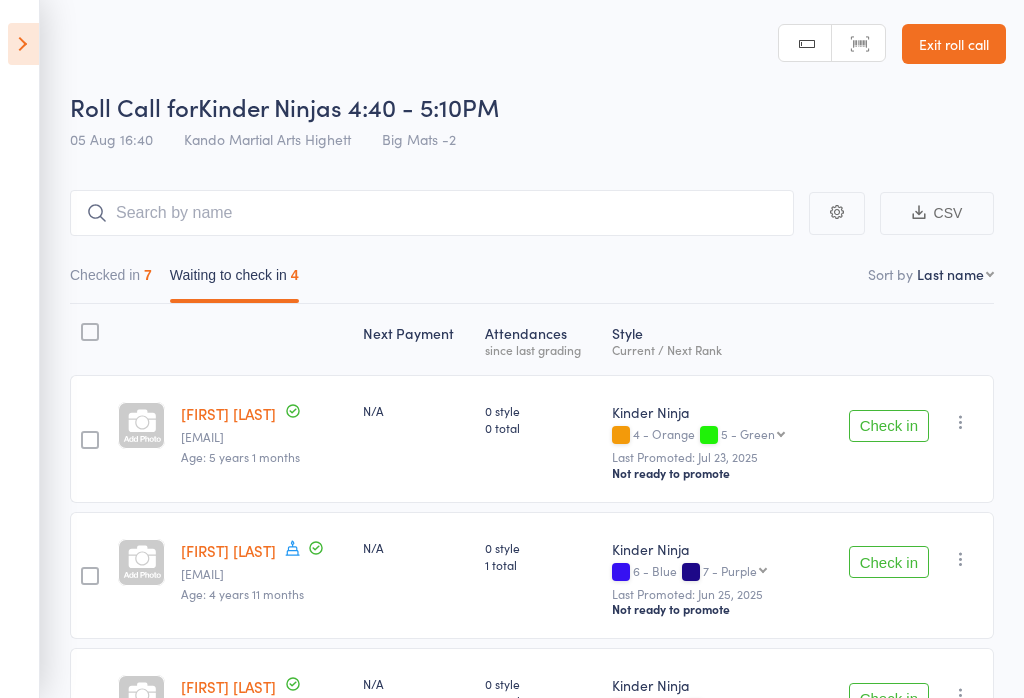 click at bounding box center [23, 44] 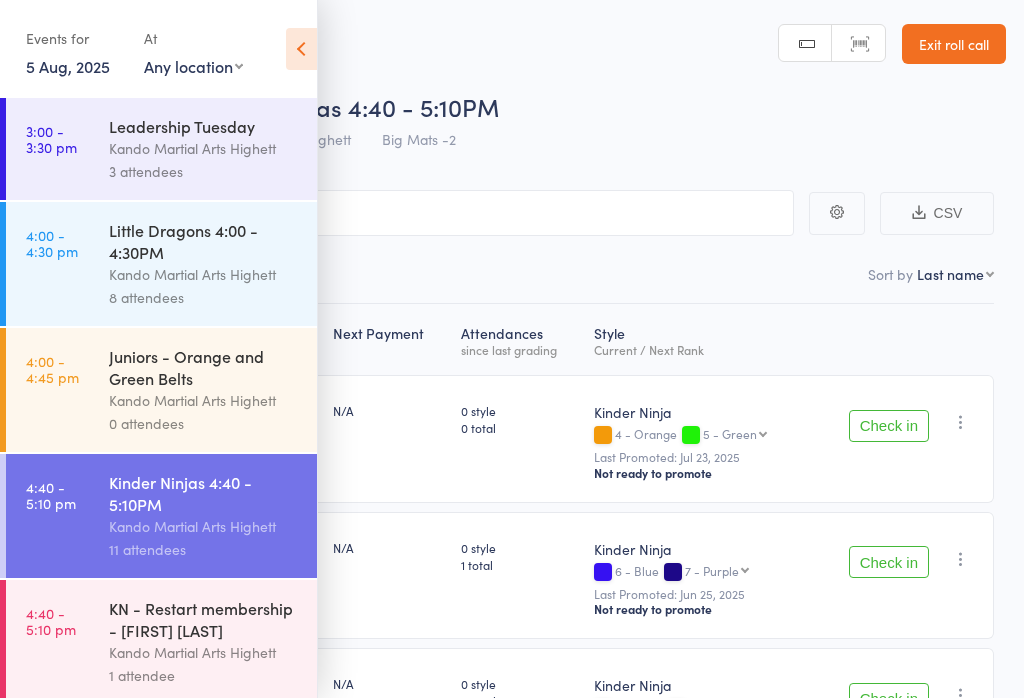 scroll, scrollTop: 0, scrollLeft: 0, axis: both 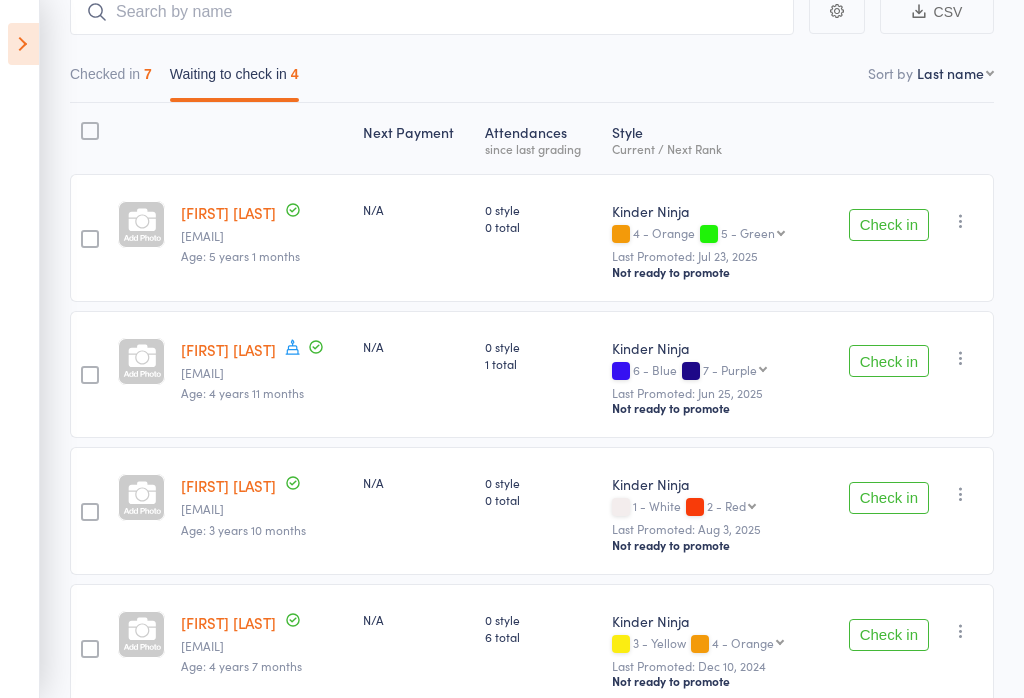 click on "Checked in  7" at bounding box center [111, 79] 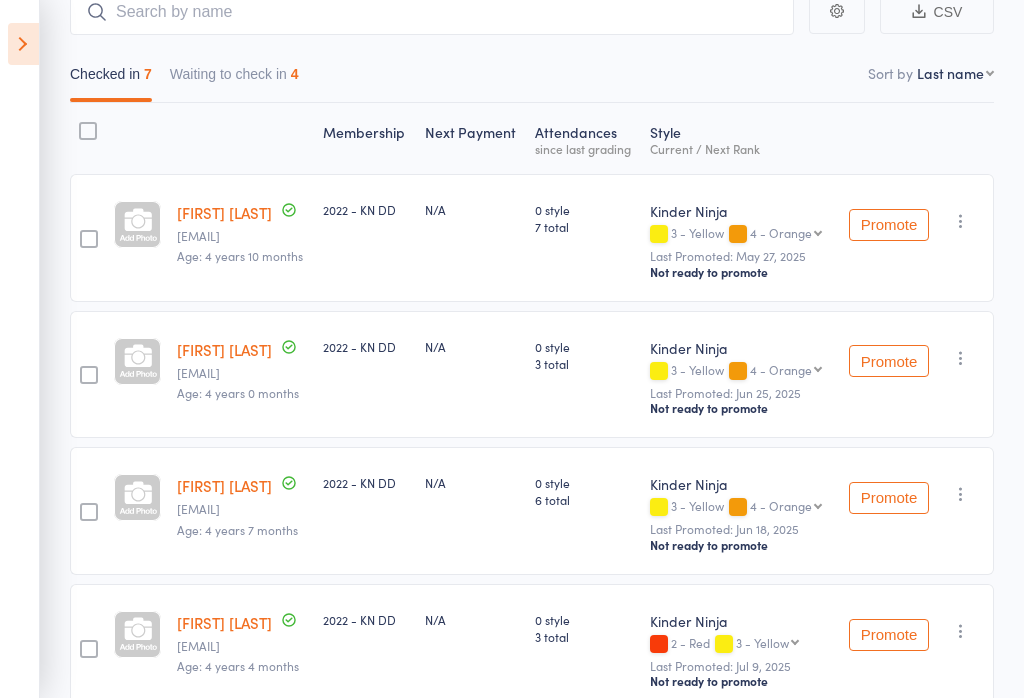 click at bounding box center [23, 44] 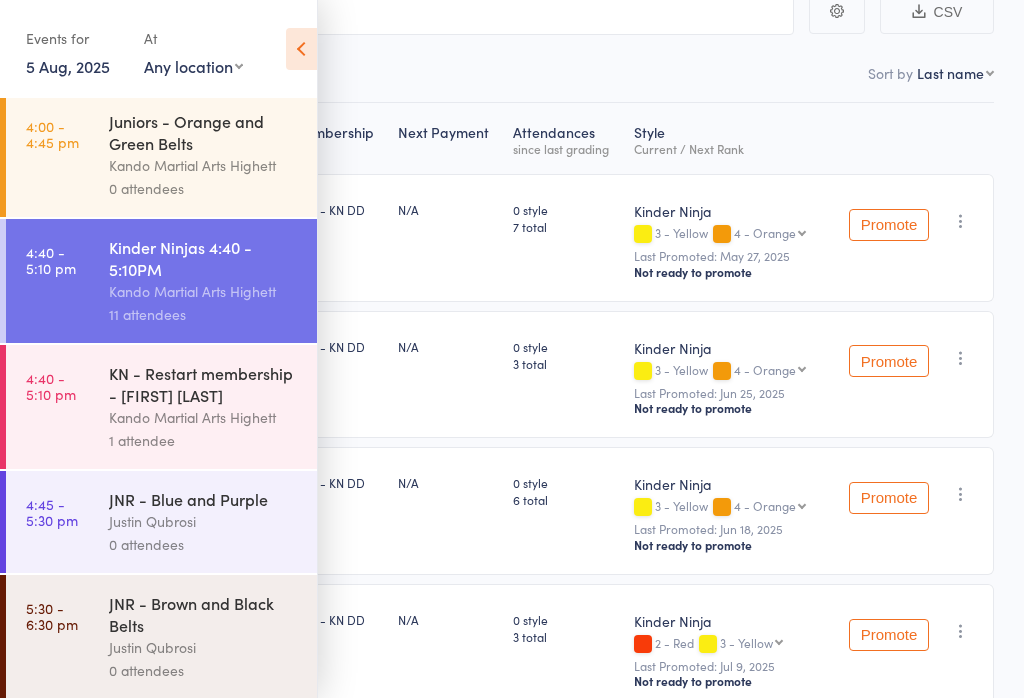 scroll, scrollTop: 236, scrollLeft: 0, axis: vertical 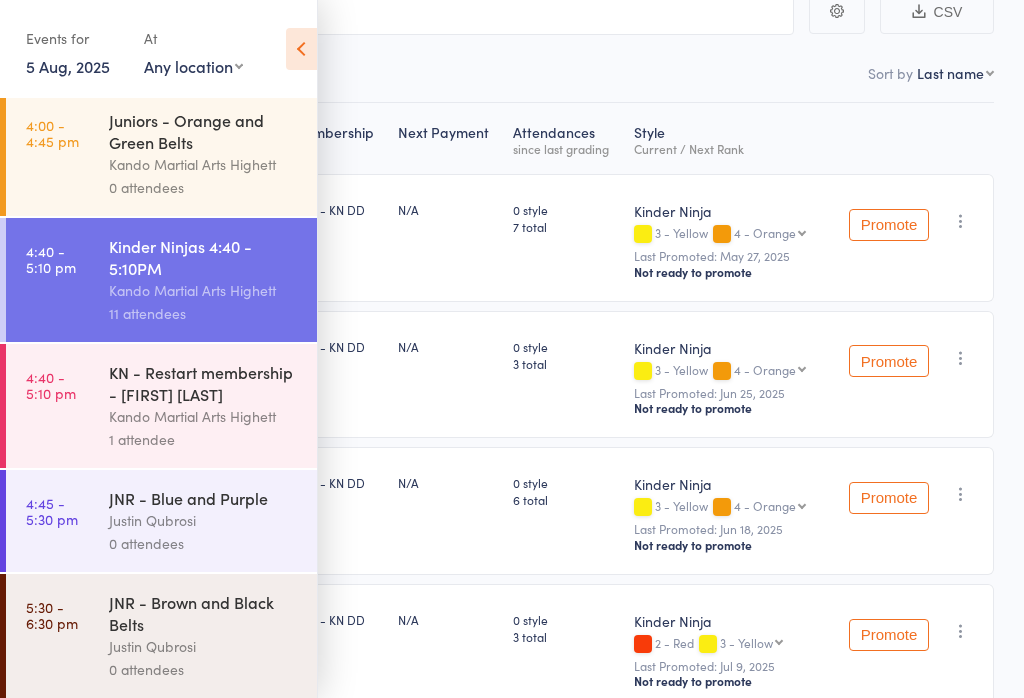 click at bounding box center [301, 49] 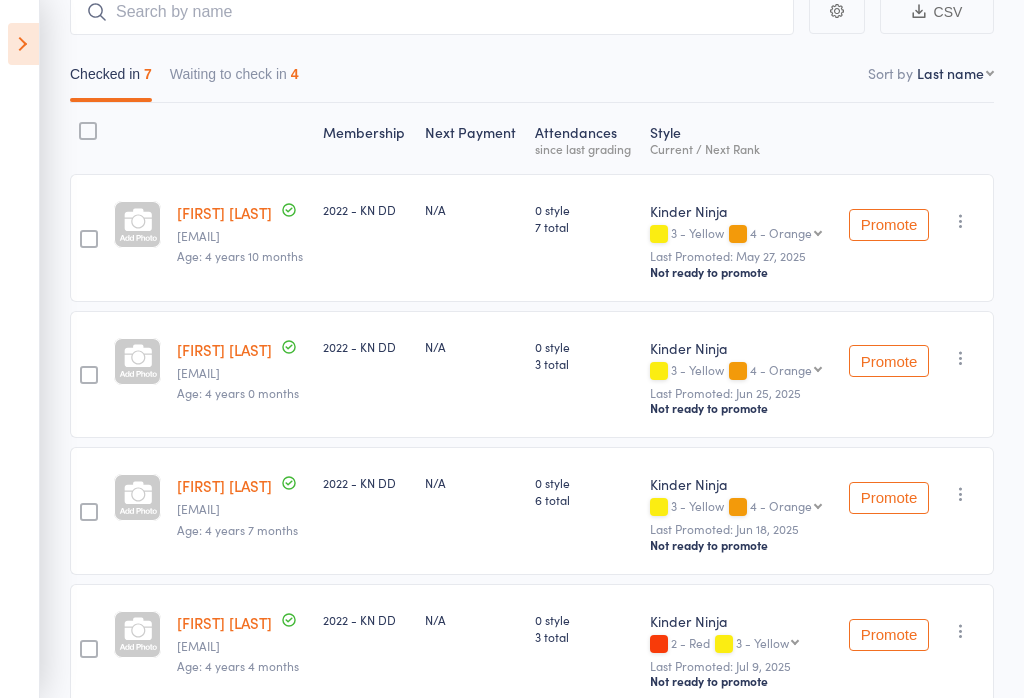click at bounding box center [23, 44] 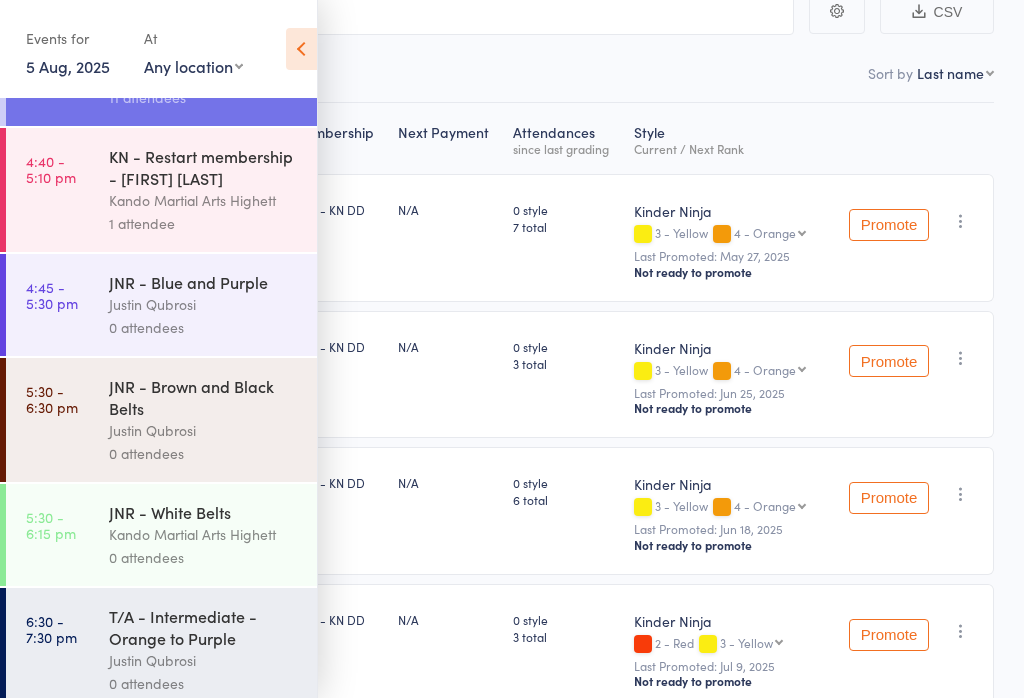 scroll, scrollTop: 452, scrollLeft: 0, axis: vertical 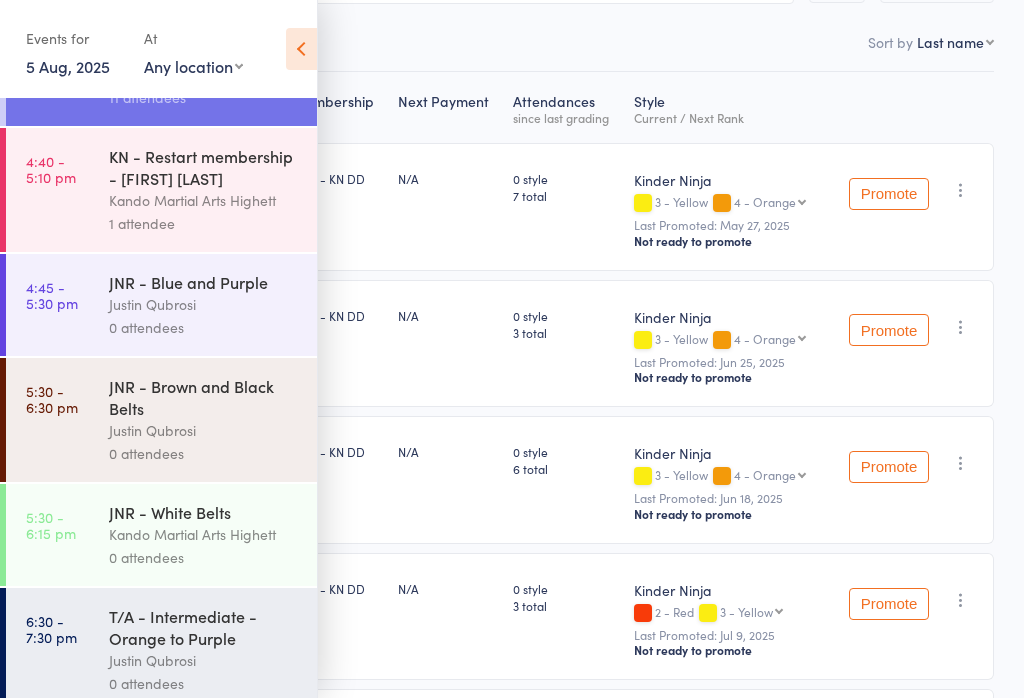 click on "0 attendees" at bounding box center [204, 557] 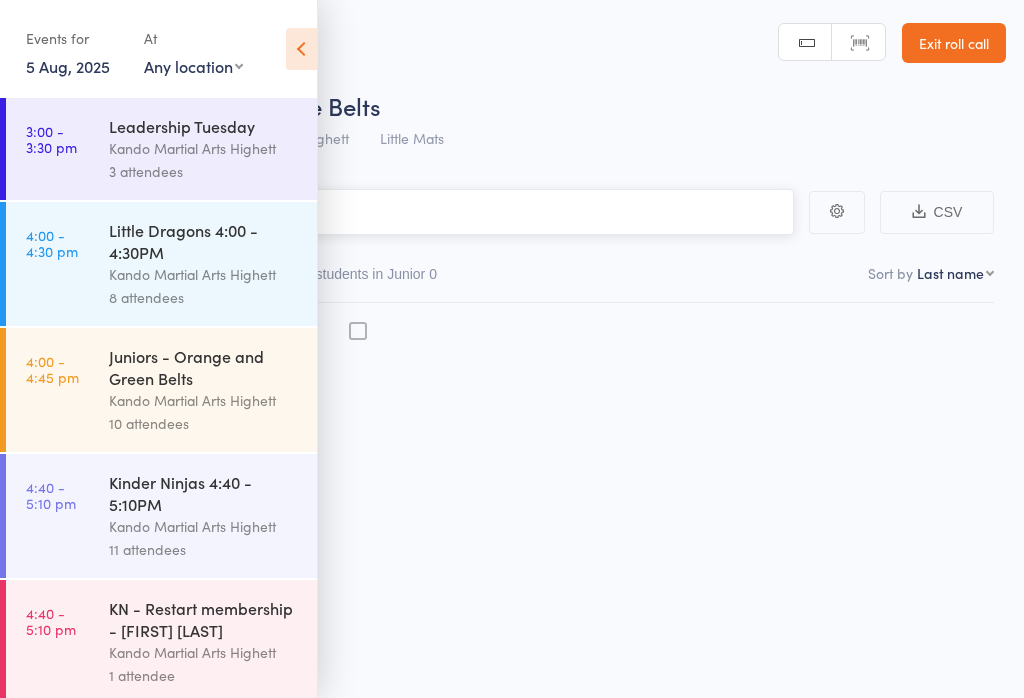 scroll, scrollTop: 14, scrollLeft: 0, axis: vertical 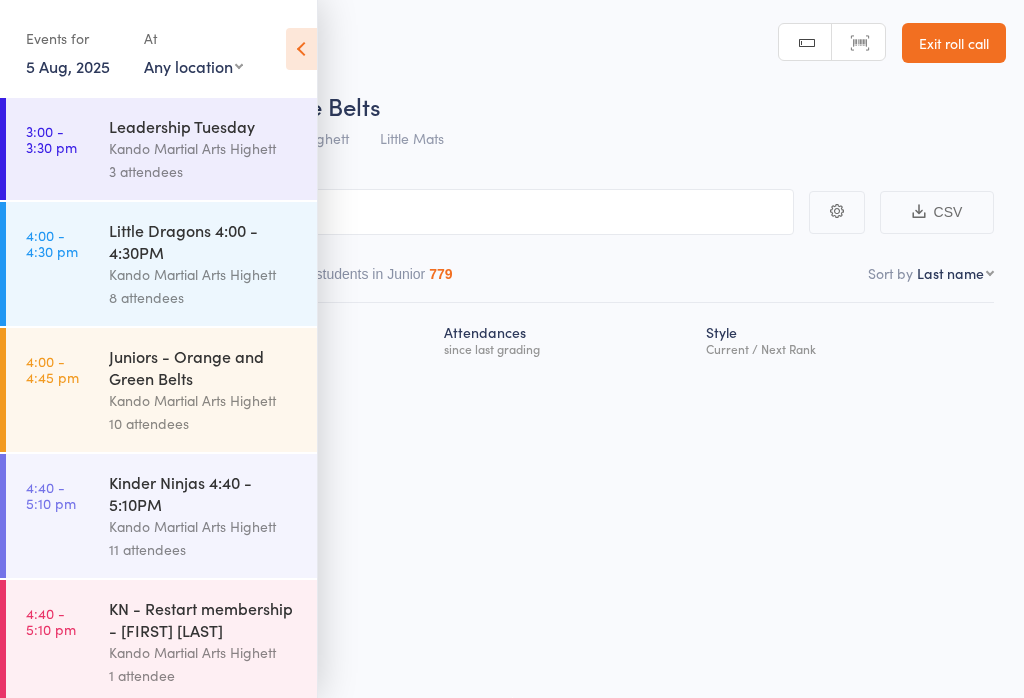 click at bounding box center [301, 49] 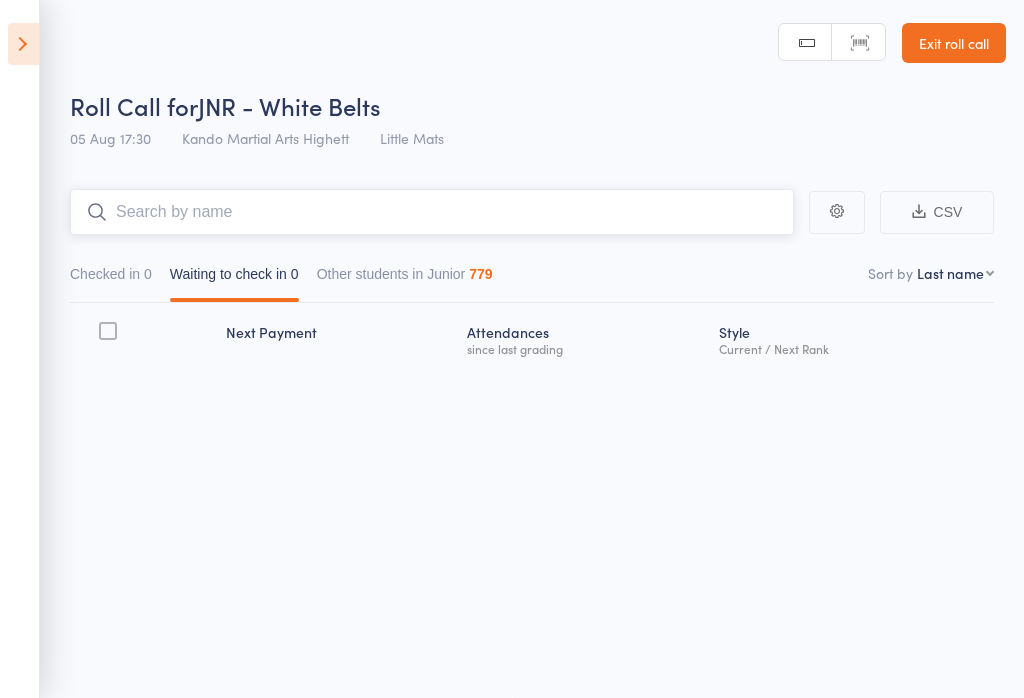 click at bounding box center [432, 212] 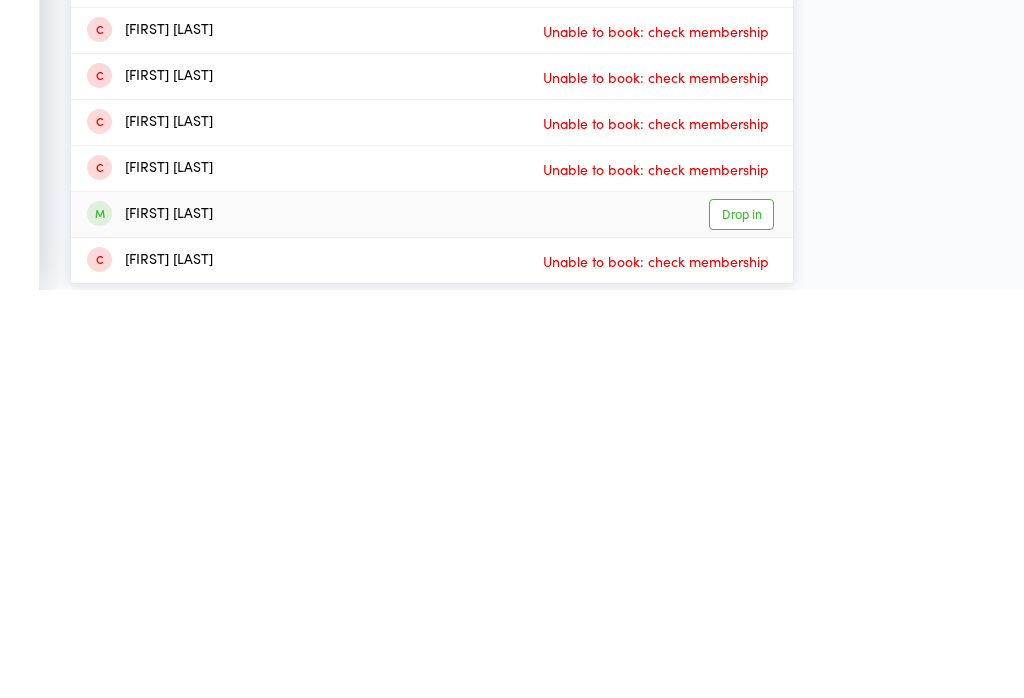 type on "Joshua" 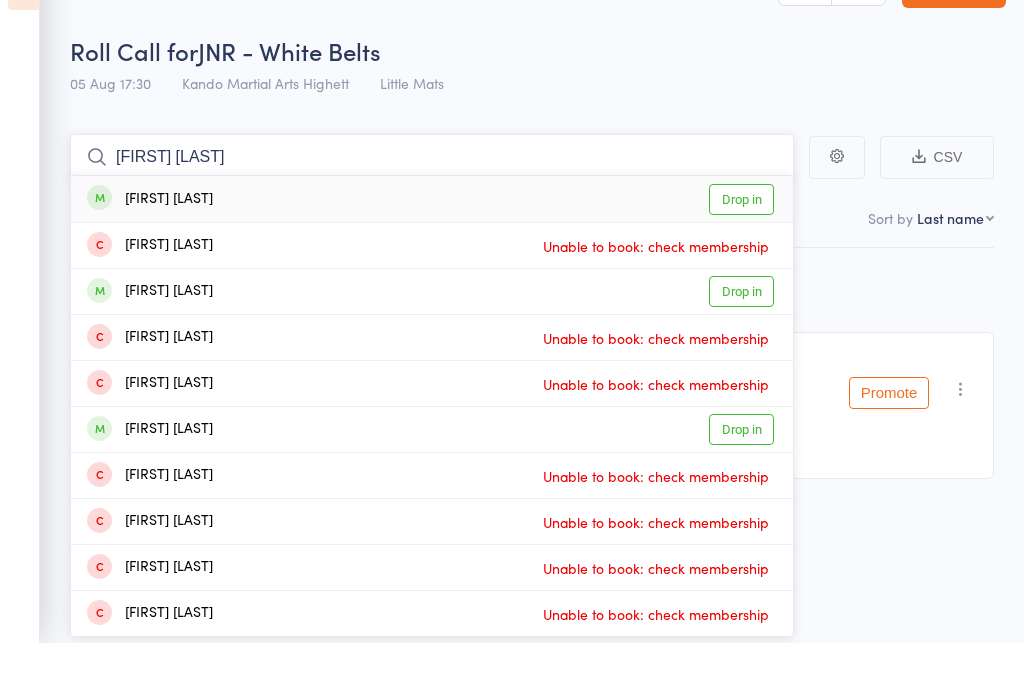 type on "Ashton ooi" 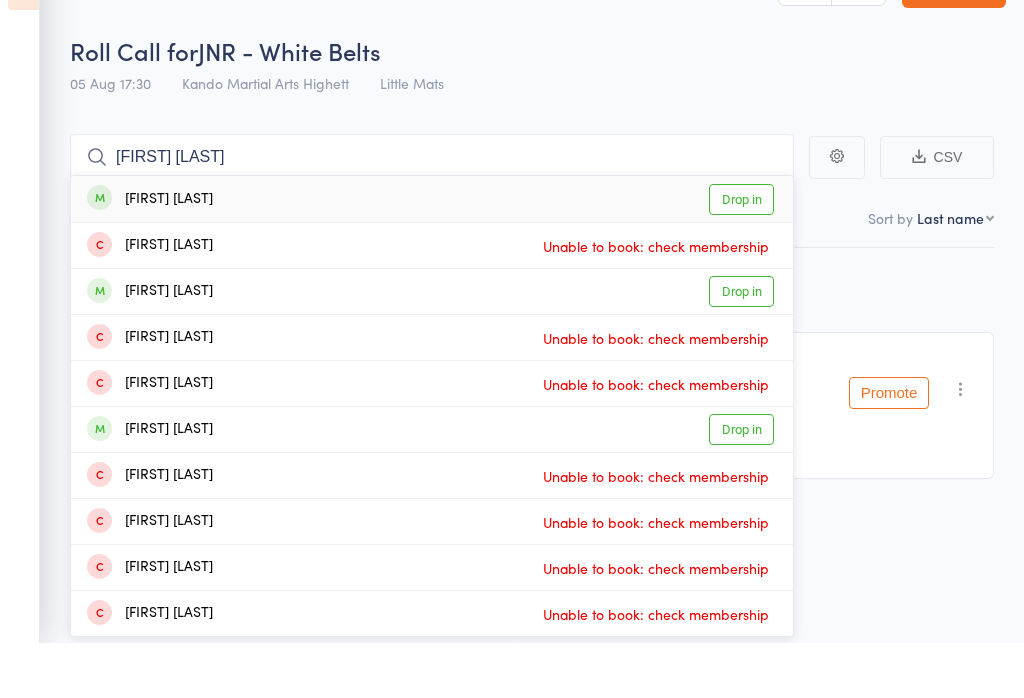 click on "Drop in" at bounding box center (741, 254) 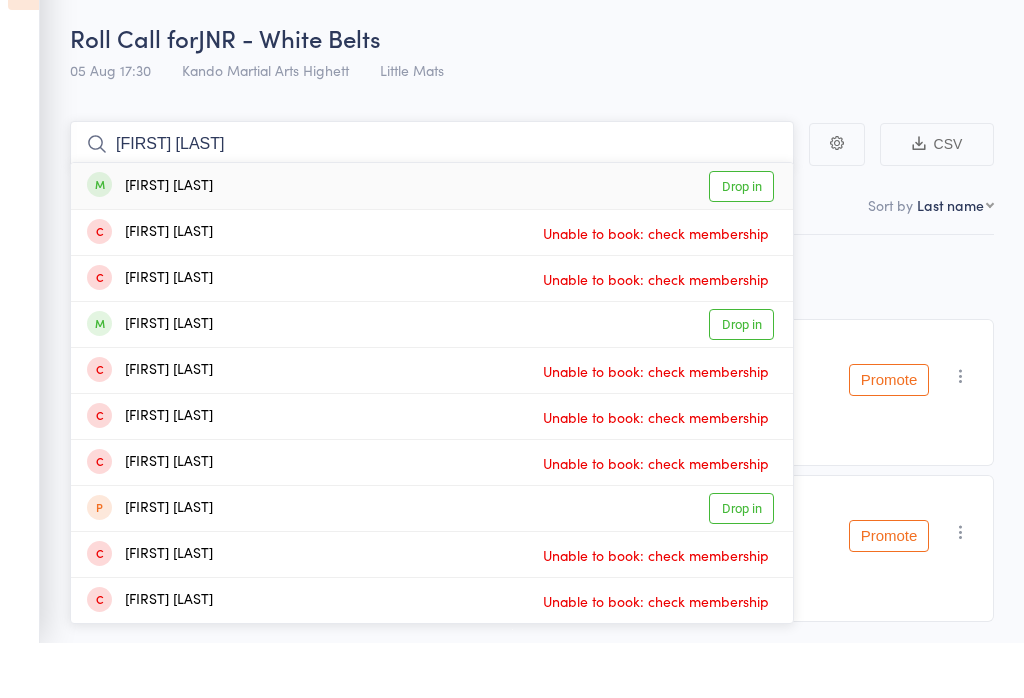 type on "lucas hay" 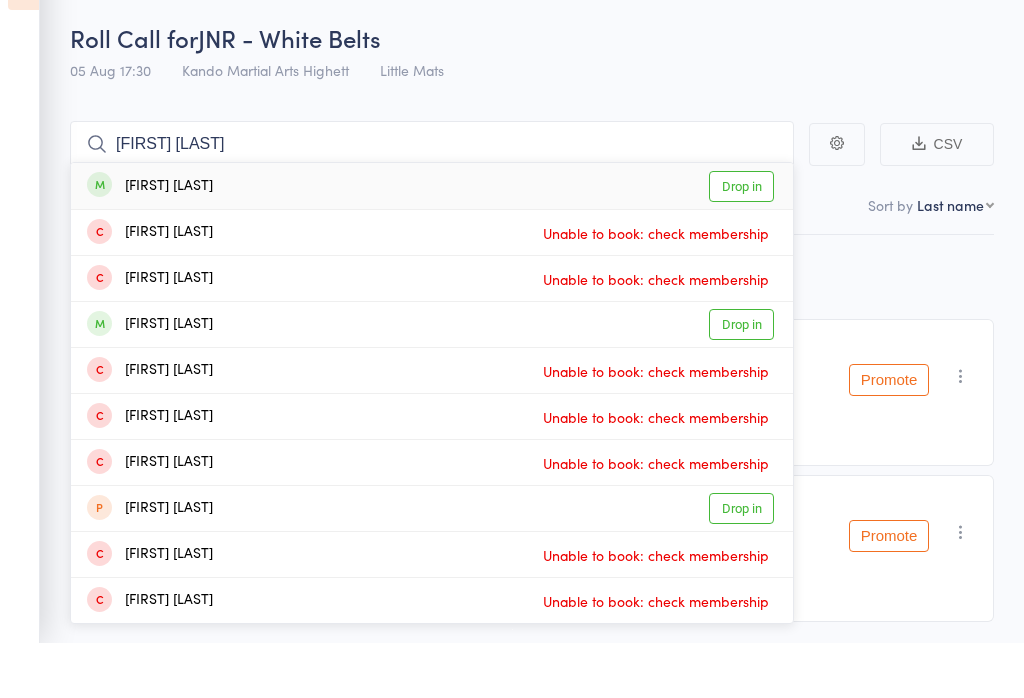click on "Drop in" at bounding box center [741, 241] 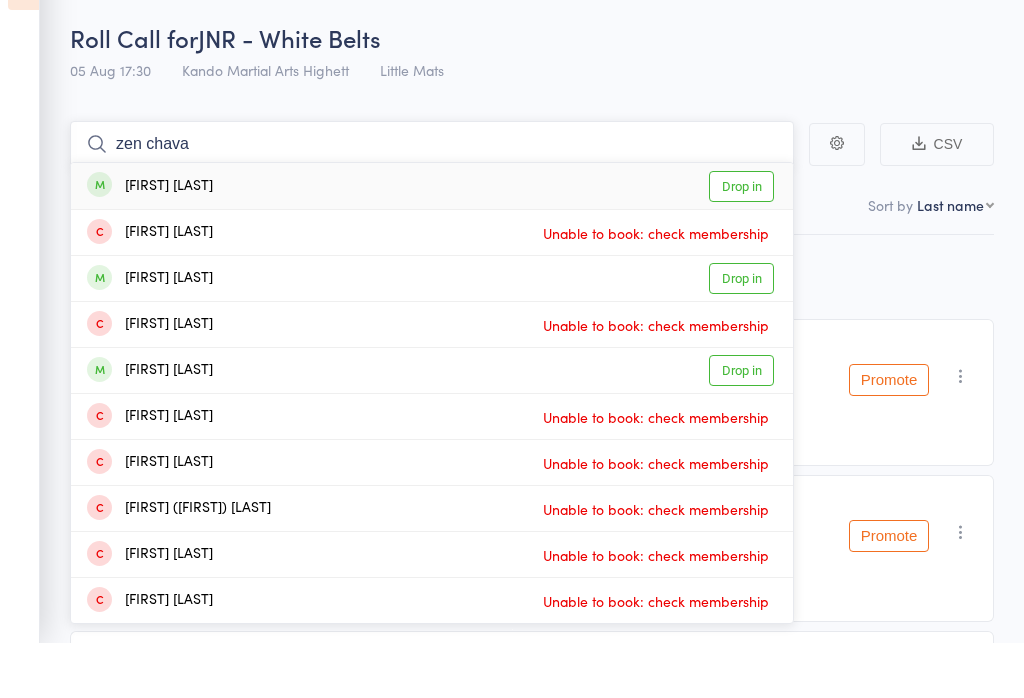 type on "zen chava" 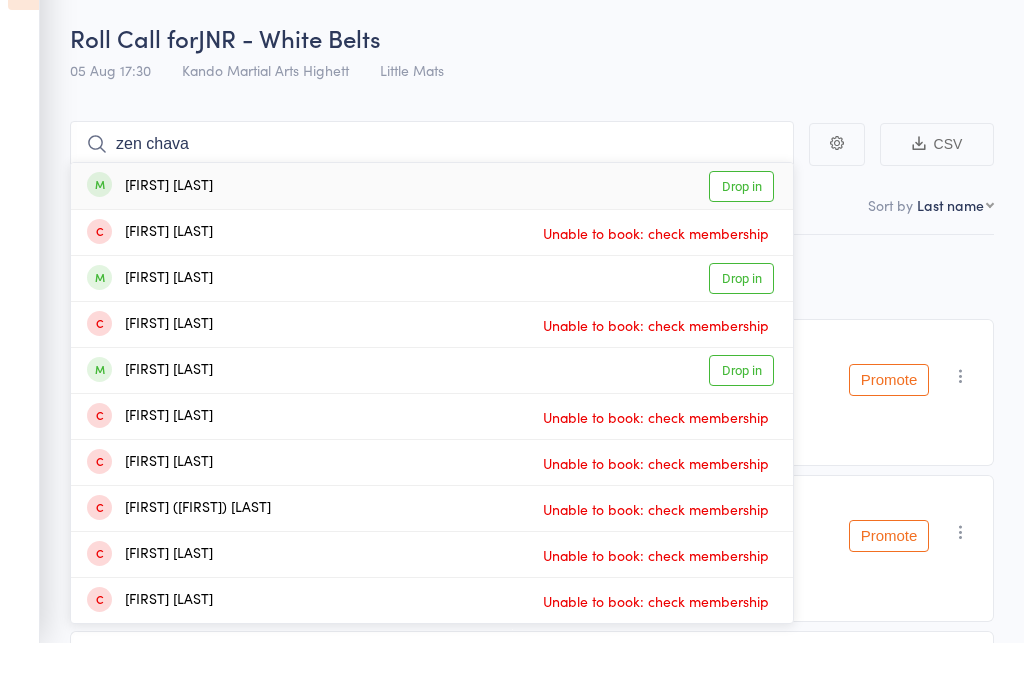 click on "Drop in" at bounding box center (741, 241) 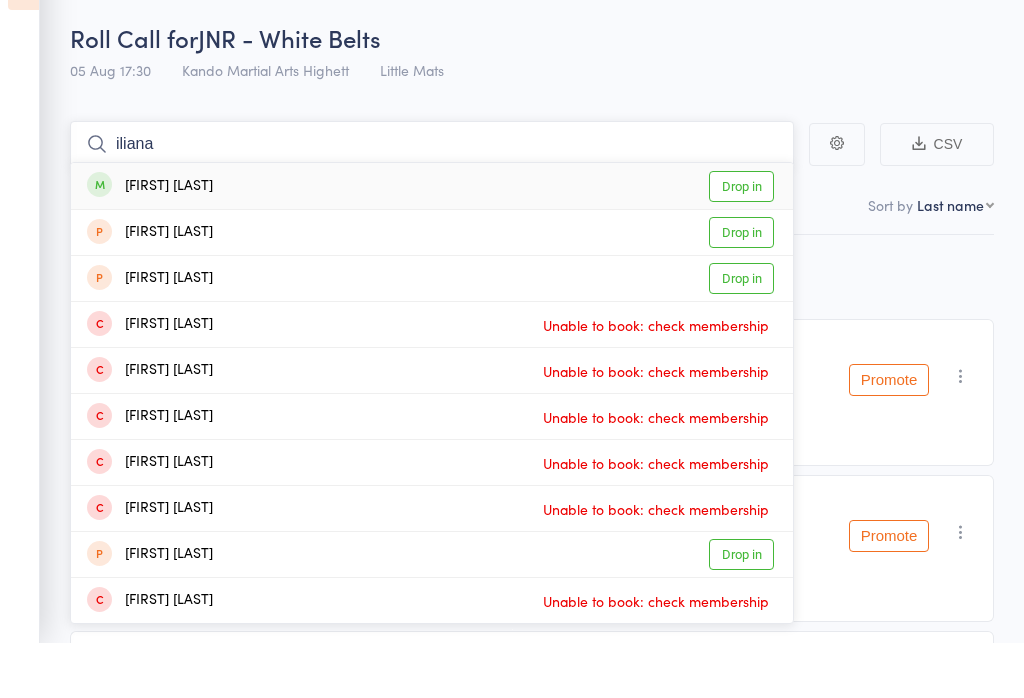 type on "iliana" 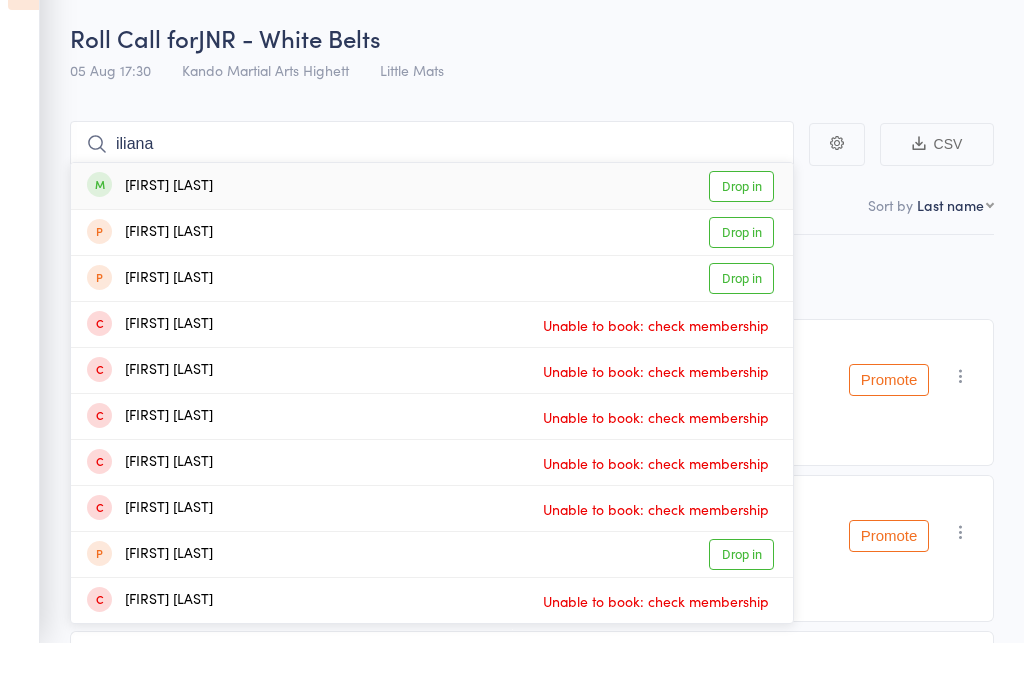 click on "Drop in" at bounding box center [741, 241] 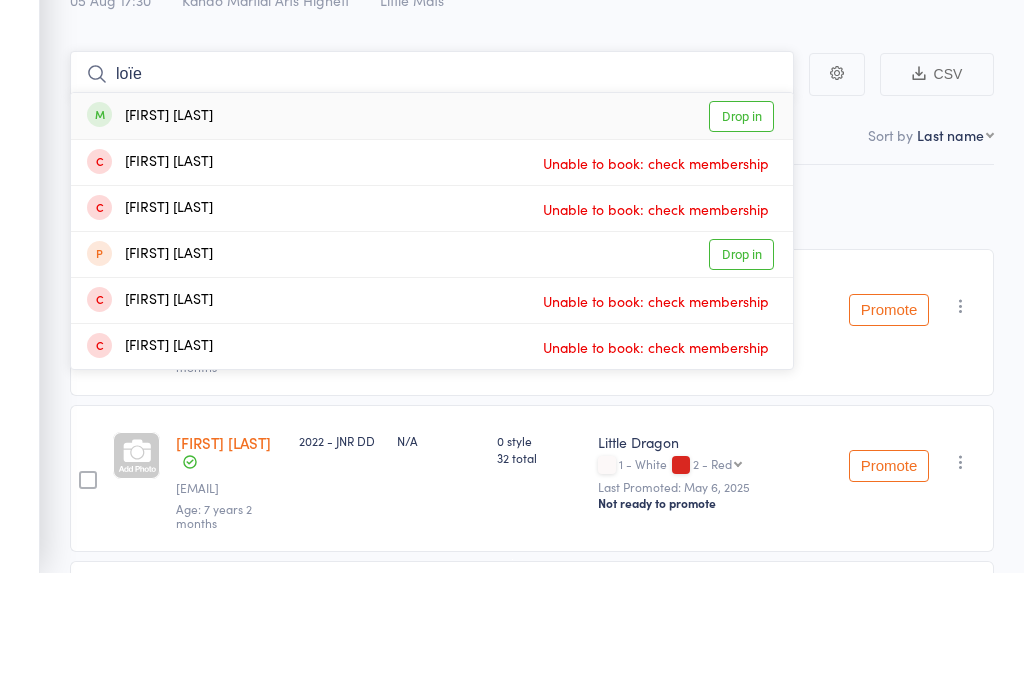 type on "loïe" 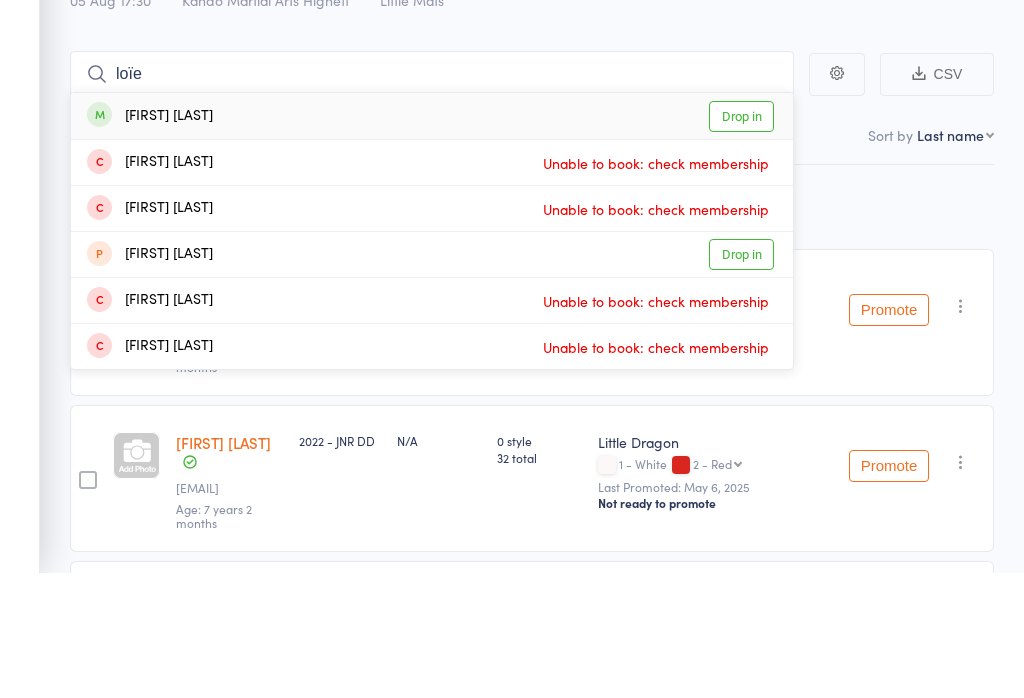 click on "Drop in" at bounding box center [741, 241] 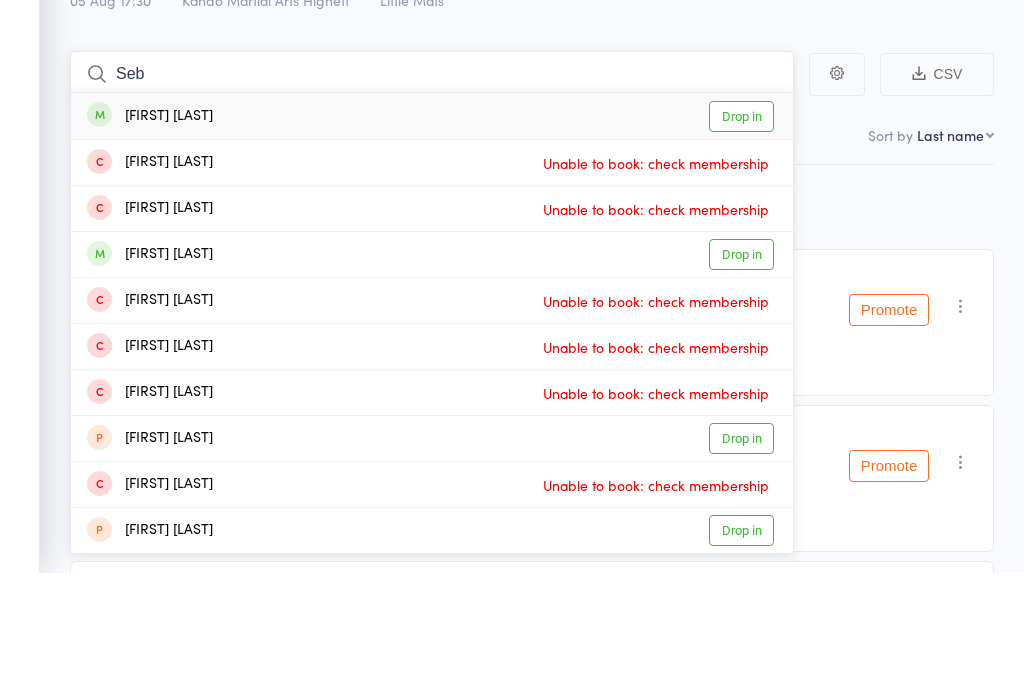 type on "Seb" 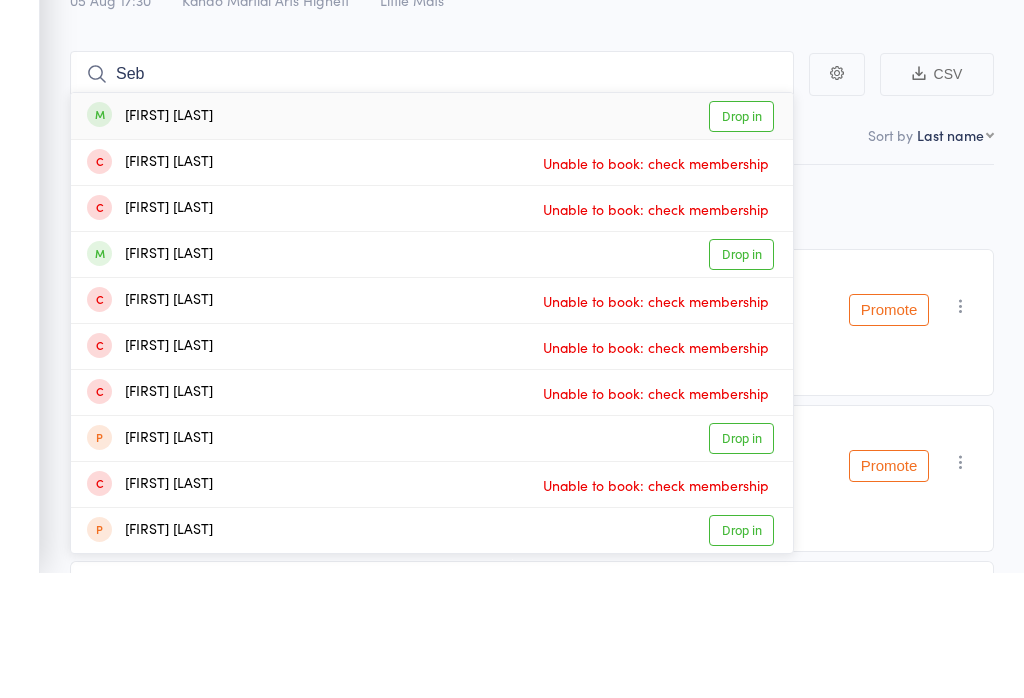 click on "Drop in" at bounding box center [741, 379] 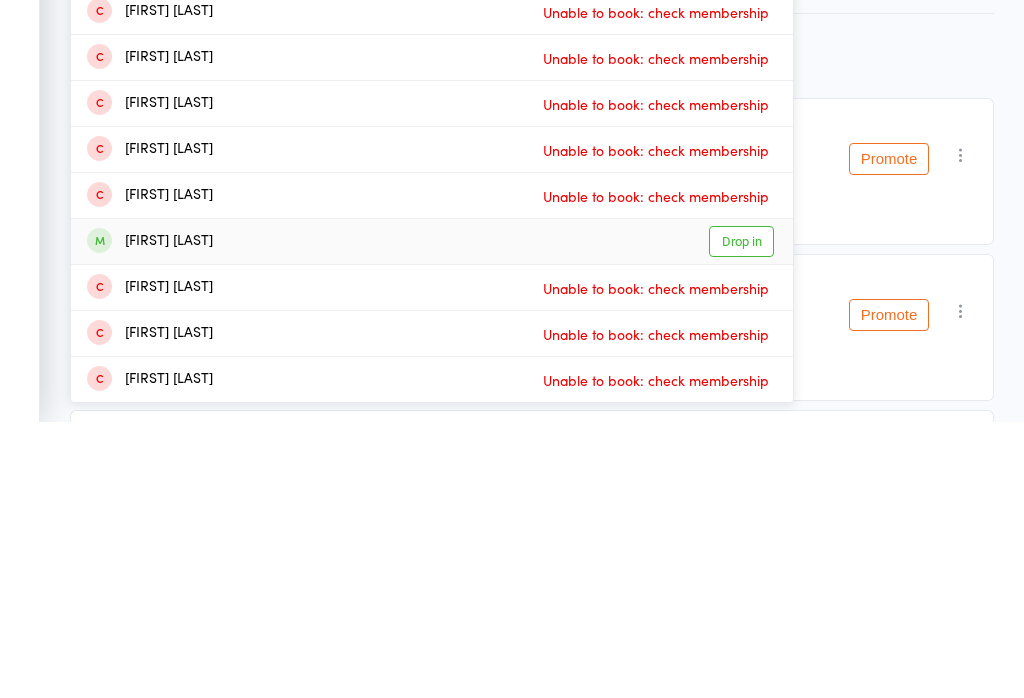 type on "harvey" 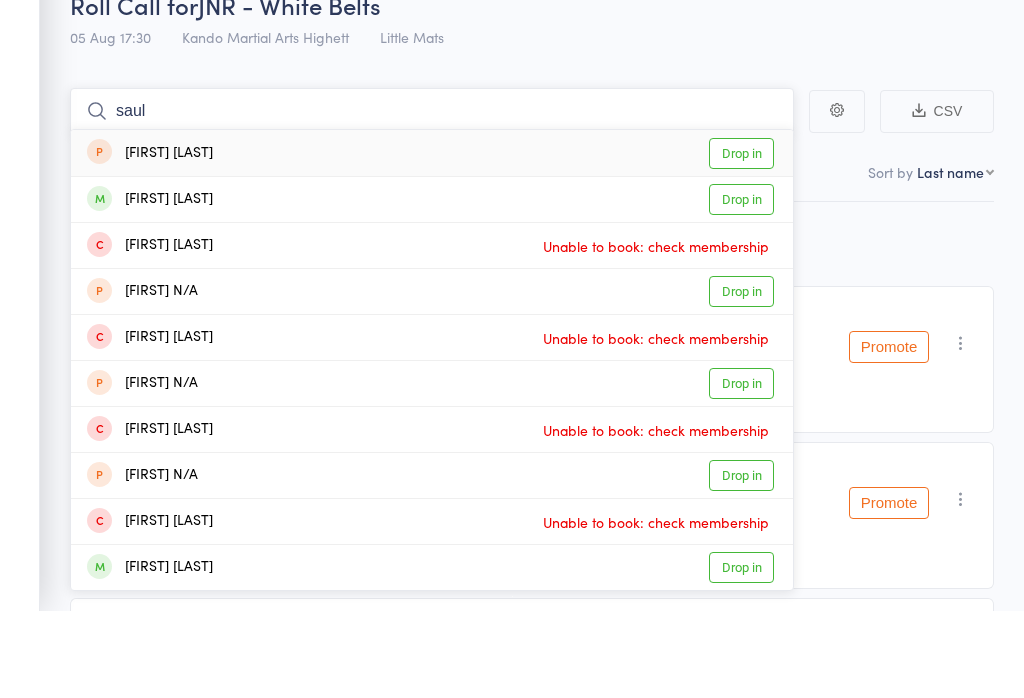 type on "saul" 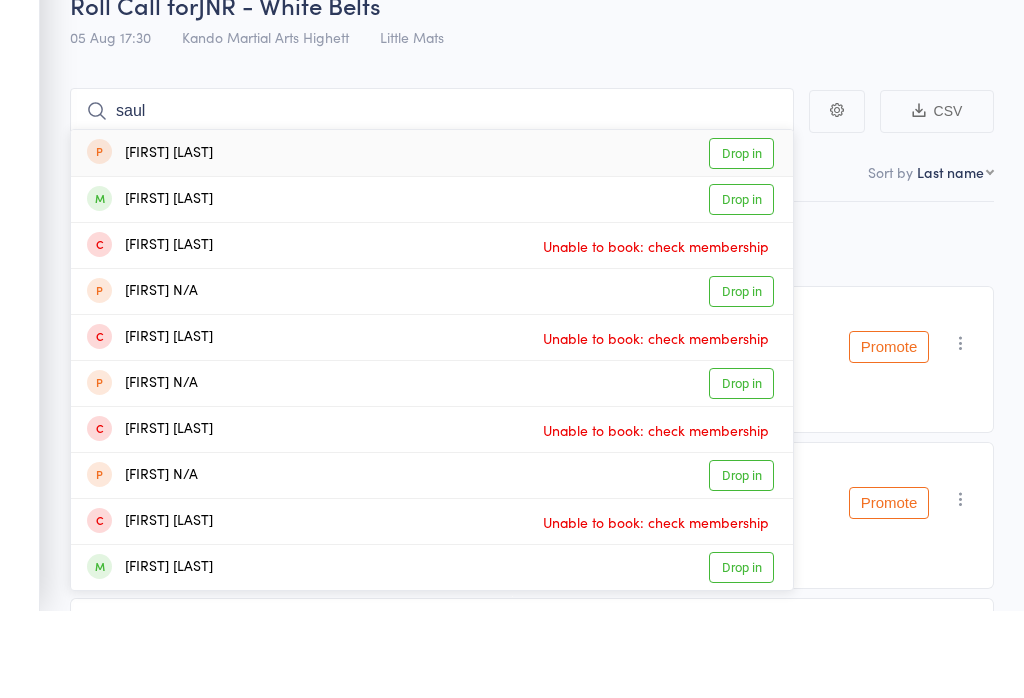 click on "Drop in" at bounding box center [741, 287] 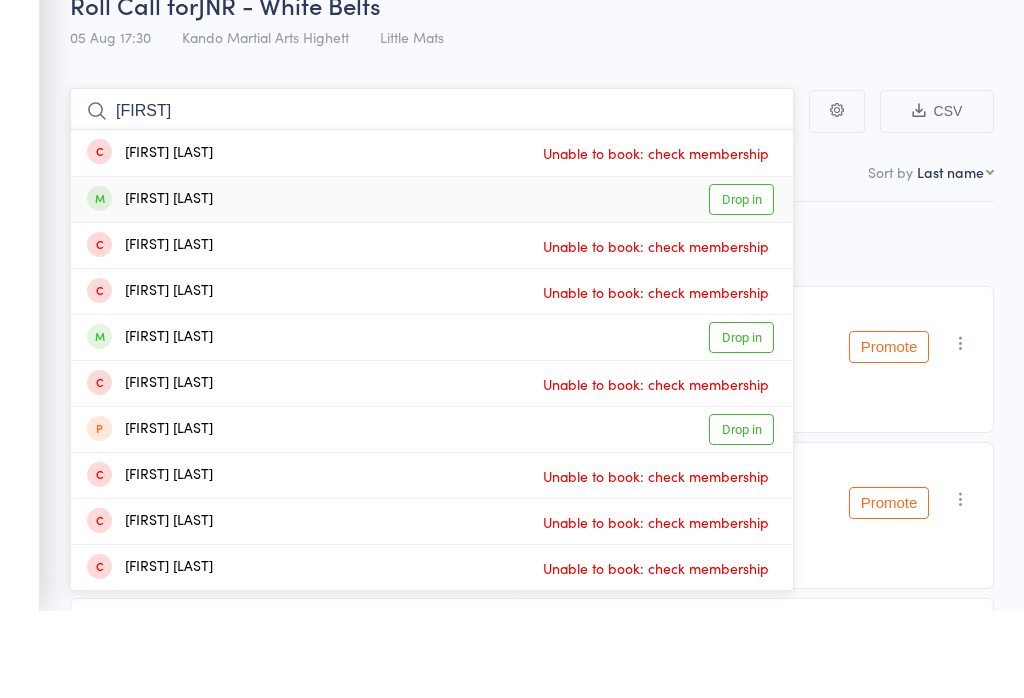 type on "Kira" 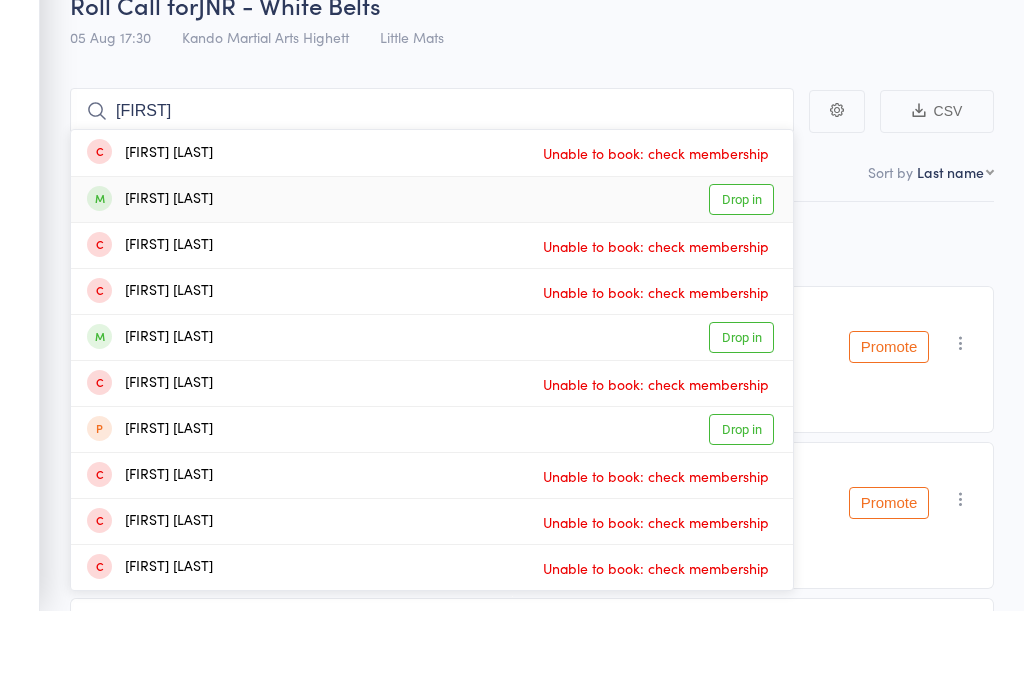 click on "Drop in" at bounding box center (741, 287) 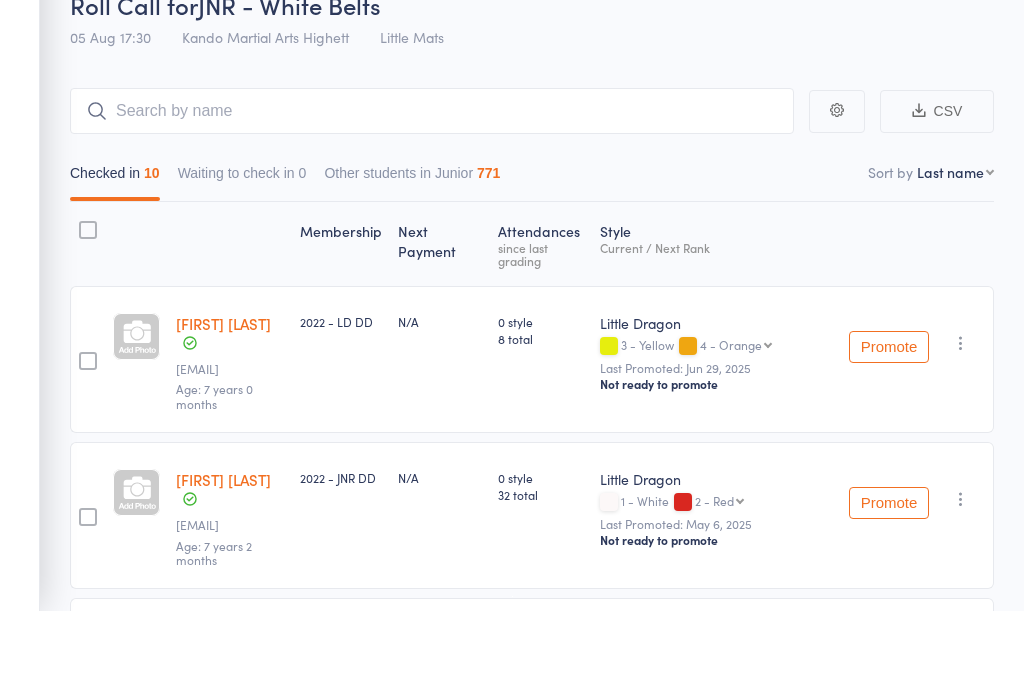 click on "Membership" at bounding box center [341, 332] 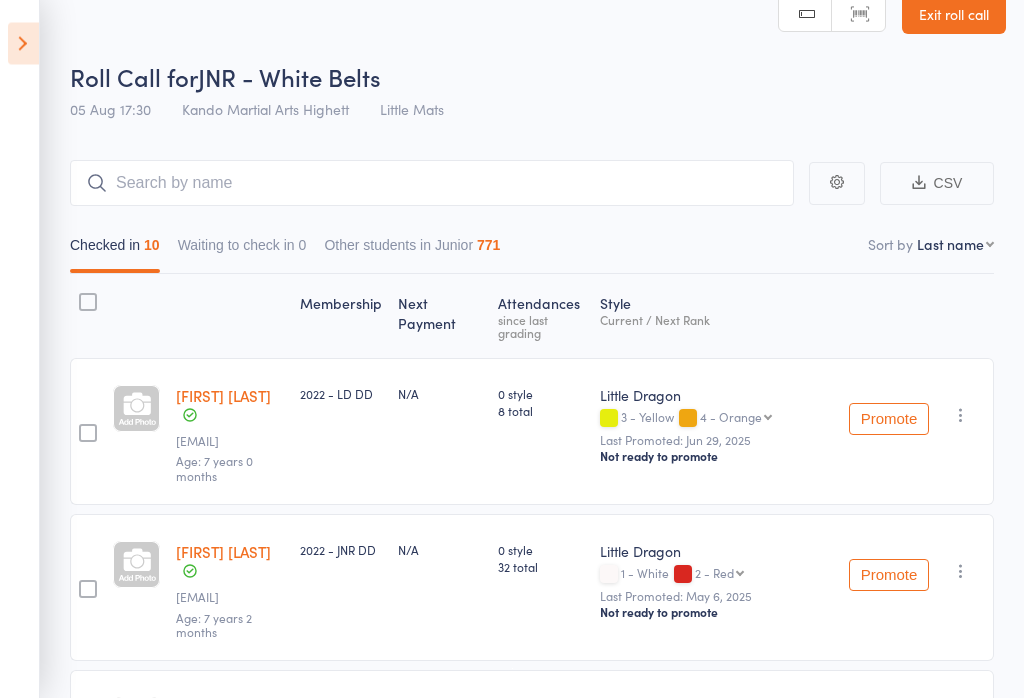 scroll, scrollTop: 29, scrollLeft: 0, axis: vertical 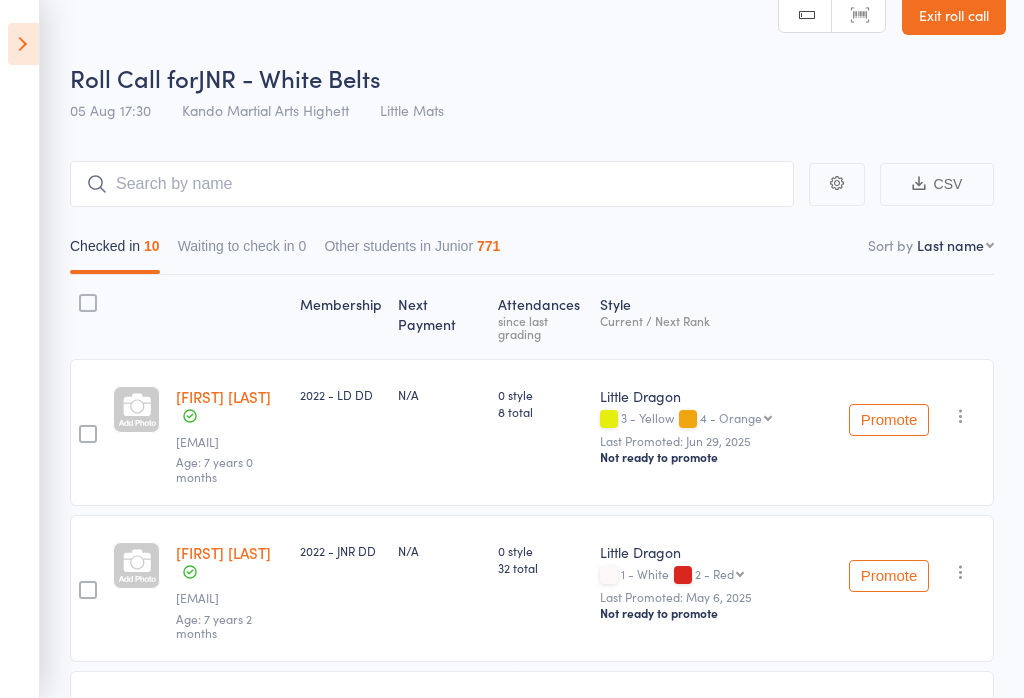 click on "CSV
Checked in  10 Waiting to check in  0 Other students in Junior  771
Sort by   Last name First name Last name Birthday today? Behind on payments? Check in time Next payment date Next payment amount Membership name Membership expires Ready to grade Style and Rank Style attendance count All attendance count Last Promoted Membership Next Payment Atten­dances since last grading Style Current / Next Rank Zen Chavda    ajay@mojodojo.io Age: 7 years 0 months 2022 - LD DD N/A 0 style 8 total Little Dragon 3 - Yellow  4 -  Orange  4 -  Orange 5 - Green 6 - Blue 7 - Purple 8 - Brown Last Promoted: Jun 29, 2025 Not ready to promote Promote Undo check-in Promote Send message Add Note Add Task Add Flag Remove Mark absent
Lucas Hayes    Amyhayes392@gmail.com Age: 7 years 2 months 2022 - JNR DD N/A 0 style 32 total Little Dragon 1 - White  2 - Red  2 - Red 3 - Yellow 4 -  Orange 5 - Green 6 - Blue 7 - Purple 8 - Brown Last Promoted: May 6, 2025 Not ready to promote Promote Undo check-in Promote Send message" at bounding box center (512, 1066) 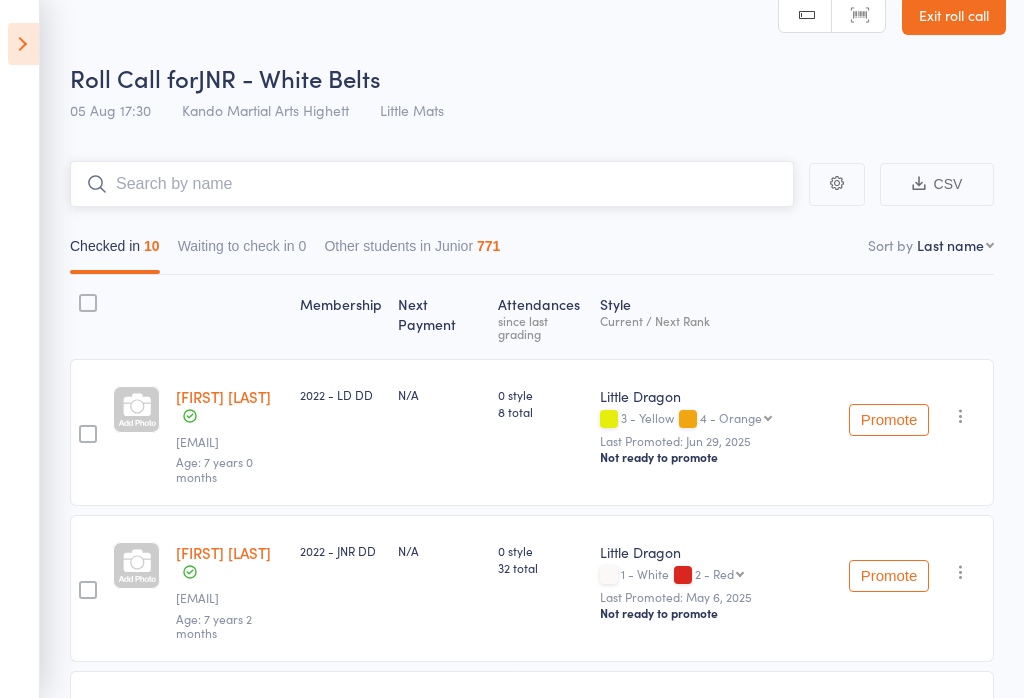 click at bounding box center (432, 184) 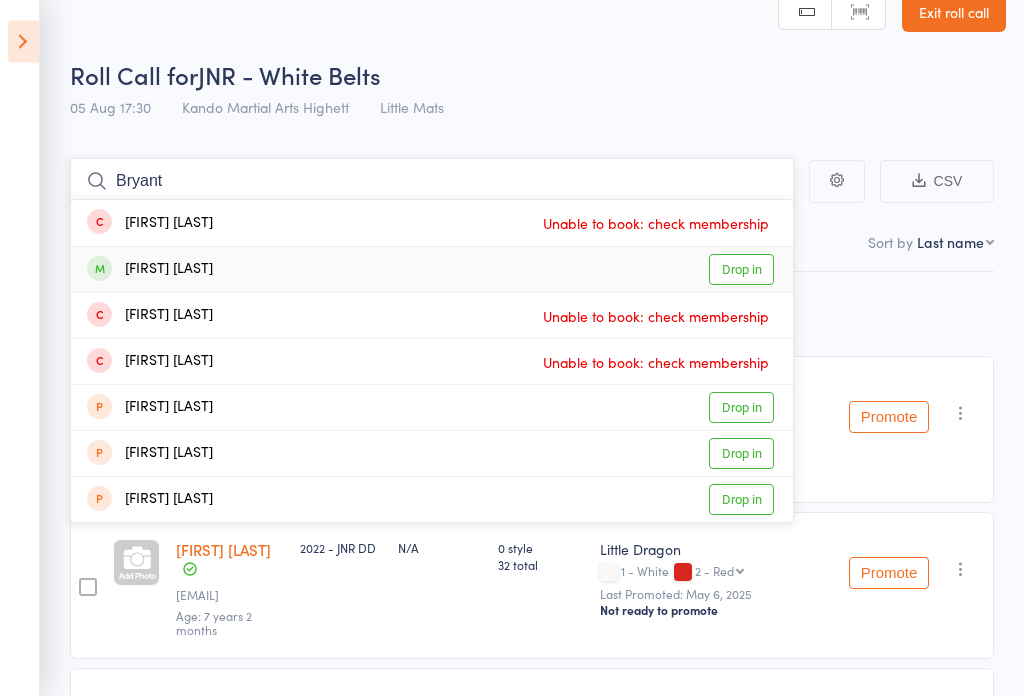 type on "Bryant" 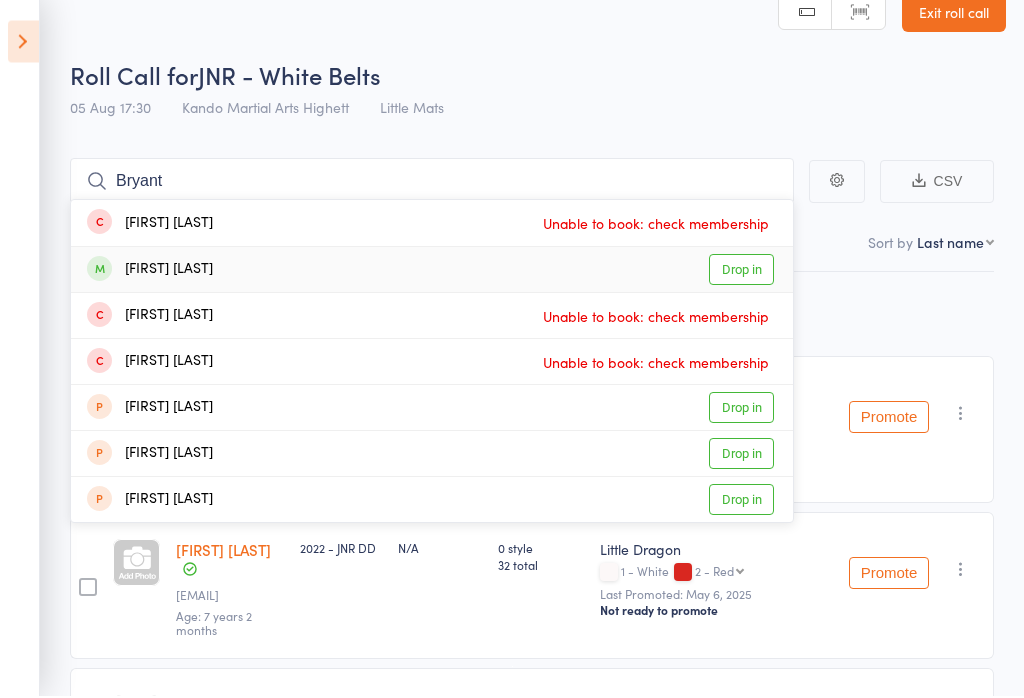 click on "Drop in" at bounding box center (741, 272) 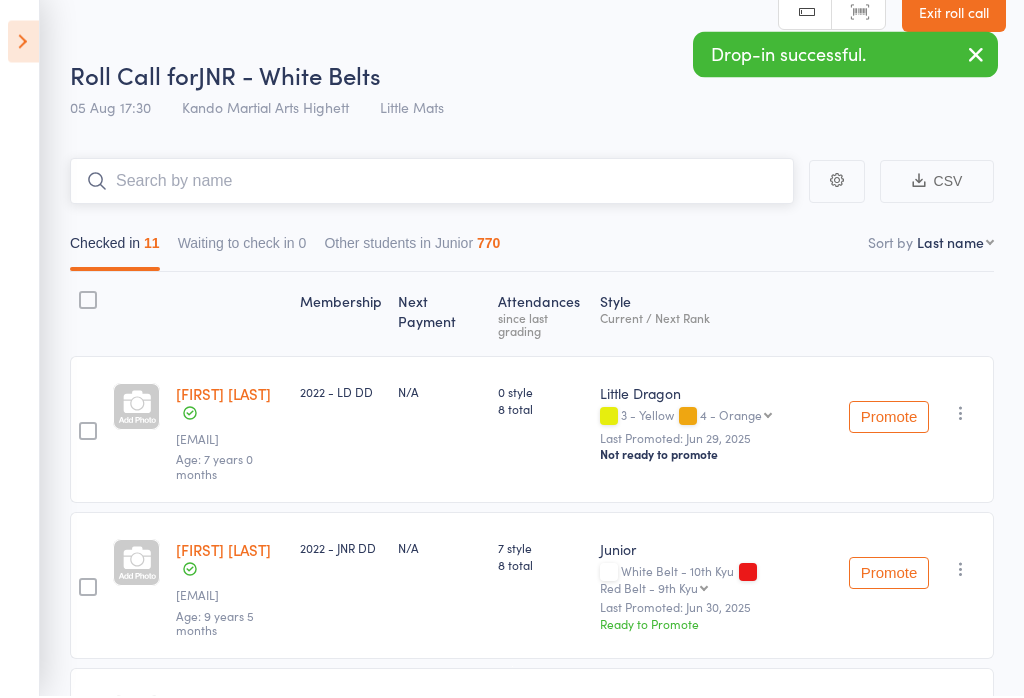 click on "Checked in  11 Waiting to check in  0 Other students in Junior  770" at bounding box center [532, 251] 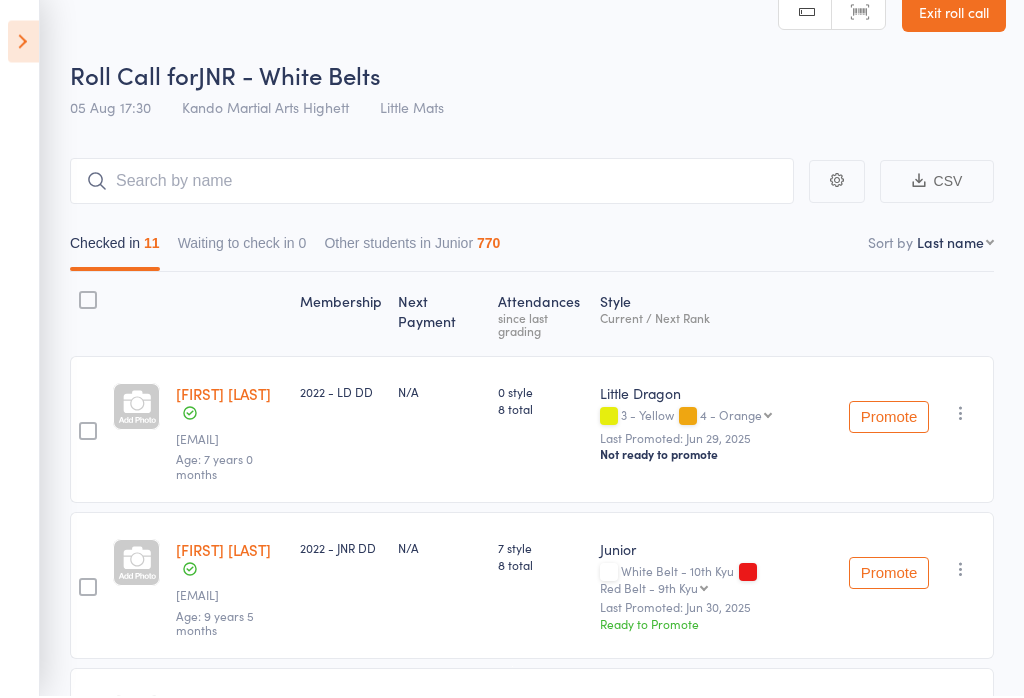 click on "Roll Call for  JNR - White Belts" at bounding box center (538, 77) 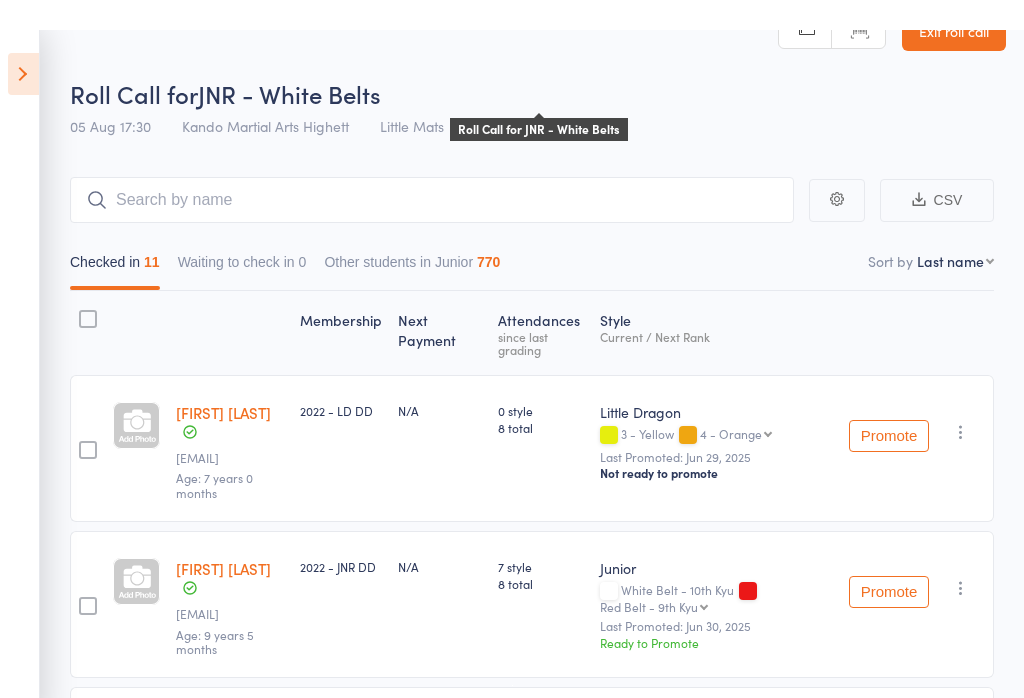 scroll, scrollTop: 0, scrollLeft: 0, axis: both 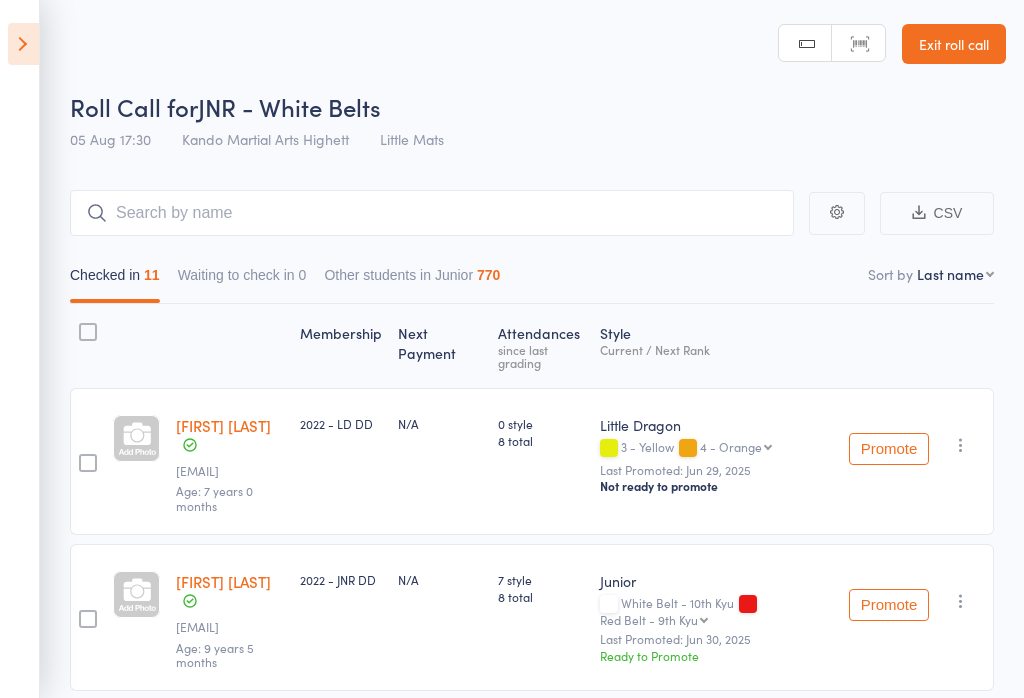click on "Exit roll call" at bounding box center (954, 44) 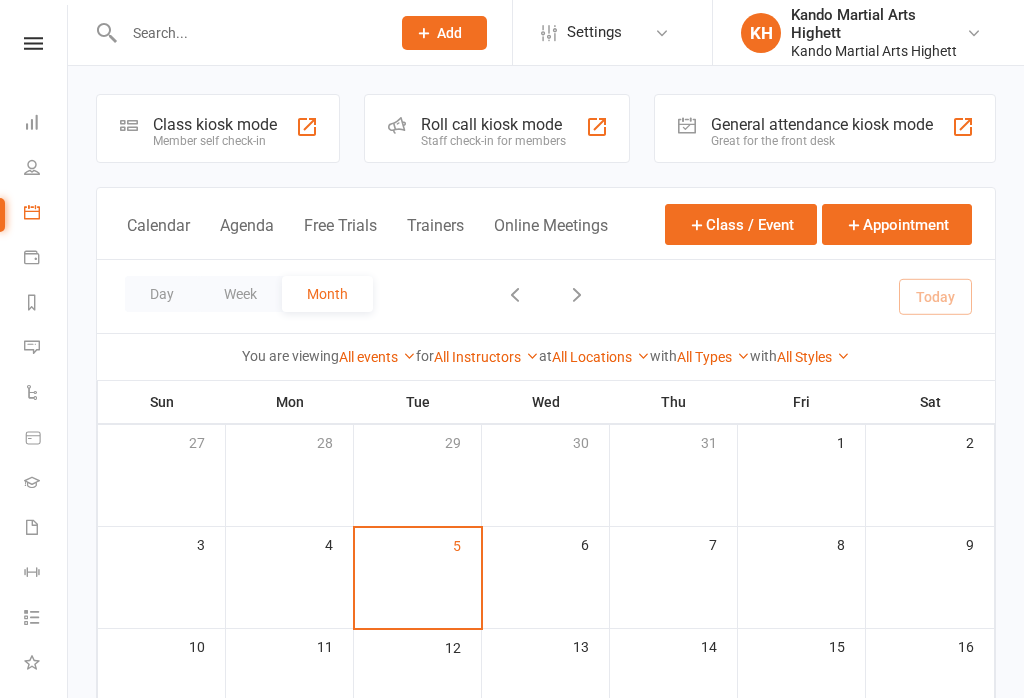 scroll, scrollTop: 0, scrollLeft: 0, axis: both 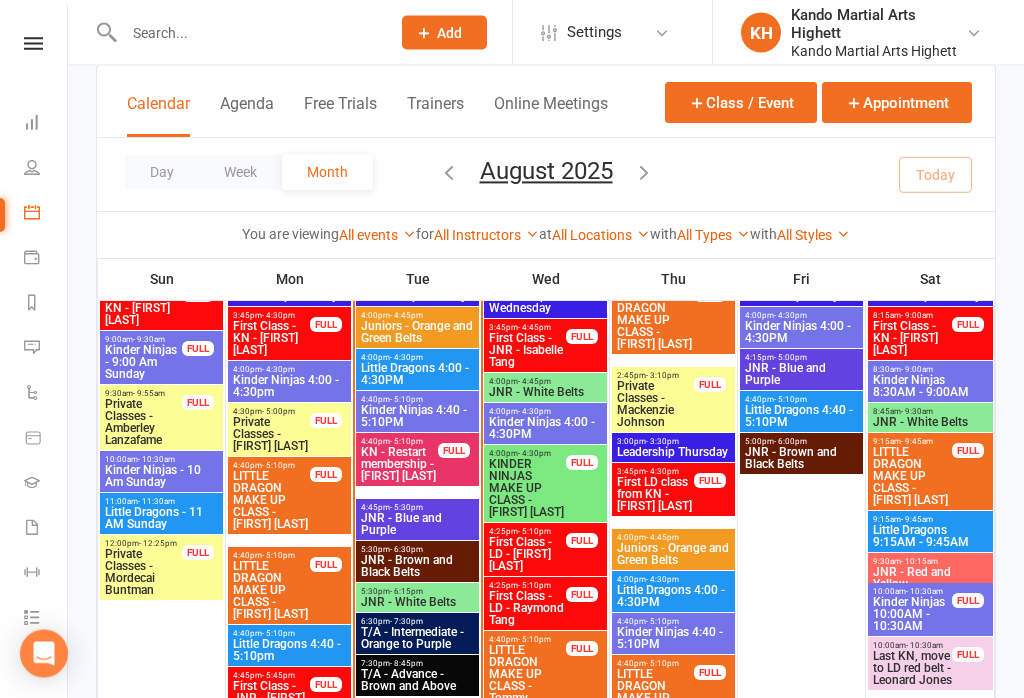 click on "3:00pm  - 3:30pm" at bounding box center (673, 442) 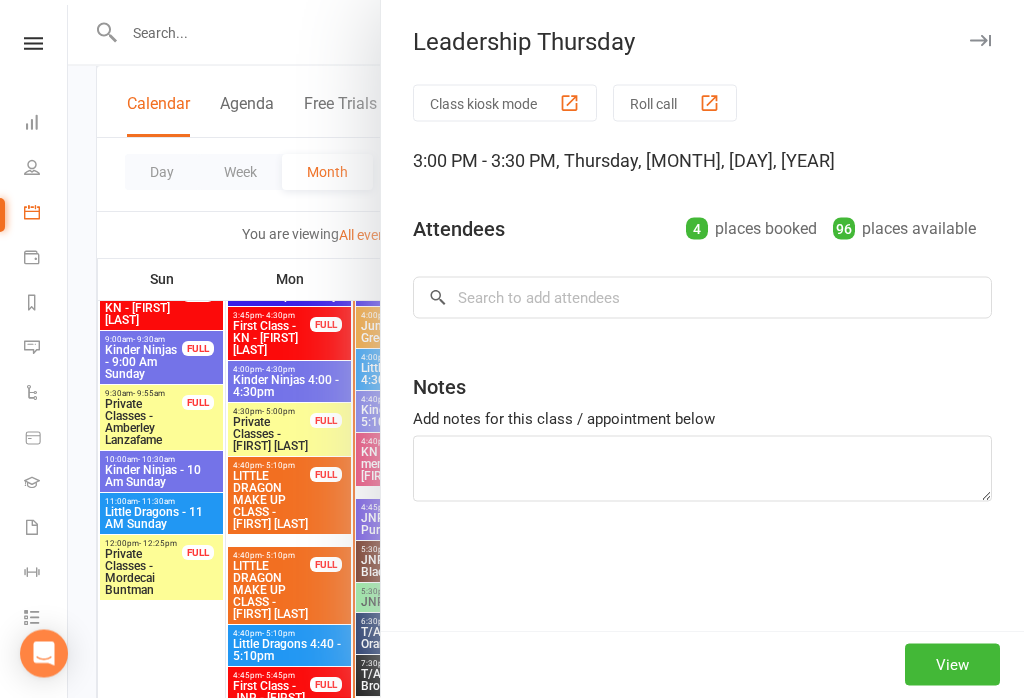 scroll, scrollTop: 1031, scrollLeft: 0, axis: vertical 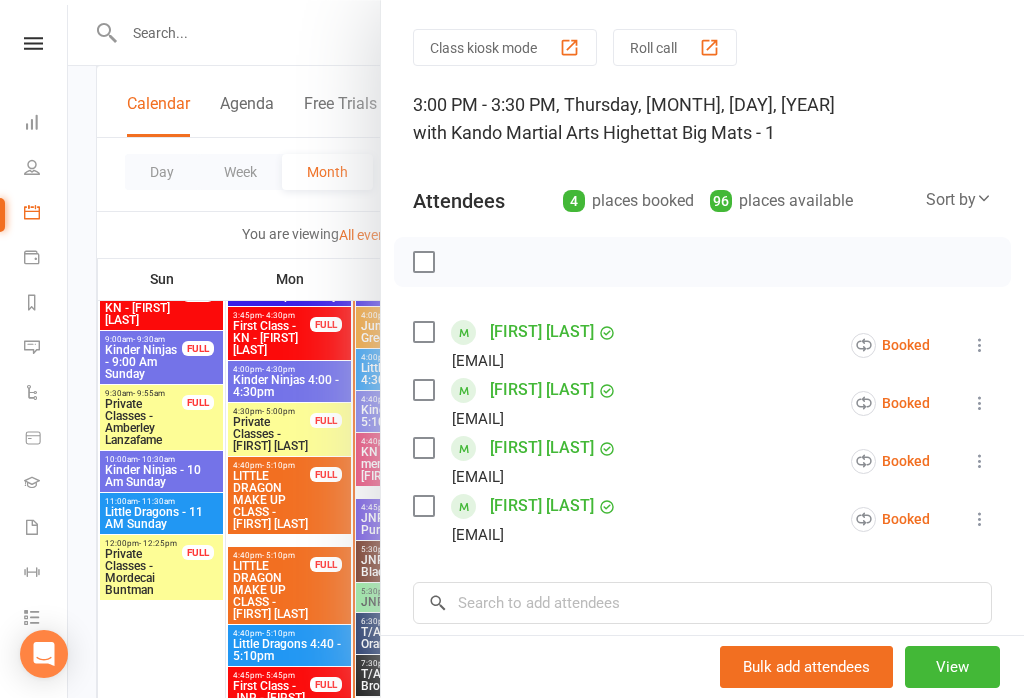 click at bounding box center (546, 349) 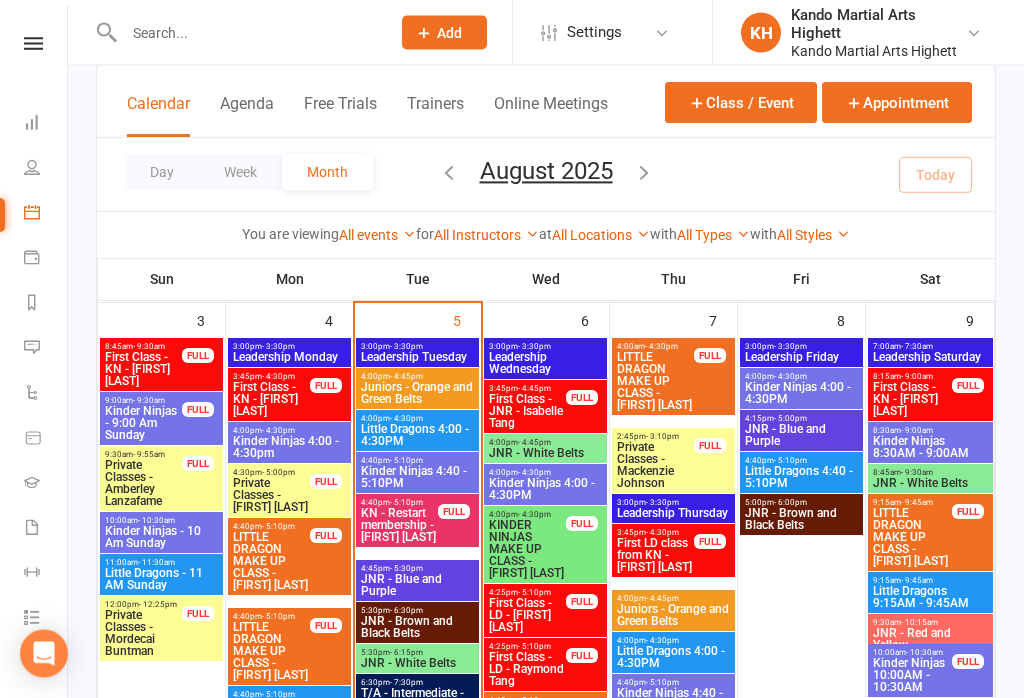 click on "Leadership Tuesday" at bounding box center (417, 358) 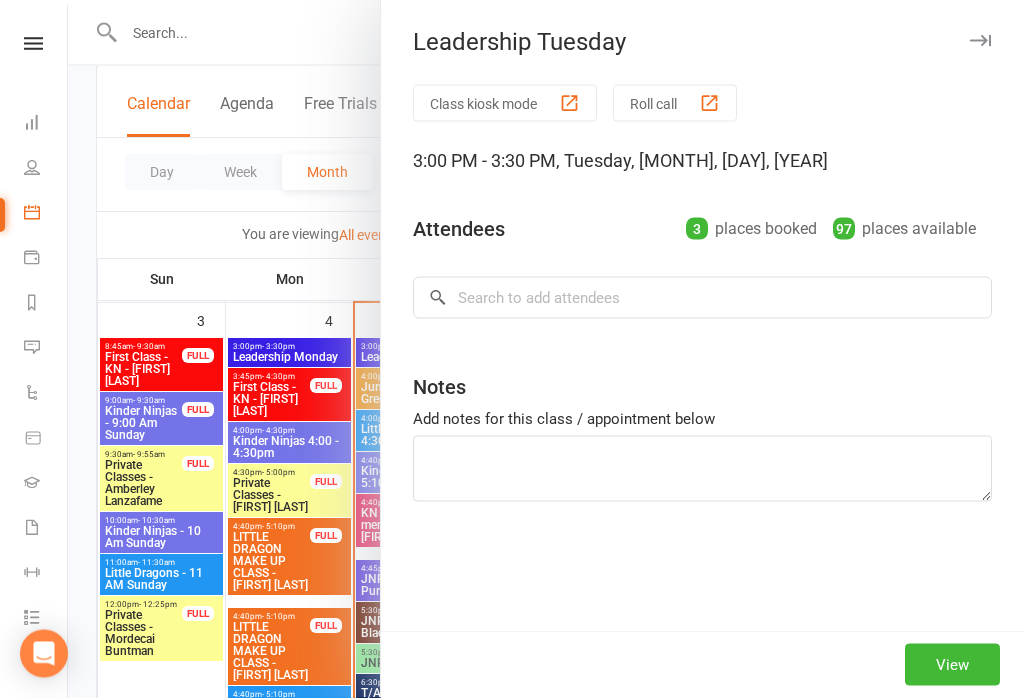 scroll, scrollTop: 970, scrollLeft: 0, axis: vertical 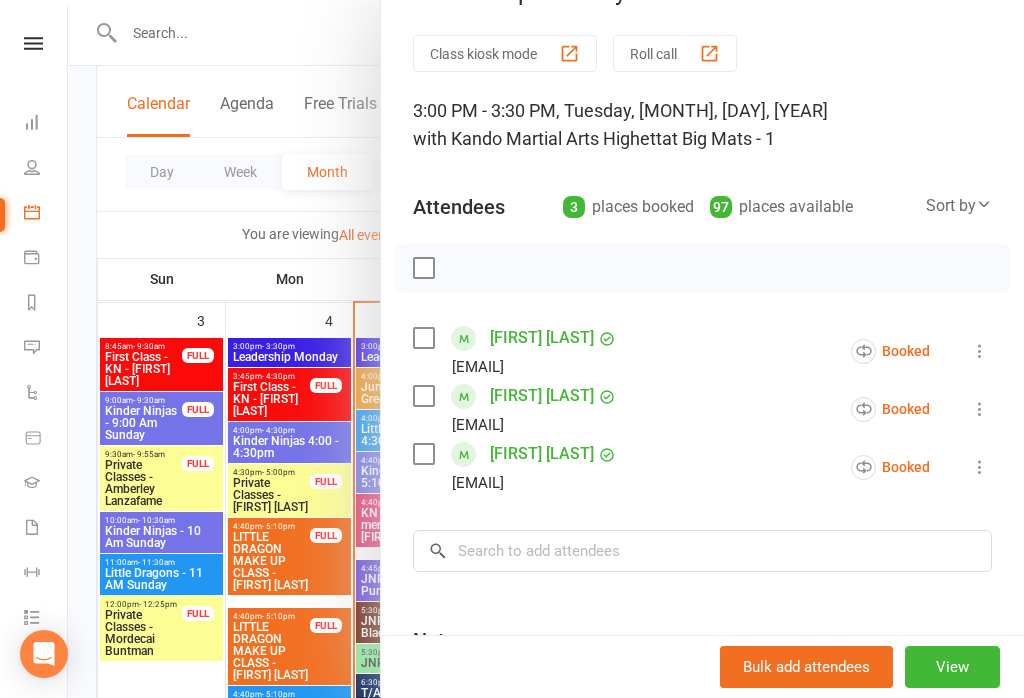 click at bounding box center [546, 349] 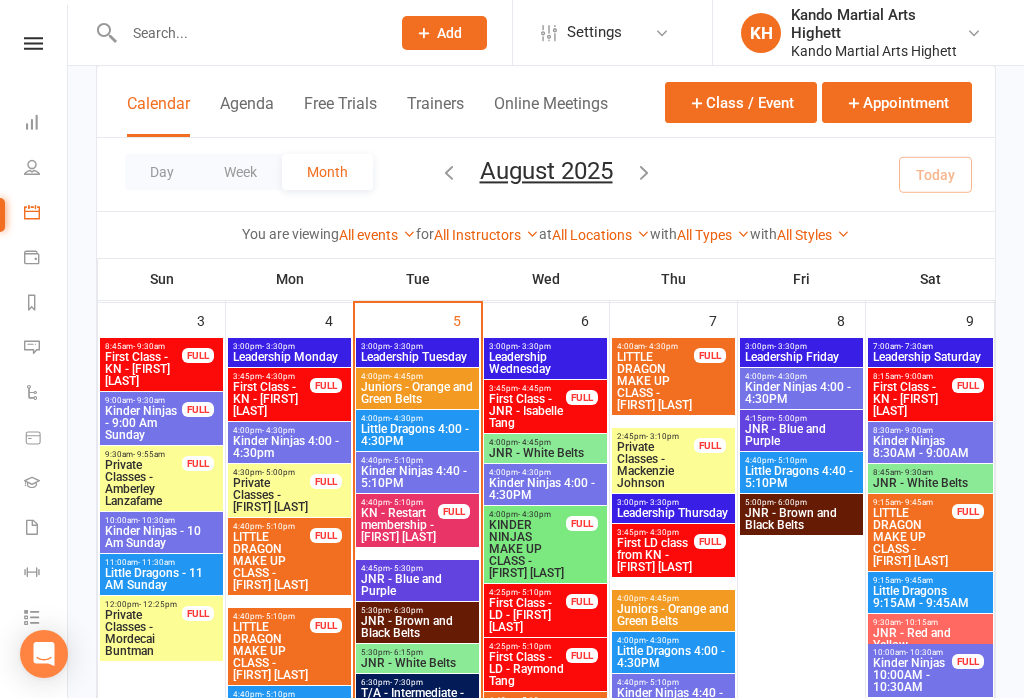 click on "Leadership Saturday" at bounding box center [930, 357] 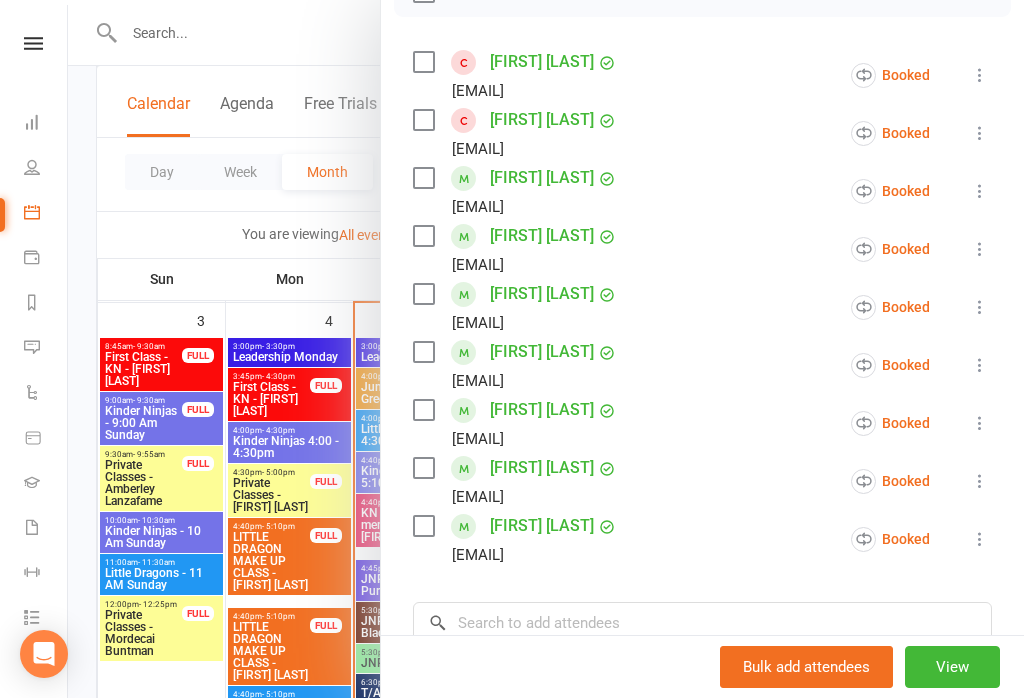 scroll, scrollTop: 329, scrollLeft: 0, axis: vertical 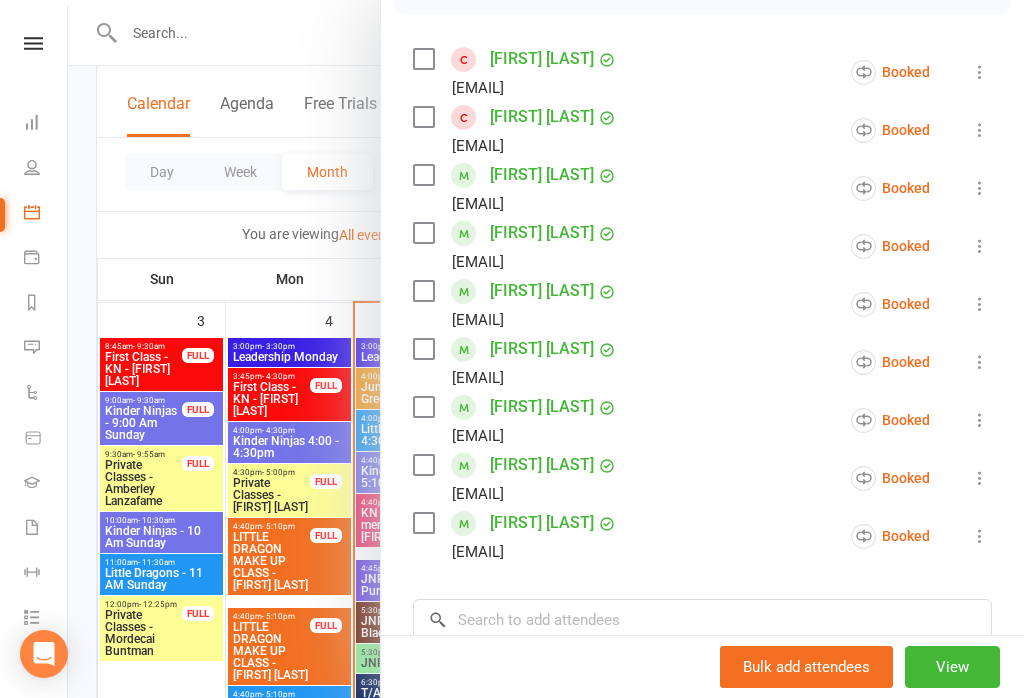 click at bounding box center [546, 349] 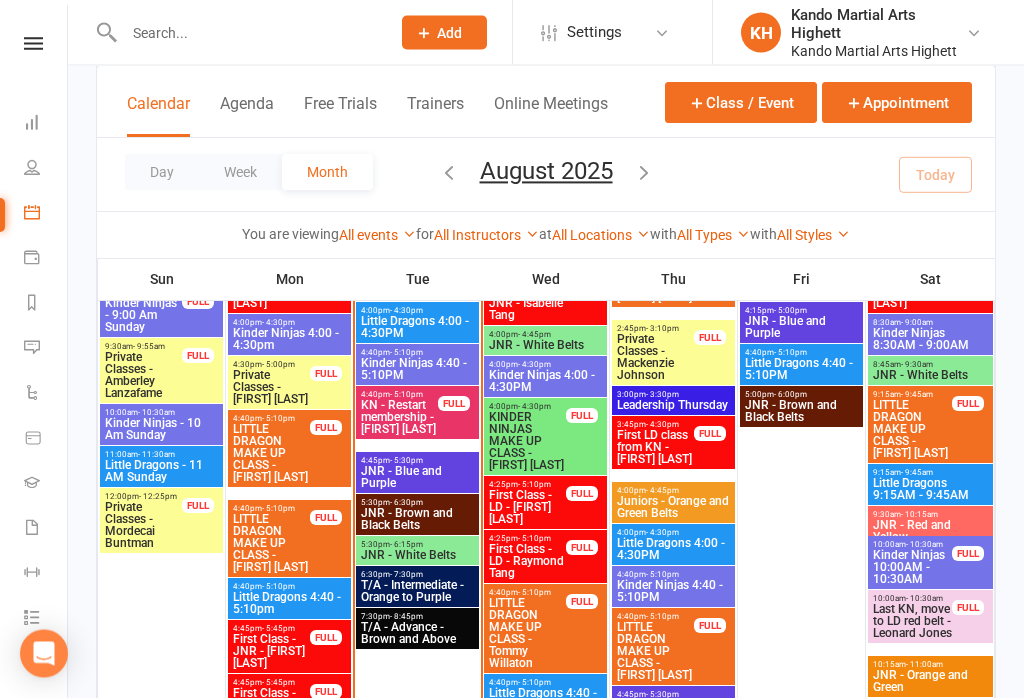 scroll, scrollTop: 1077, scrollLeft: 0, axis: vertical 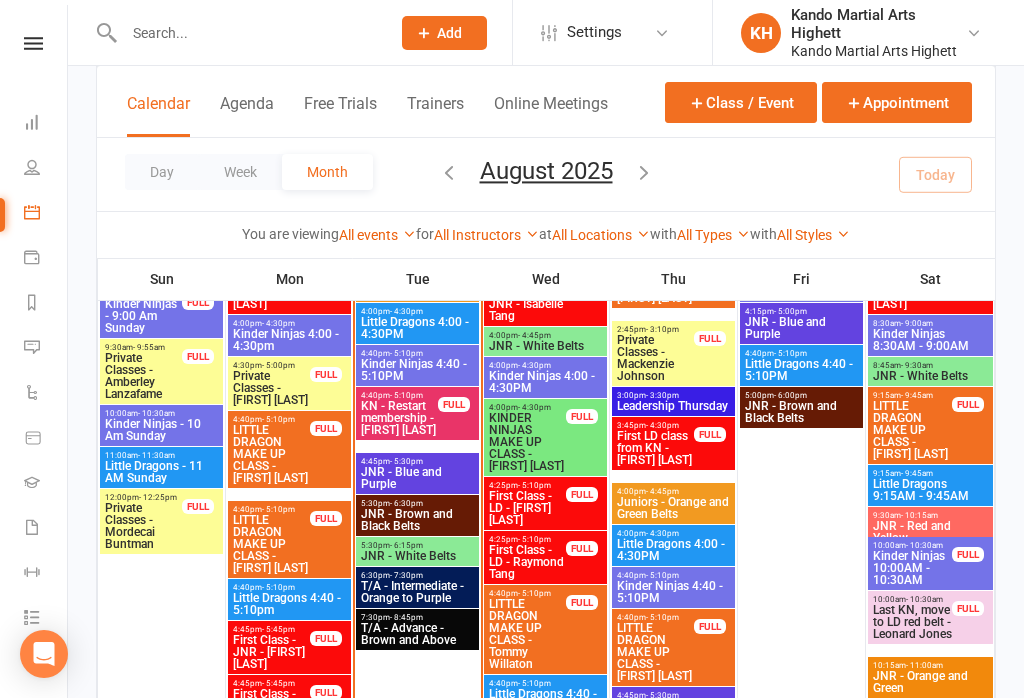 click on "KN - Restart membership - [FIRST] [LAST]" at bounding box center [399, 418] 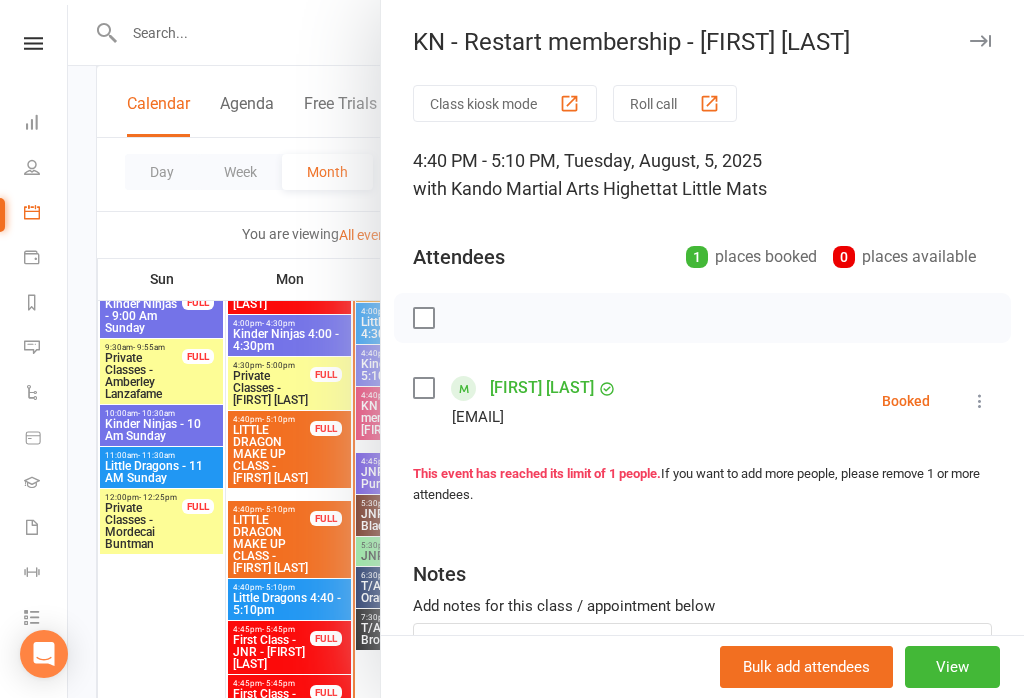 click at bounding box center (980, 401) 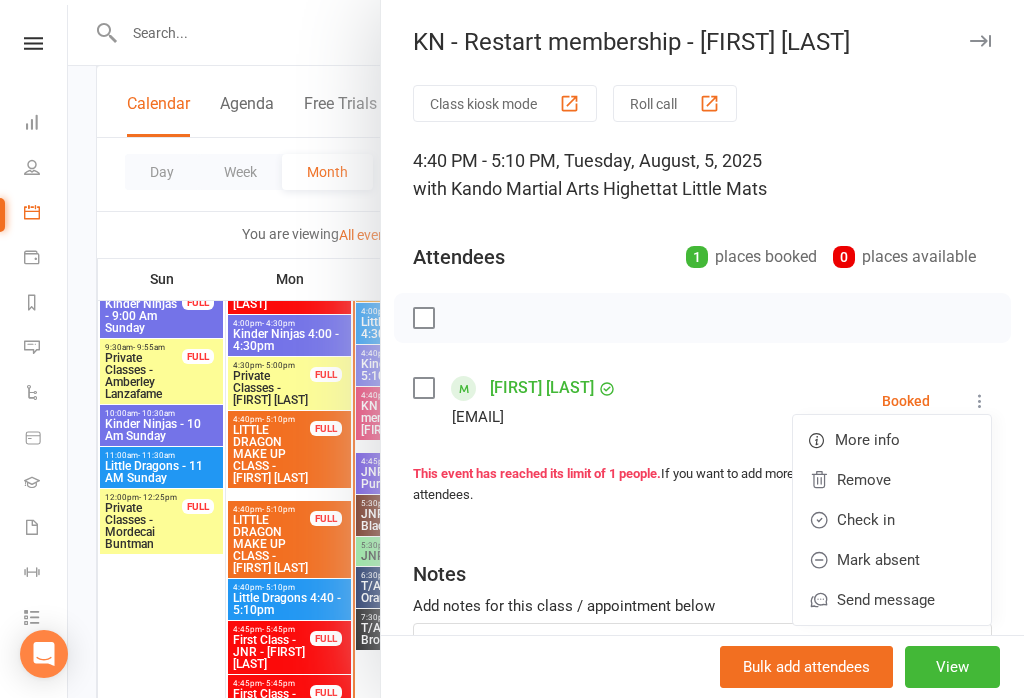click on "Check in" at bounding box center [892, 520] 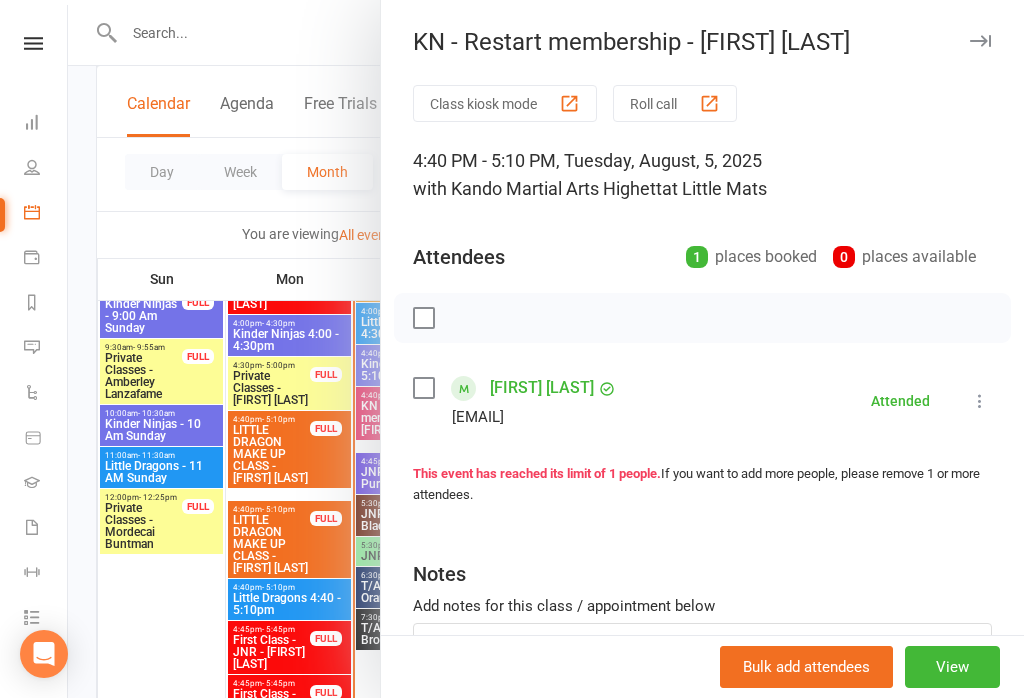 click at bounding box center [546, 349] 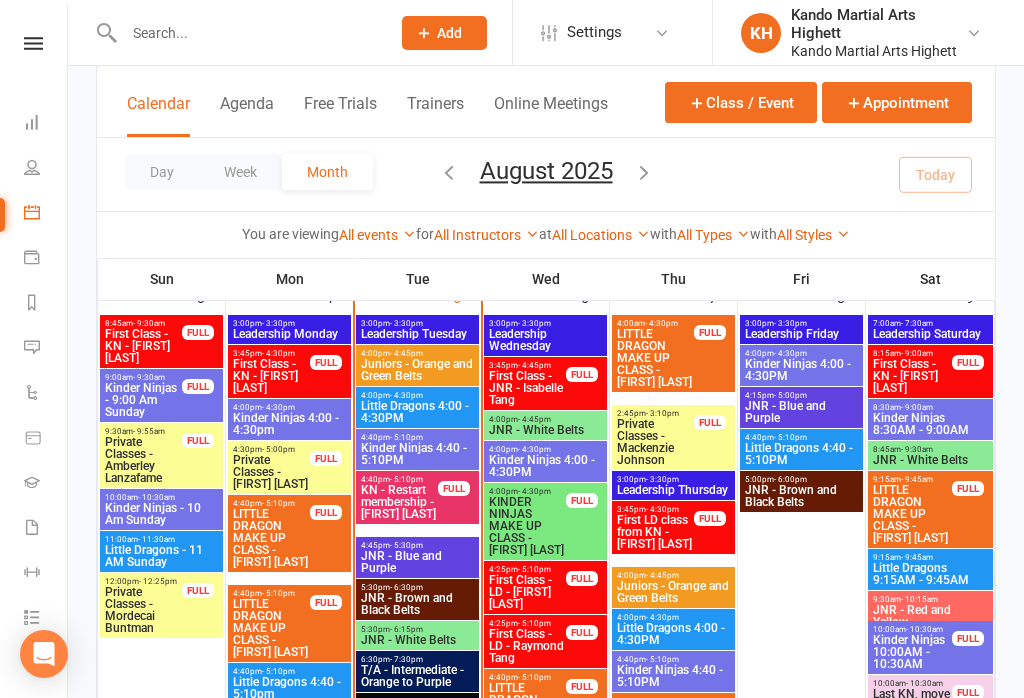 scroll, scrollTop: 954, scrollLeft: 0, axis: vertical 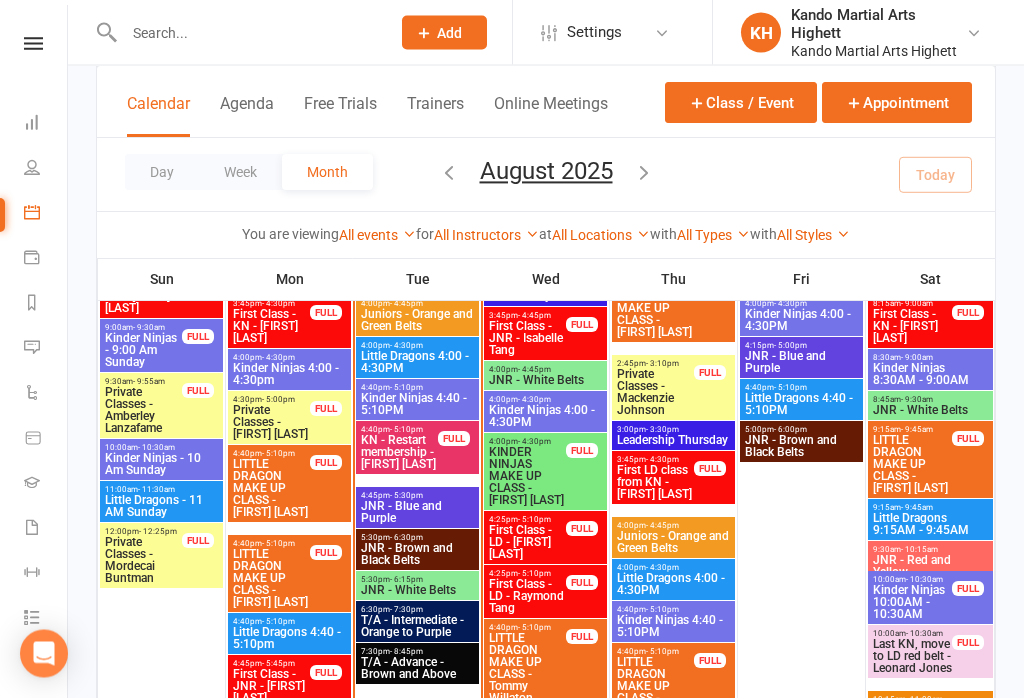 click on "JNR - White Belts" at bounding box center (417, 591) 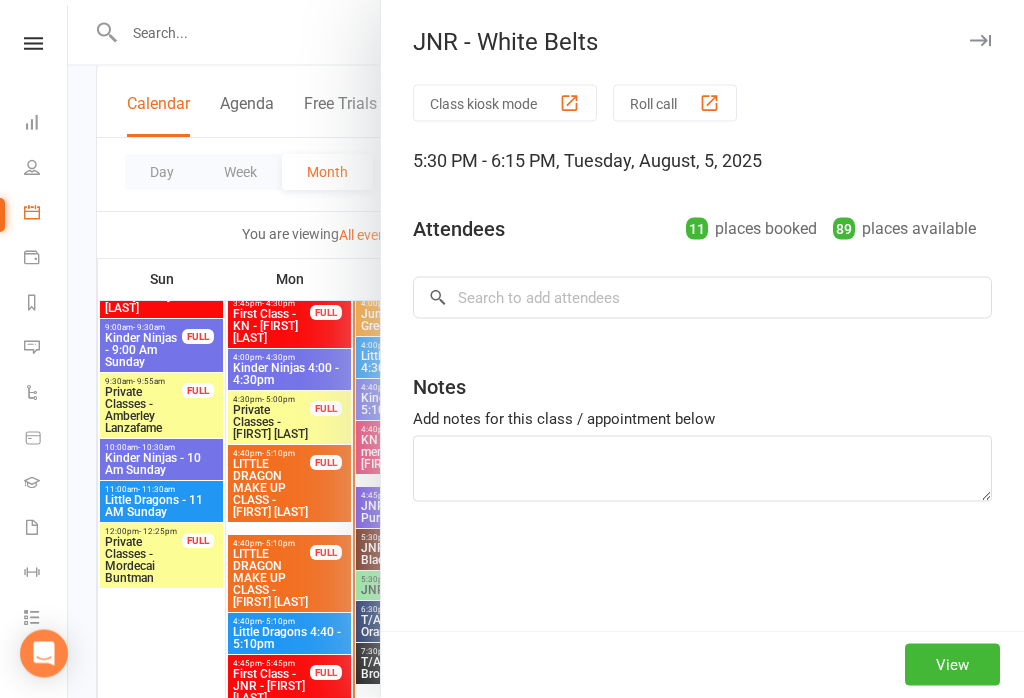 scroll, scrollTop: 1043, scrollLeft: 0, axis: vertical 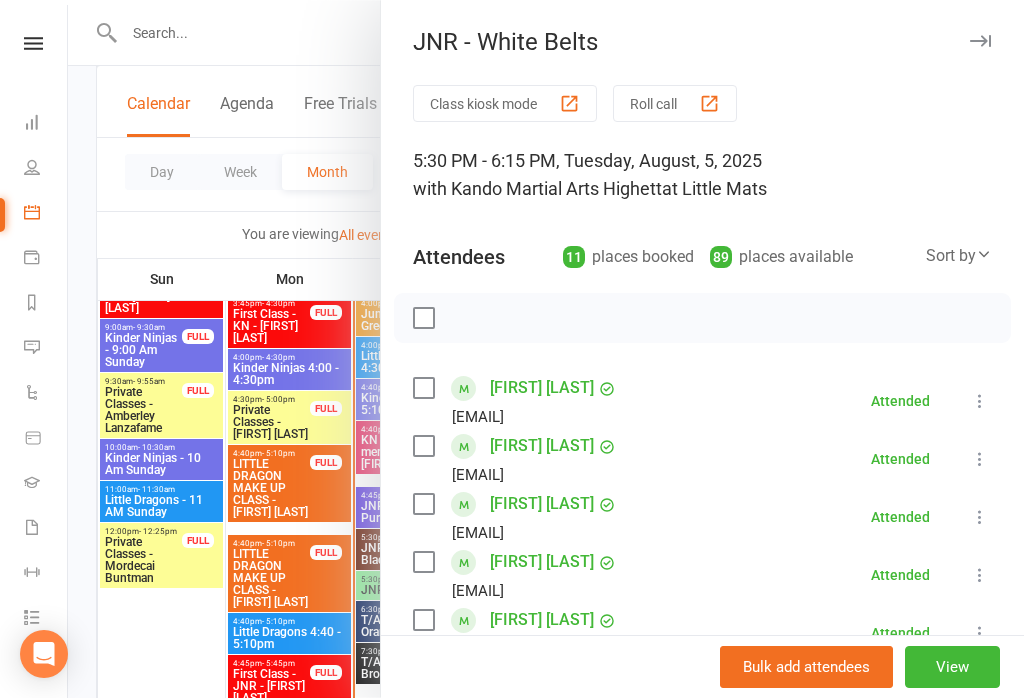 click on "Roll call" at bounding box center [675, 103] 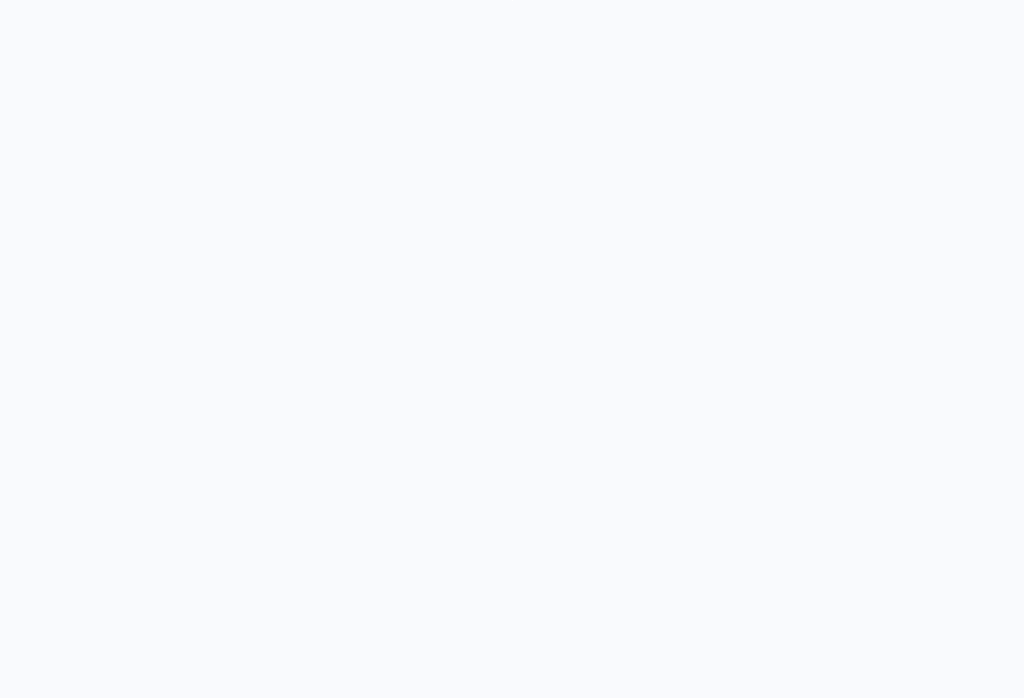 scroll, scrollTop: 0, scrollLeft: 0, axis: both 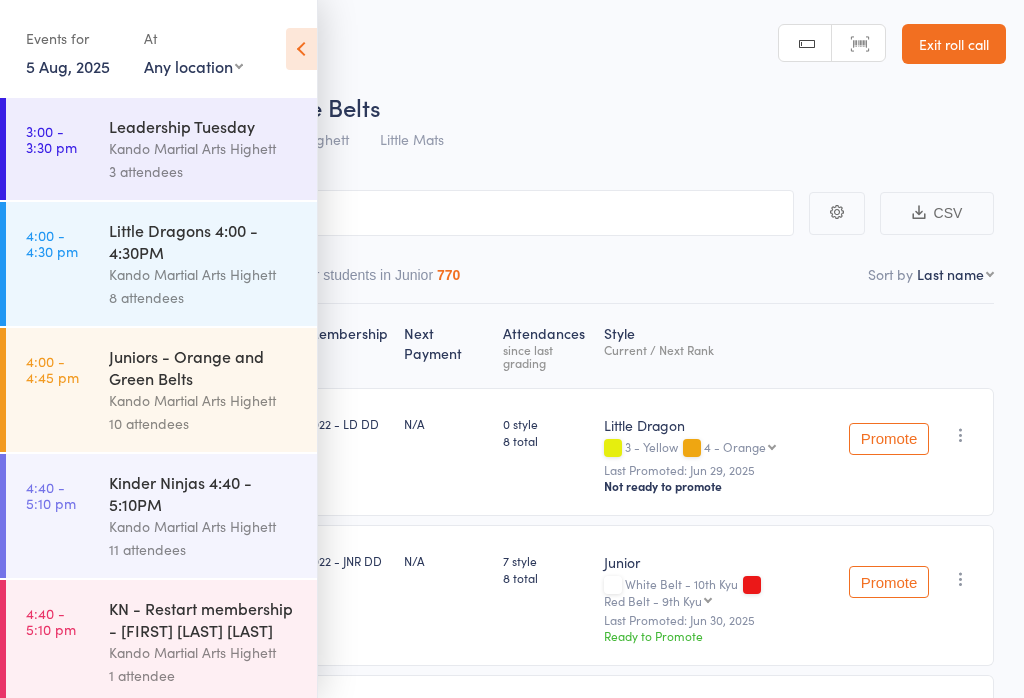 click on "Events for 5 Aug, 2025 5 Aug, 2025
August 2025
Sun Mon Tue Wed Thu Fri Sat
31
27
28
29
30
31
01
02
32
03
04
05
06
07
08
09
33
10
11
12
13
14
15
16
34
17
18
19
20
21
22
23
35
24
25
26
27
28
29
30" at bounding box center (158, 50) 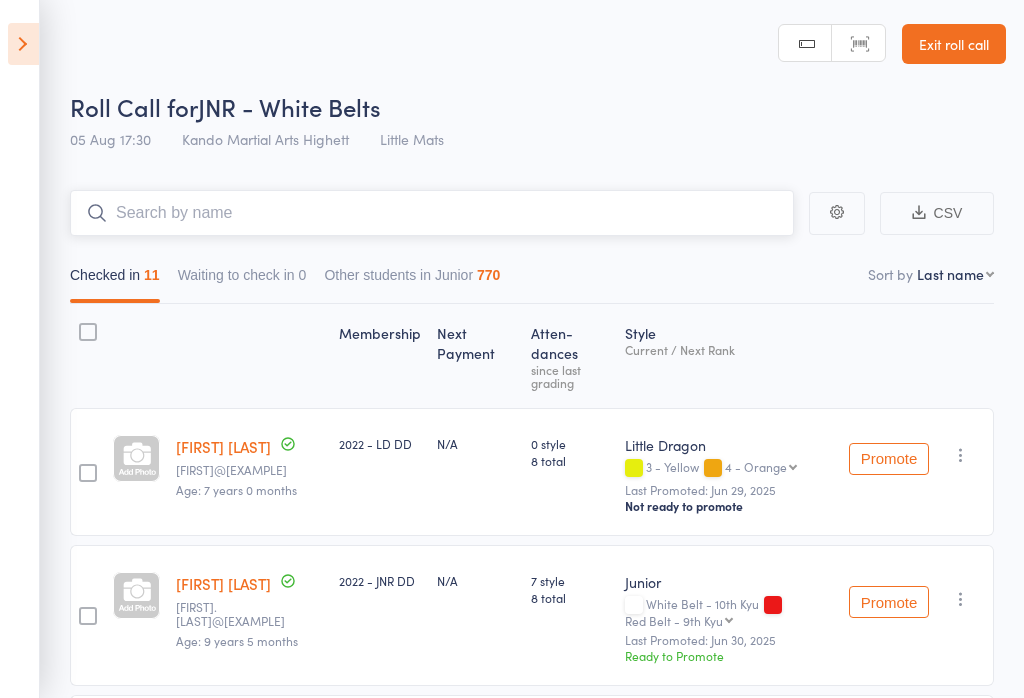 click at bounding box center (432, 213) 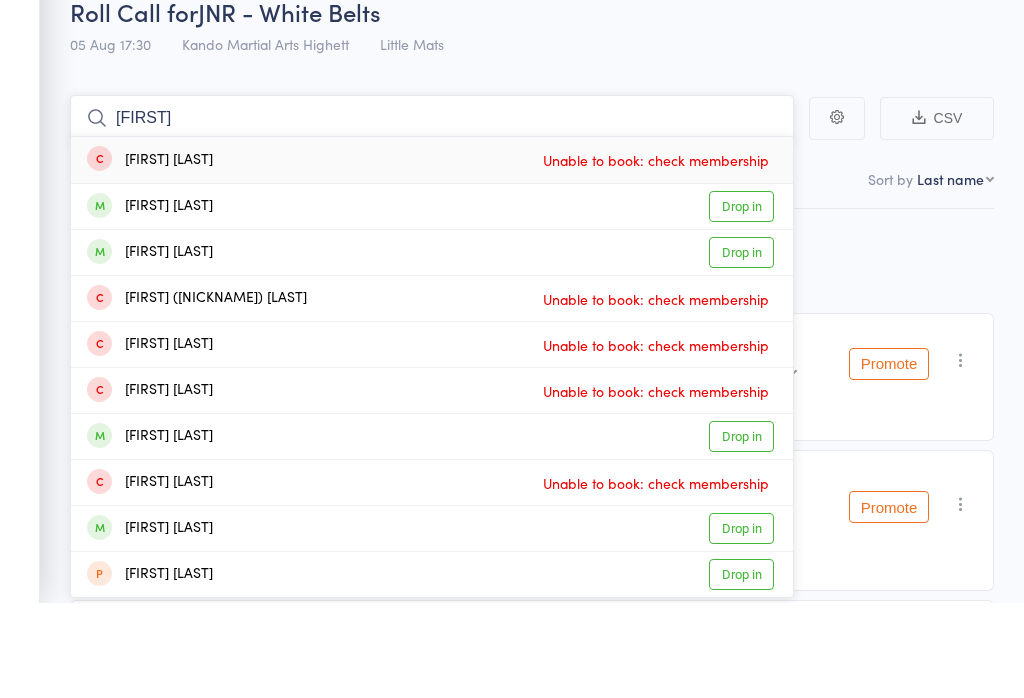 type on "Isabella" 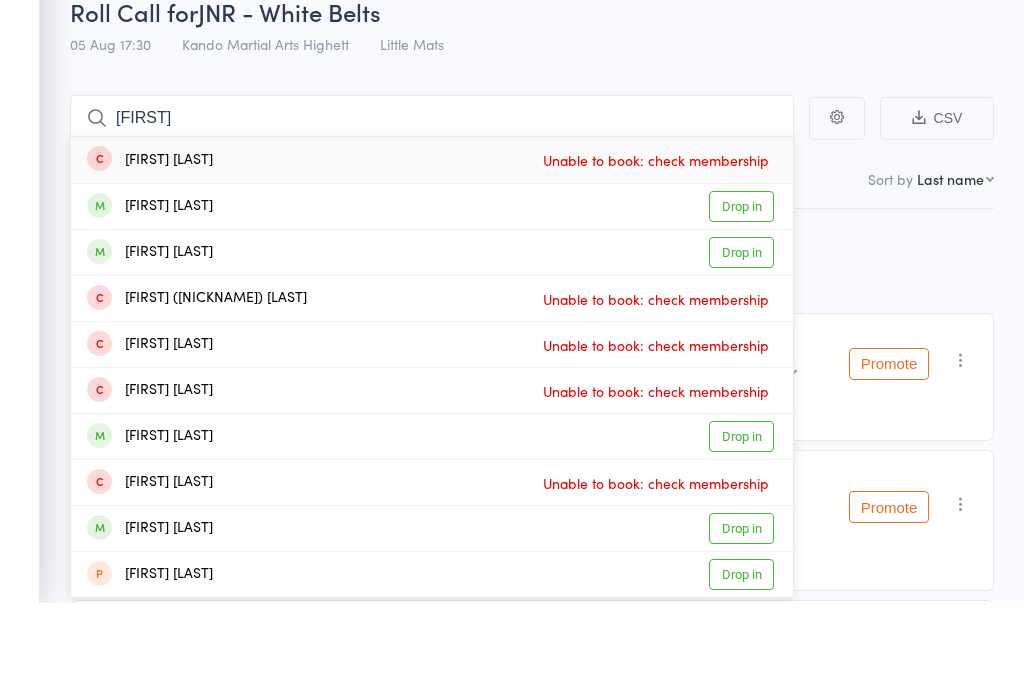 click on "Drop in" at bounding box center [741, 347] 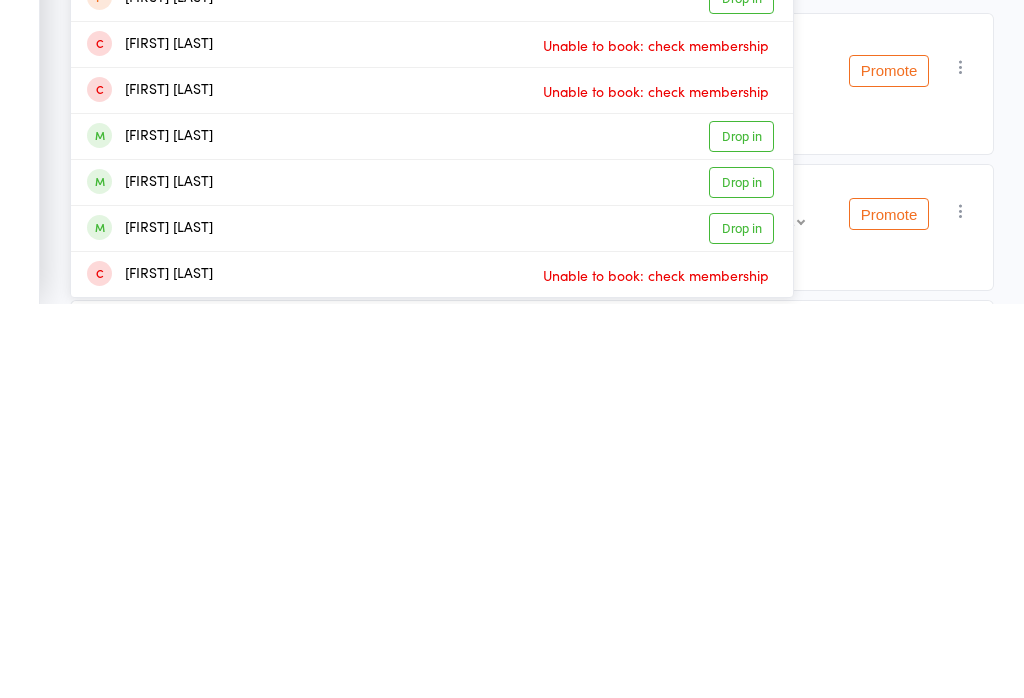 type on "edward" 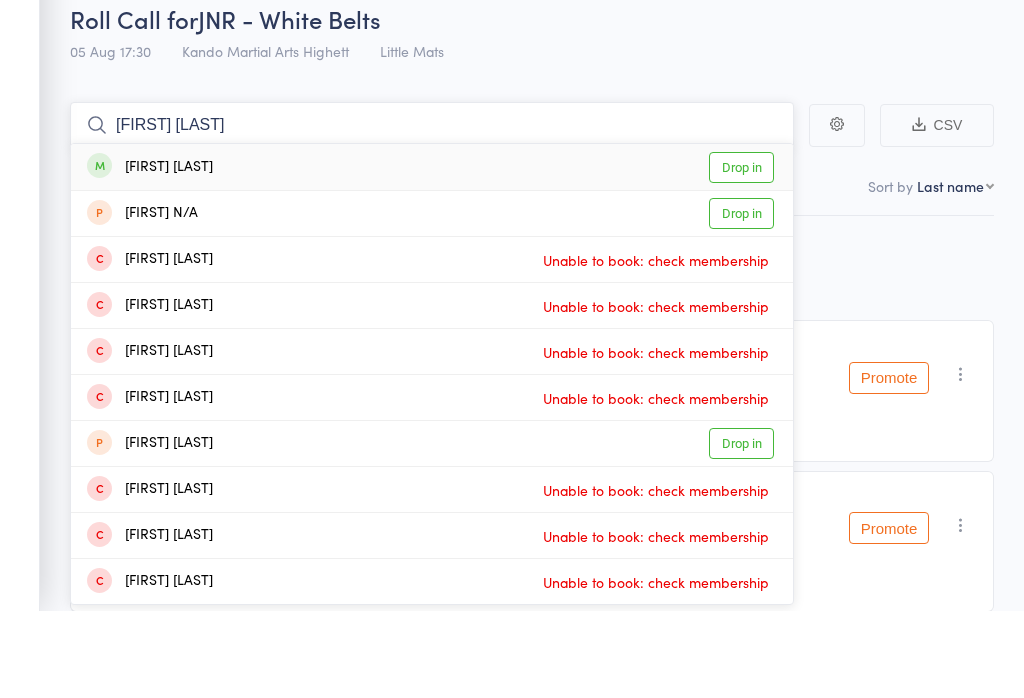 type on "sam gates" 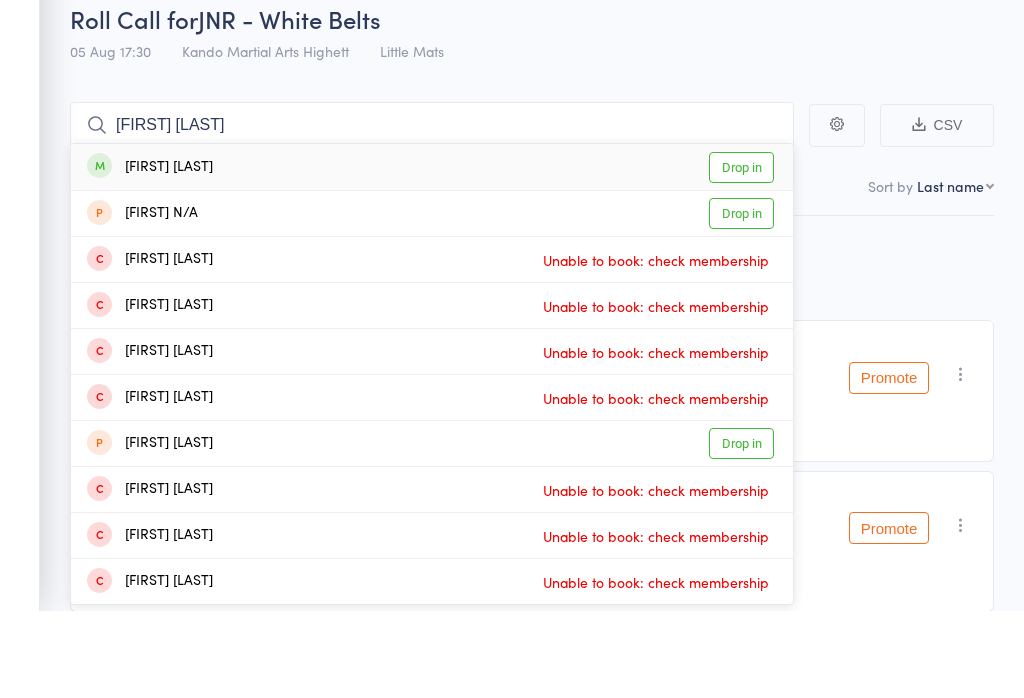 click on "Drop in" at bounding box center (741, 255) 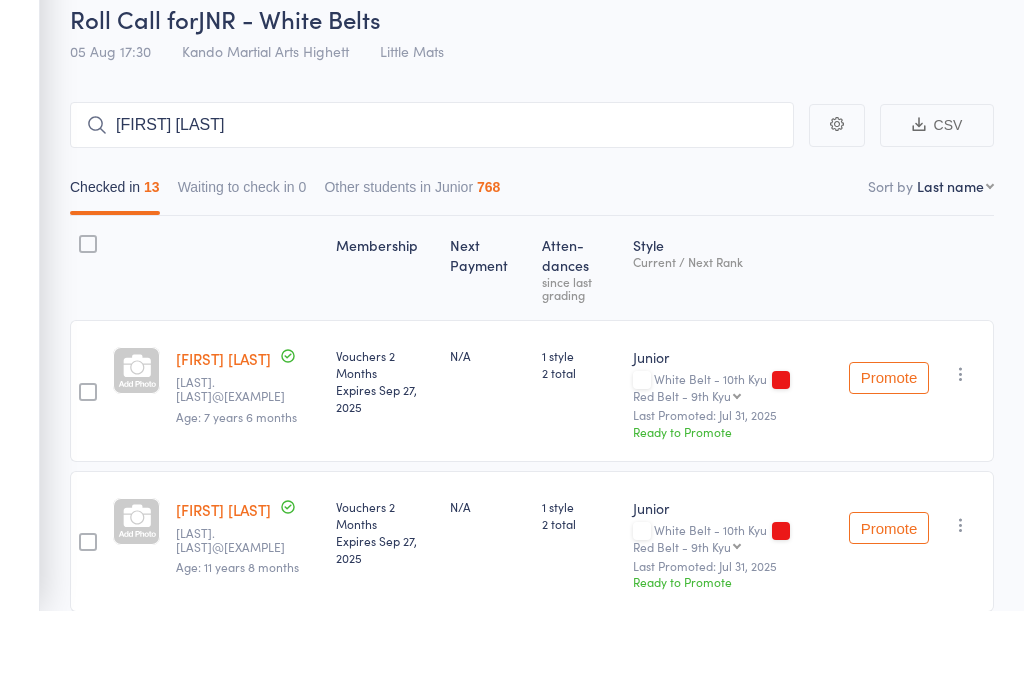 type 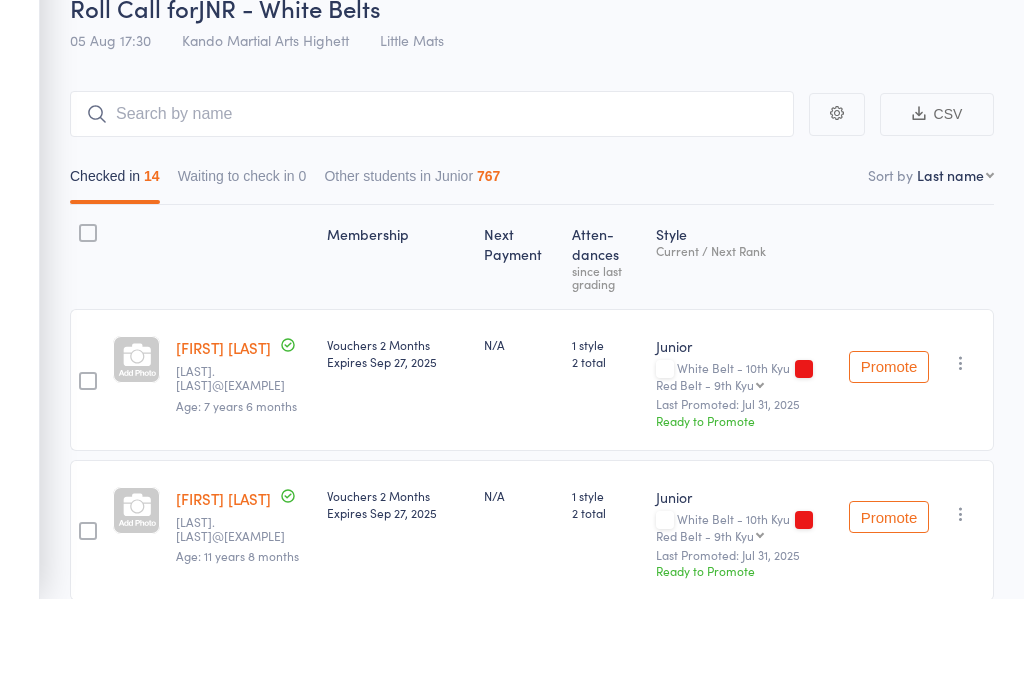 click on "CSV
Checked in  14 Waiting to check in  0 Other students in Junior  767
Sort by   Last name First name Last name Birthday today? Behind on payments? Check in time Next payment date Next payment amount Membership name Membership expires Ready to grade Style and Rank Style attendance count All attendance count Last Promoted Membership Next Payment Atten­dances since last grading Style Current / Next Rank Isabella Burland    burland.nr@gmail.com Age: 7 years 6 months Vouchers 2 Months Expires Sep 27, 2025  N/A 1 style 2 total Junior White Belt - 10th Kyu  Red Belt - 9th  Kyu  Red Belt - 9th  Kyu Yellow Belt - 8th  Kyu Orange Belt - 7th  Kyu Green Belt - 6th  Kyu Blue Belt - 5th  Kyu Blue Bar Belt - 5th  Kyu Purple Belt - 4th  Kyu Purple Bar Belt - 4th  Kyu Brown  Belt I - 3rd  Kyu Brown  Belt I Grey Tip- 3rd  Kyu Brown  Belt II- 2nd  Kyu Brown  Belt II Grey Tip- 2nd  Kyu Brown  Belt III- 1st  Kyu Brown  Belt III- 1st  Kyu + Grey Stripe Brown  Belt III- 1st  Kyu + 2 Grey Stripes Jnr Black Belt Shodan Ho" at bounding box center (512, 1364) 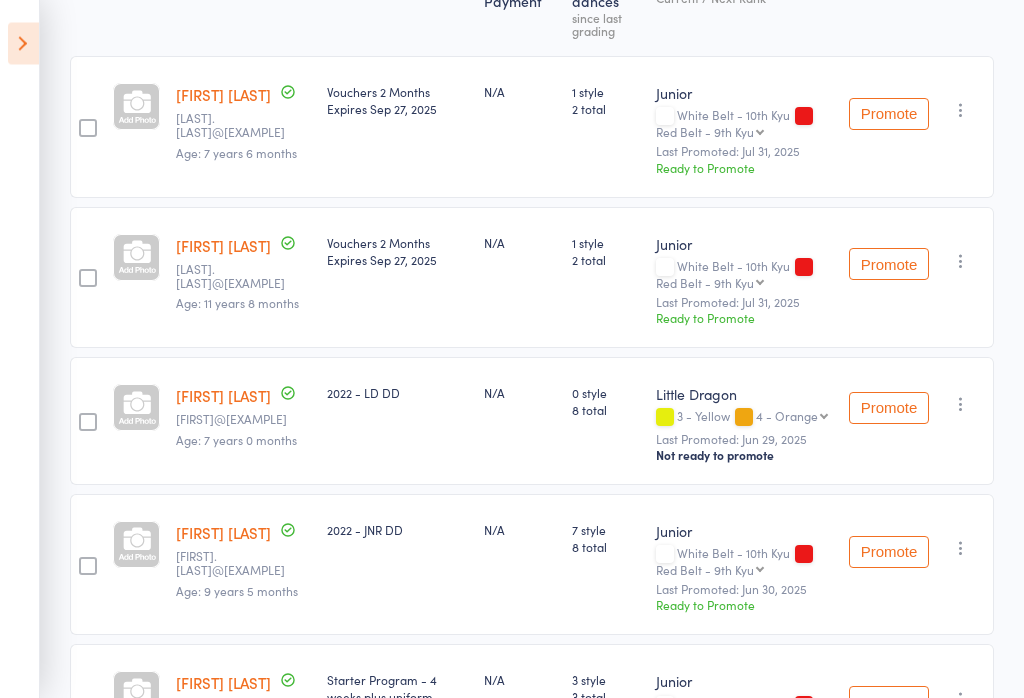 scroll, scrollTop: 353, scrollLeft: 0, axis: vertical 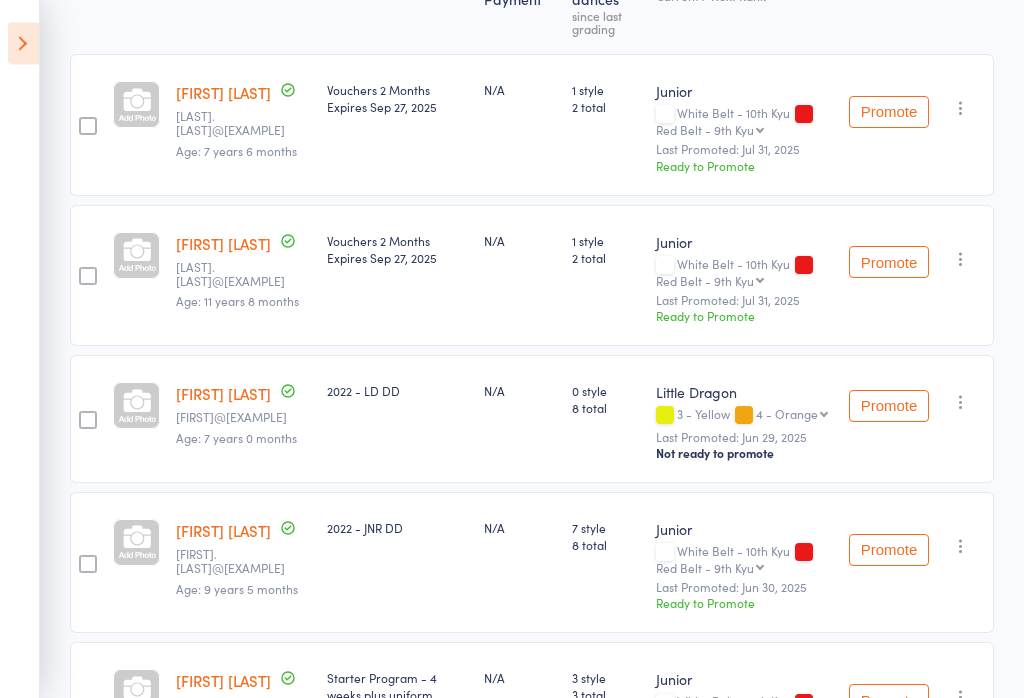 click on "CSV
Checked in  14 Waiting to check in  0 Other students in Junior  767
Sort by   Last name First name Last name Birthday today? Behind on payments? Check in time Next payment date Next payment amount Membership name Membership expires Ready to grade Style and Rank Style attendance count All attendance count Last Promoted Membership Next Payment Atten­dances since last grading Style Current / Next Rank Isabella Burland    burland.nr@gmail.com Age: 7 years 6 months Vouchers 2 Months Expires Sep 27, 2025  N/A 1 style 2 total Junior White Belt - 10th Kyu  Red Belt - 9th  Kyu  Red Belt - 9th  Kyu Yellow Belt - 8th  Kyu Orange Belt - 7th  Kyu Green Belt - 6th  Kyu Blue Belt - 5th  Kyu Blue Bar Belt - 5th  Kyu Purple Belt - 4th  Kyu Purple Bar Belt - 4th  Kyu Brown  Belt I - 3rd  Kyu Brown  Belt I Grey Tip- 3rd  Kyu Brown  Belt II- 2nd  Kyu Brown  Belt II Grey Tip- 2nd  Kyu Brown  Belt III- 1st  Kyu Brown  Belt III- 1st  Kyu + Grey Stripe Brown  Belt III- 1st  Kyu + 2 Grey Stripes Jnr Black Belt Shodan Ho" at bounding box center [512, 1011] 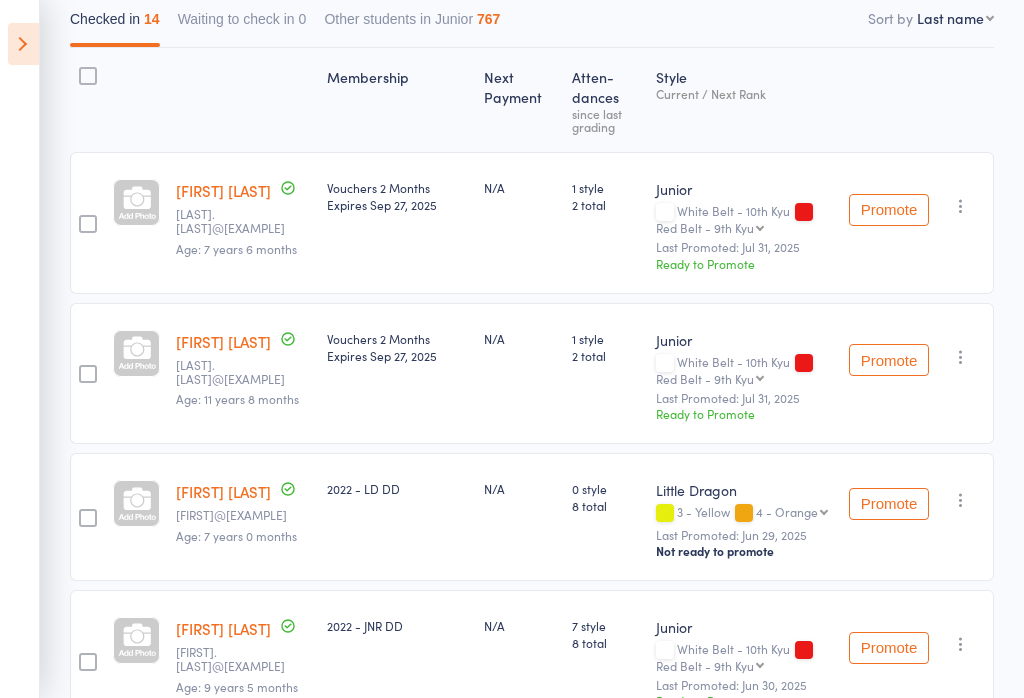 scroll, scrollTop: 239, scrollLeft: 0, axis: vertical 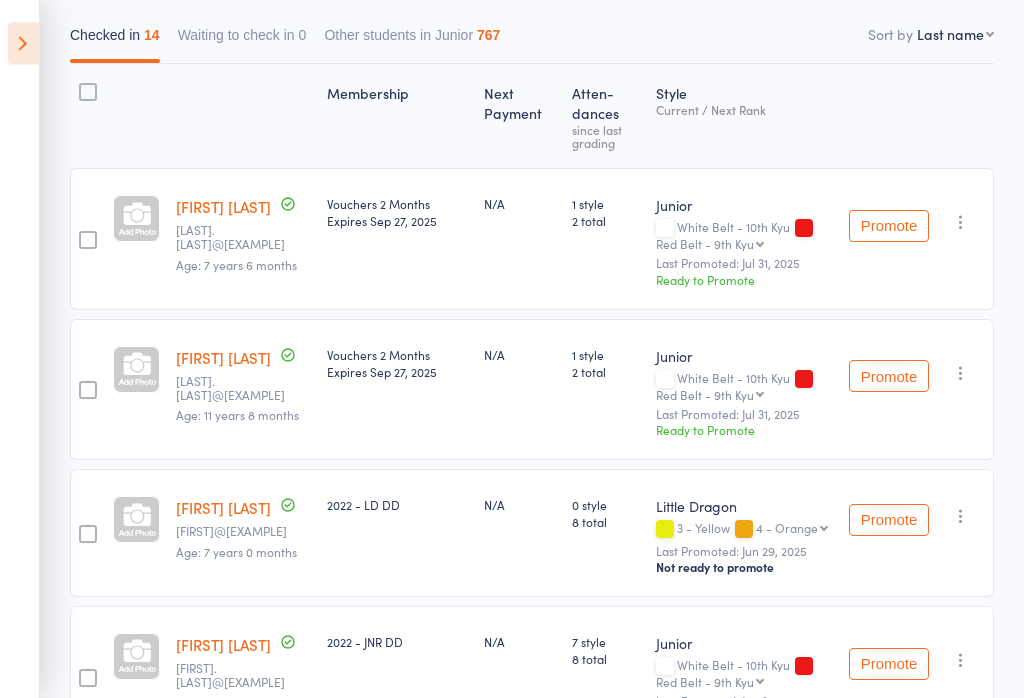 click on "Events for 5 Aug, 2025 5 Aug, 2025
August 2025
Sun Mon Tue Wed Thu Fri Sat
31
27
28
29
30
31
01
02
32
03
04
05
06
07
08
09
33
10
11
12
13
14
15
16
34
17
18
19
20
21
22
23
35
24
25
26
27
28
29
30" at bounding box center (20, 349) 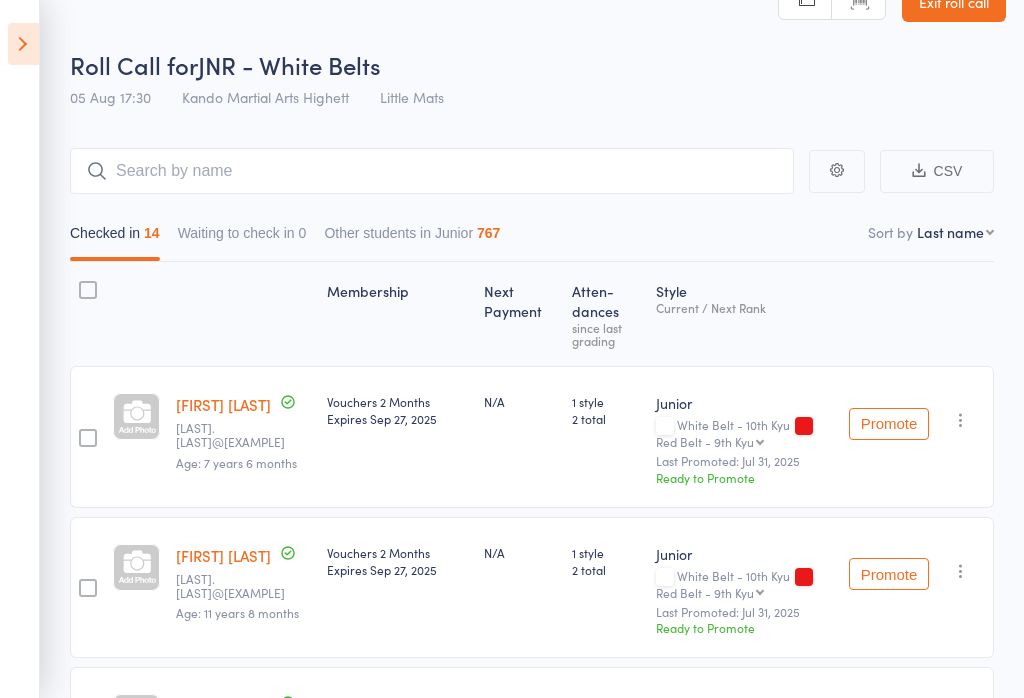 scroll, scrollTop: 36, scrollLeft: 0, axis: vertical 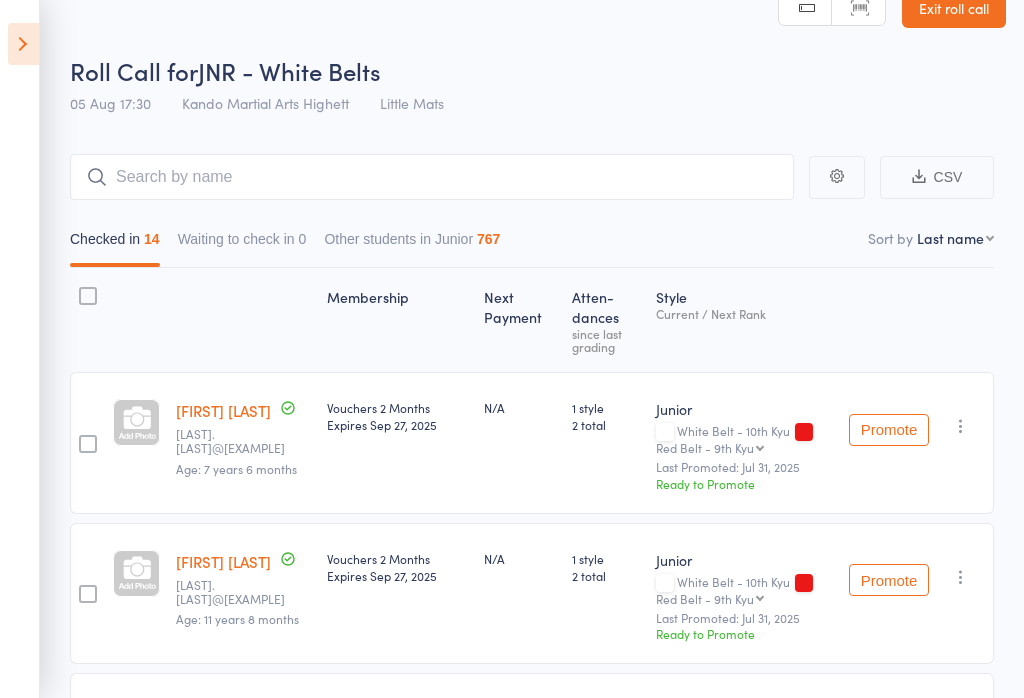 click on "Exit roll call" at bounding box center (954, 8) 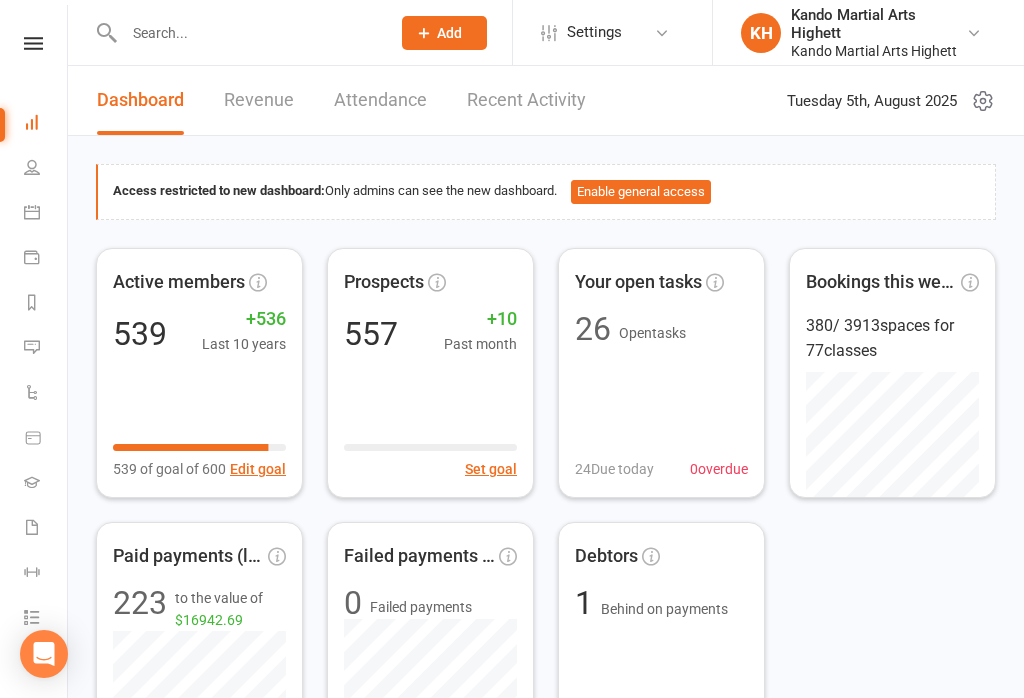 scroll, scrollTop: 0, scrollLeft: 0, axis: both 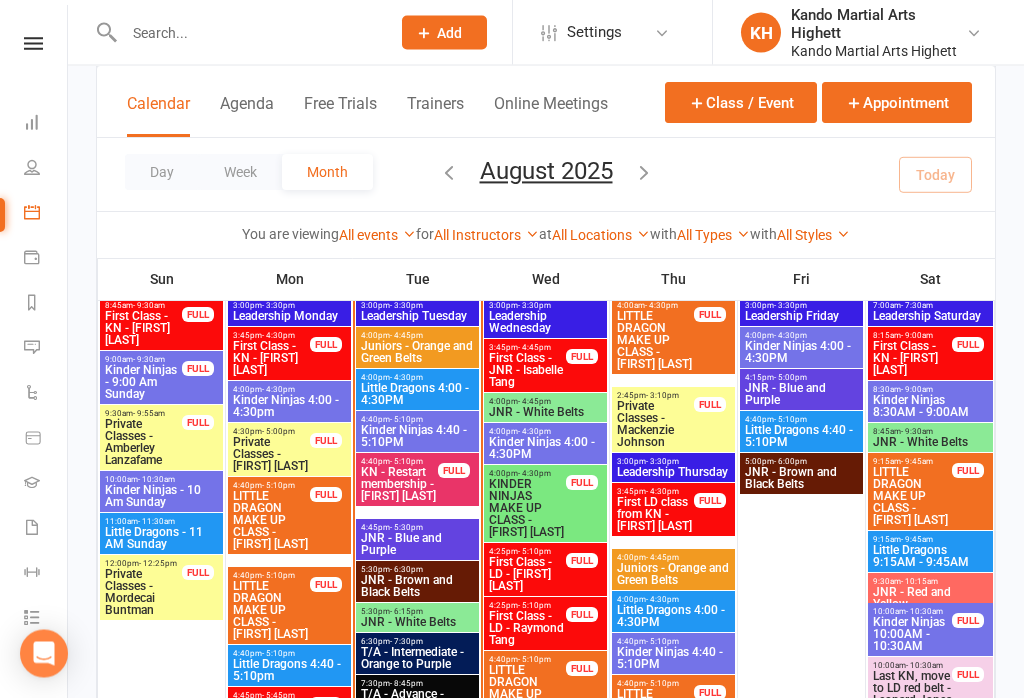 click on "Appointment" at bounding box center (897, 102) 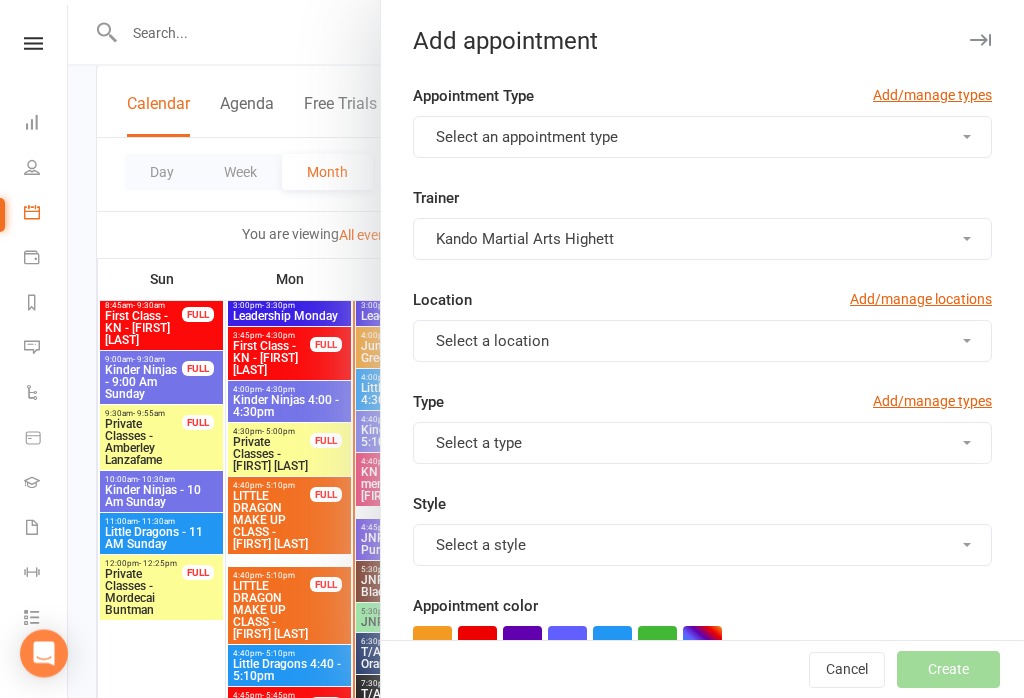 scroll, scrollTop: 1011, scrollLeft: 0, axis: vertical 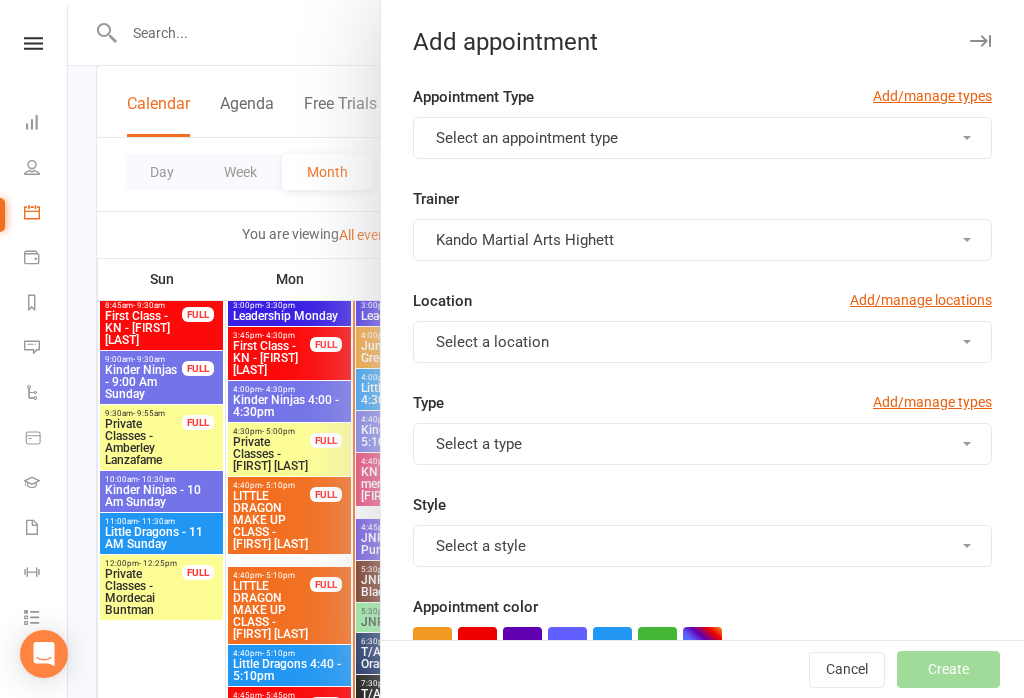 click on "Select an appointment type" at bounding box center [702, 138] 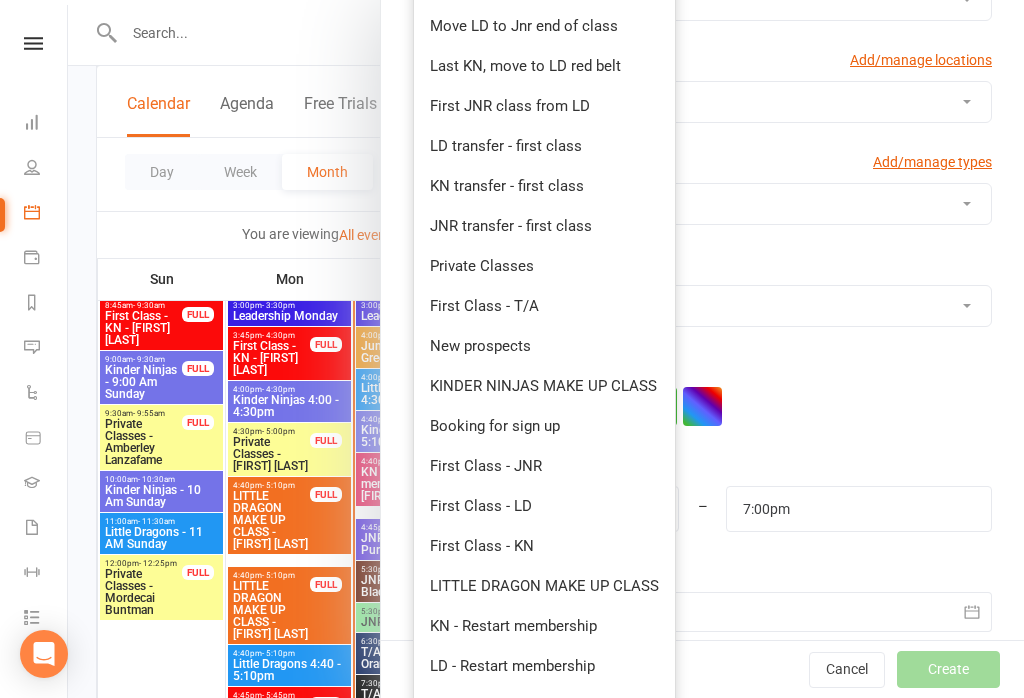 scroll, scrollTop: 267, scrollLeft: 0, axis: vertical 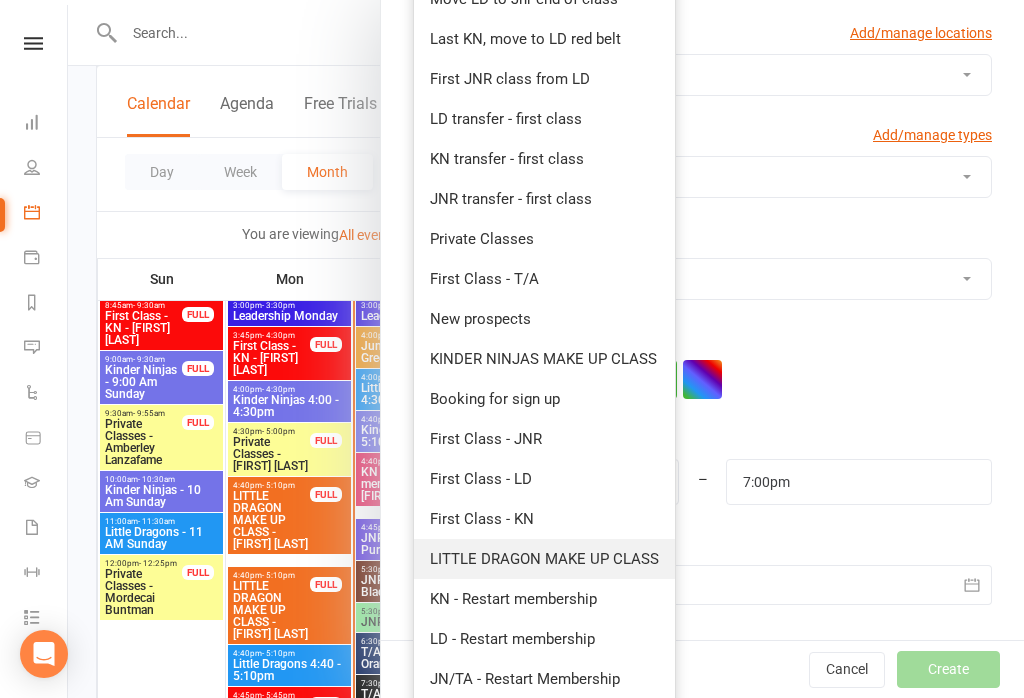 click on "LITTLE DRAGON MAKE UP CLASS" at bounding box center [544, 559] 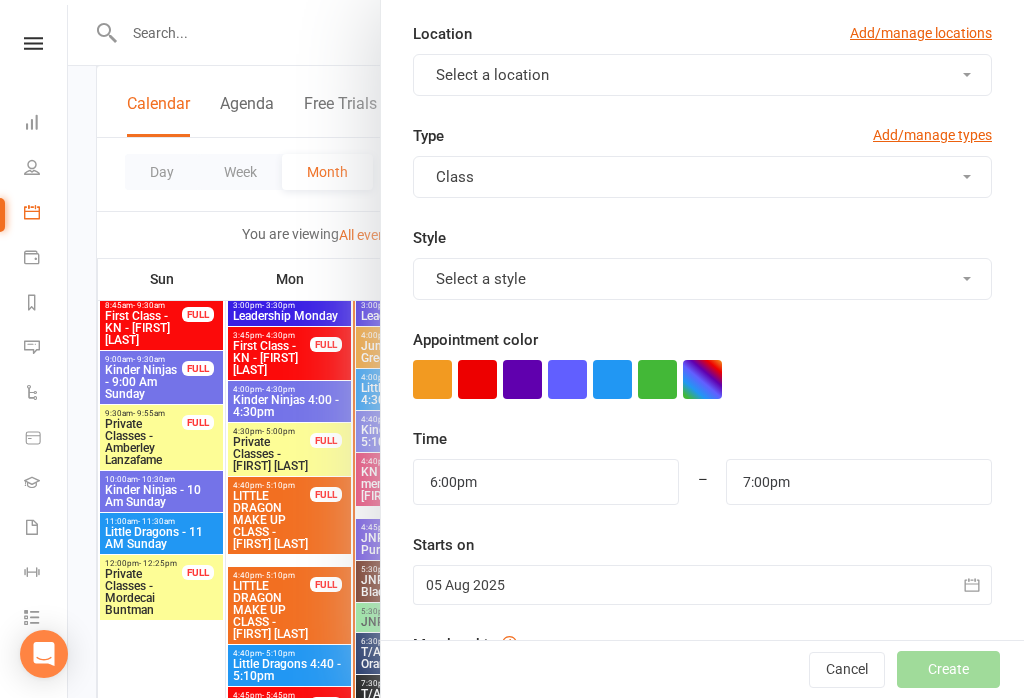 type on "6:30pm" 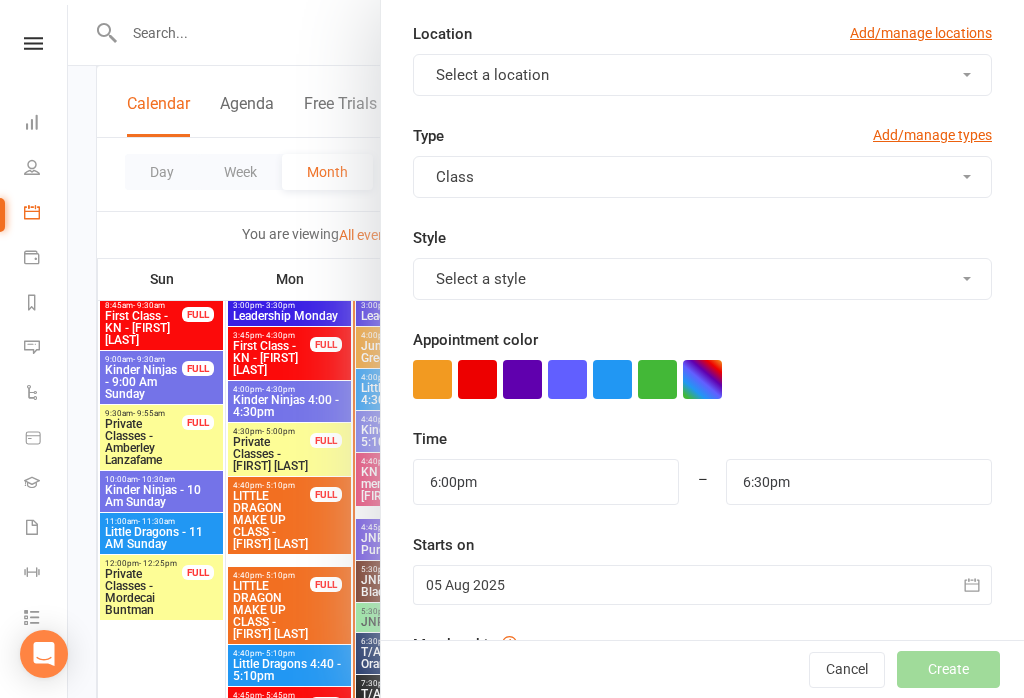 scroll, scrollTop: 0, scrollLeft: 0, axis: both 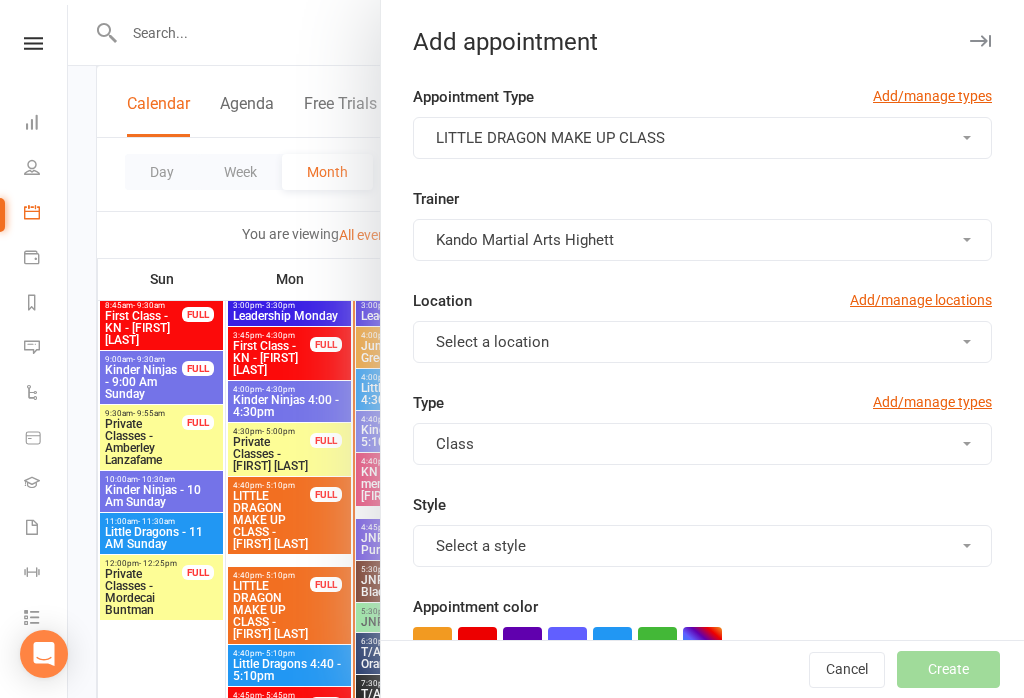 click on "Select a location" at bounding box center (702, 342) 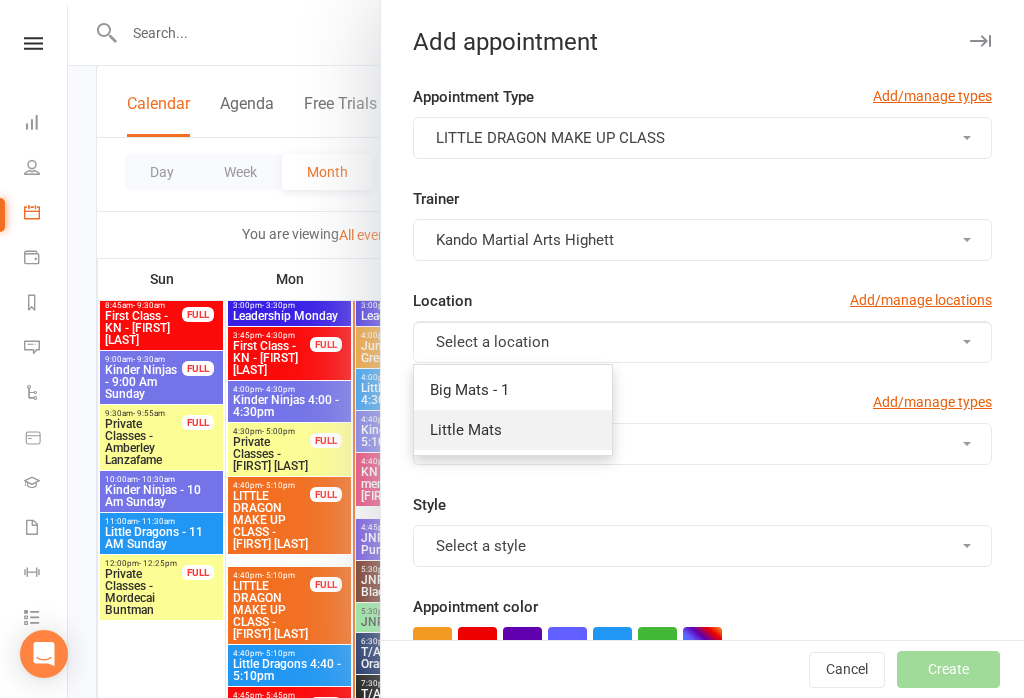 click on "Little Mats" at bounding box center [513, 430] 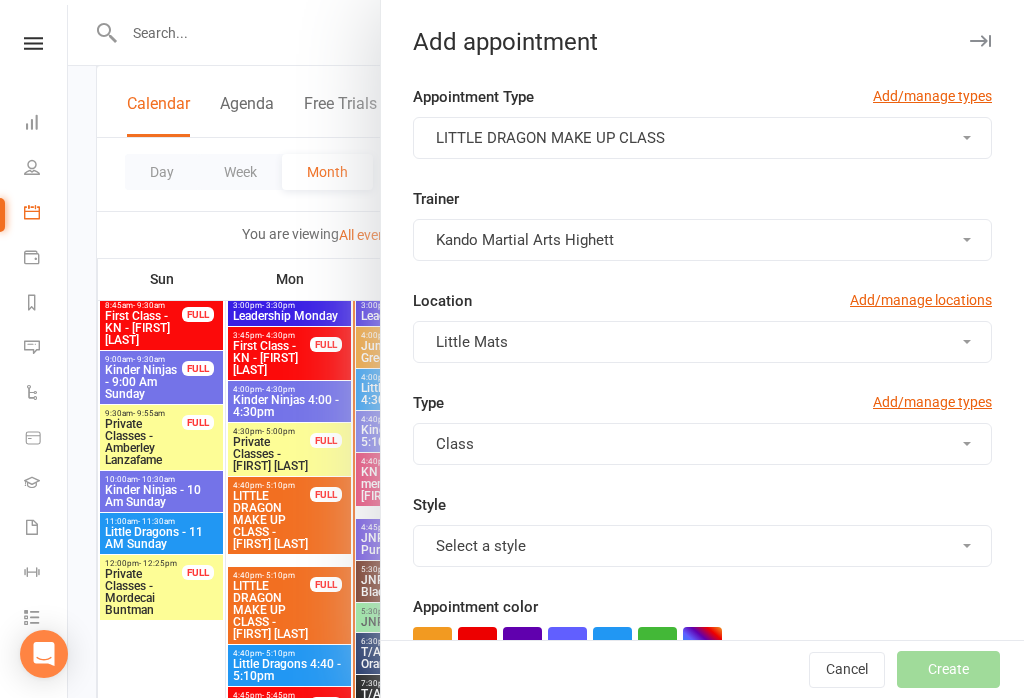 click on "Class" at bounding box center [702, 444] 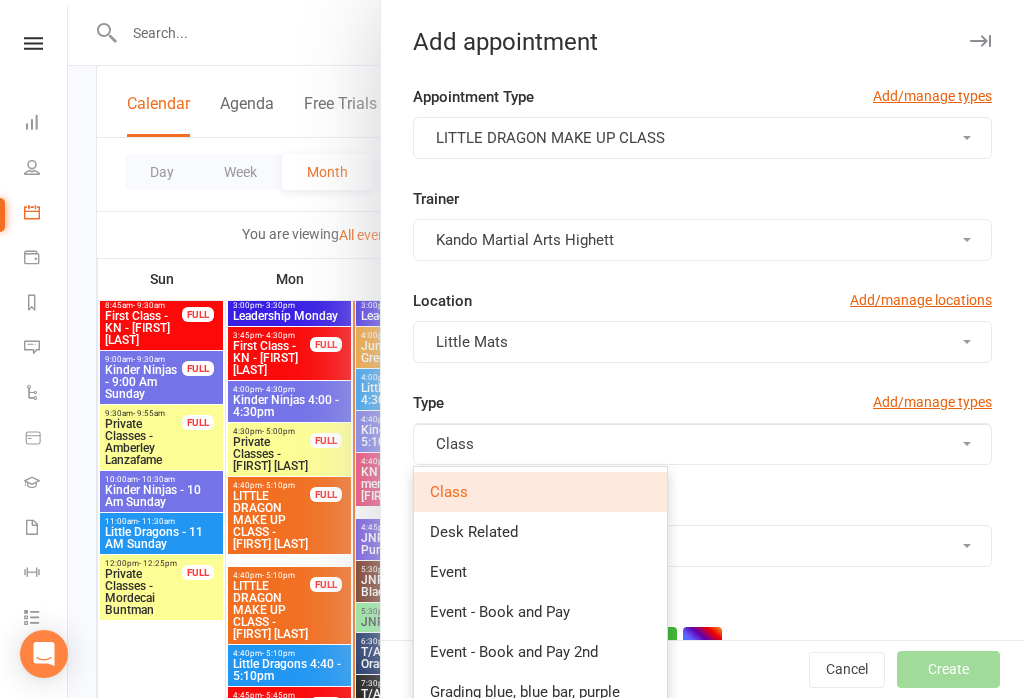 click on "Class" at bounding box center (540, 492) 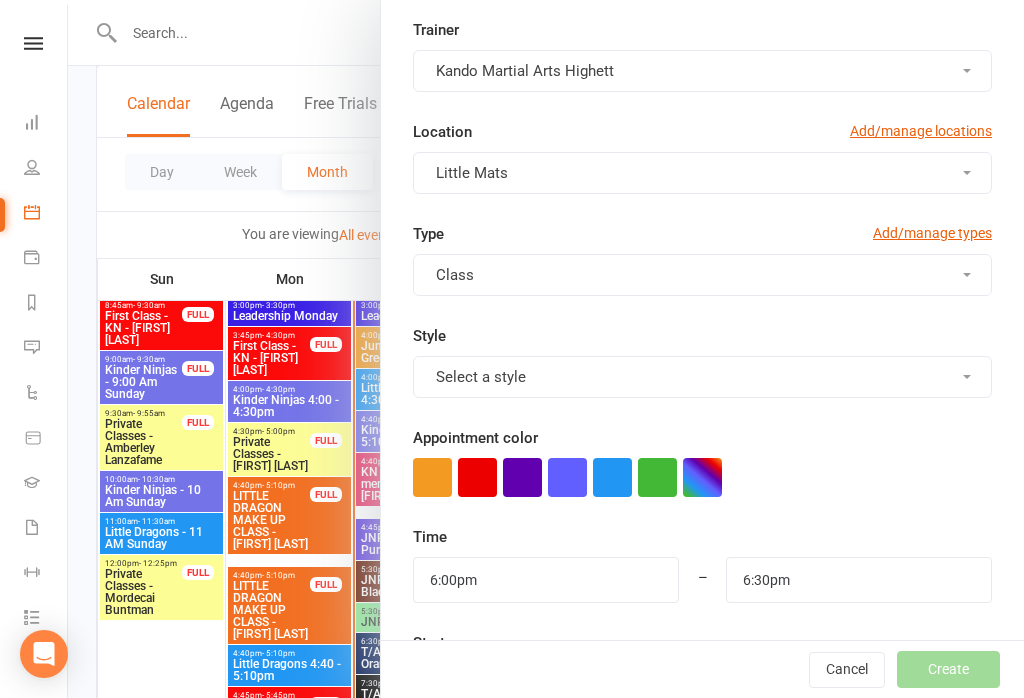scroll, scrollTop: 176, scrollLeft: 0, axis: vertical 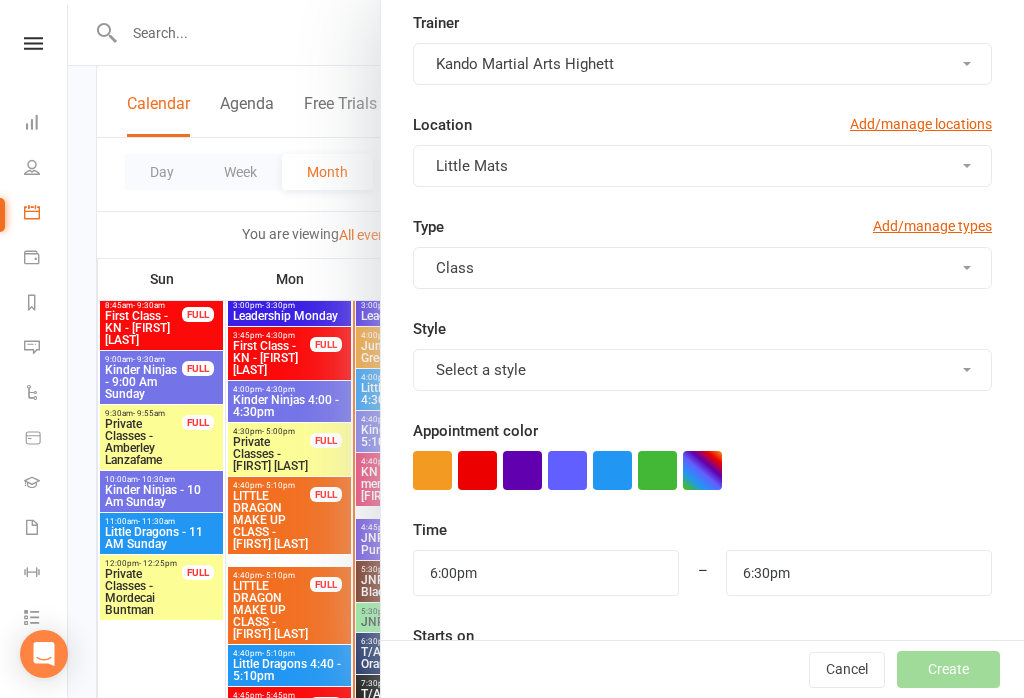 click on "Select a style" at bounding box center [702, 370] 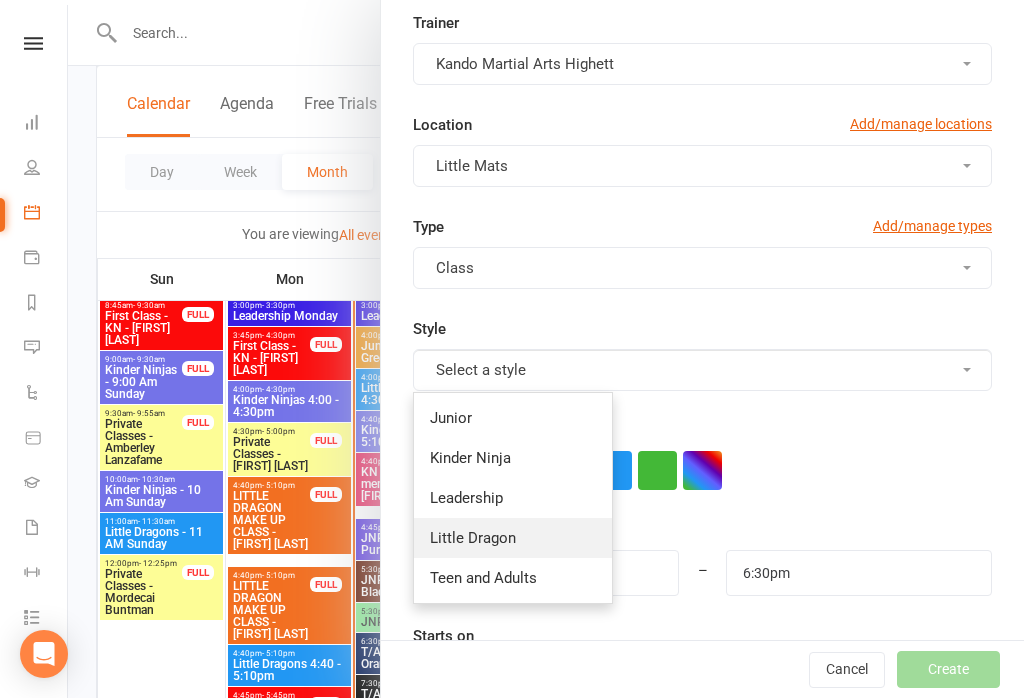 click on "Little Dragon" at bounding box center (513, 538) 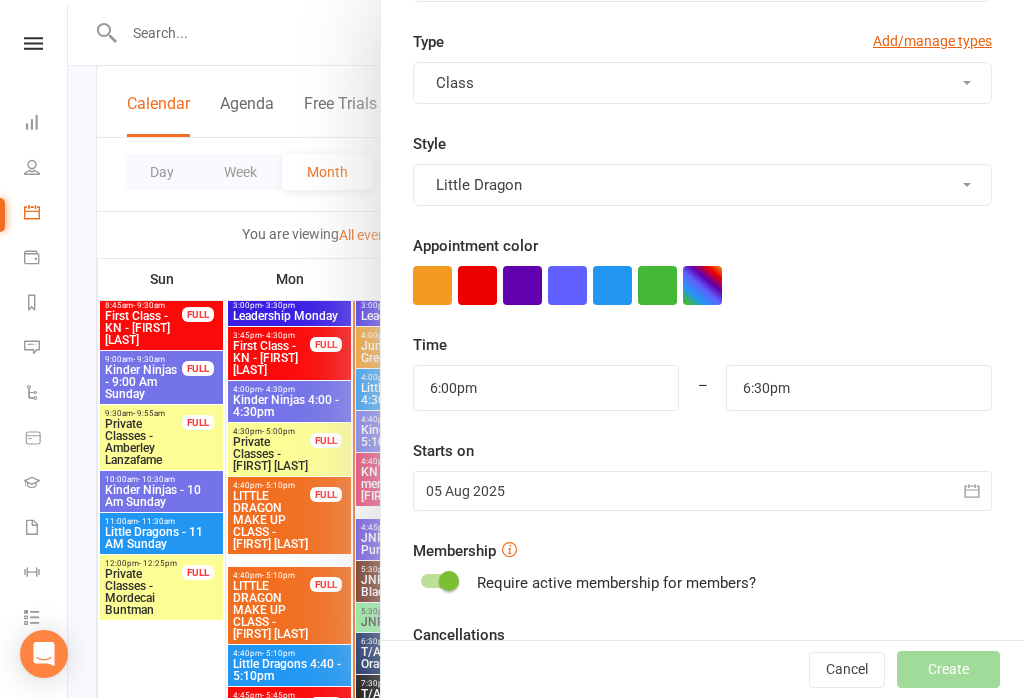 scroll, scrollTop: 361, scrollLeft: 0, axis: vertical 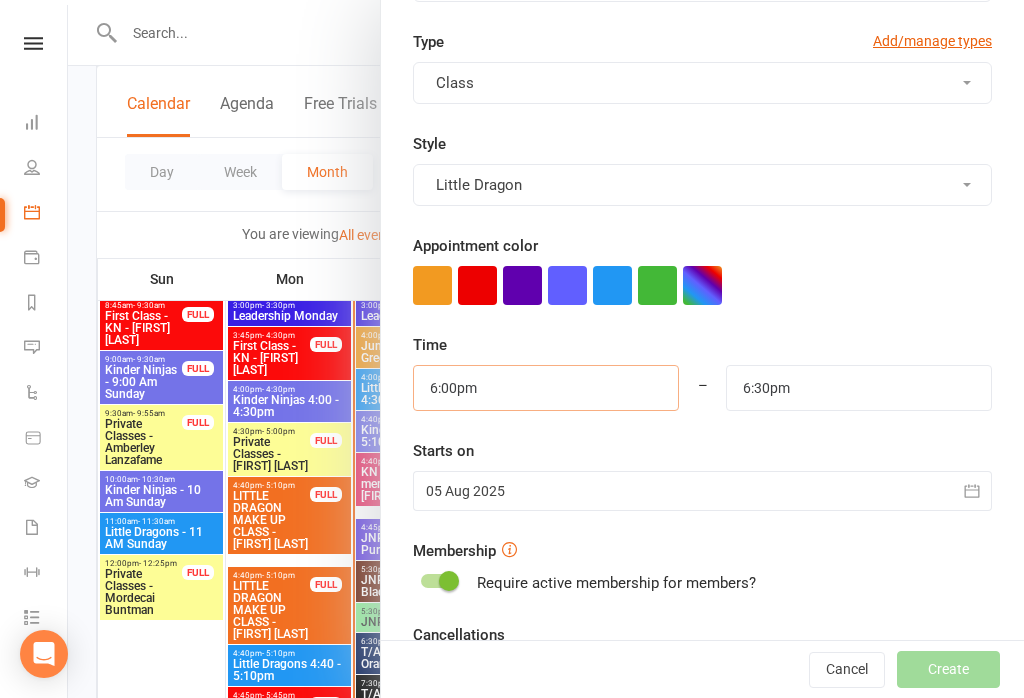 click on "6:00pm" at bounding box center [546, 388] 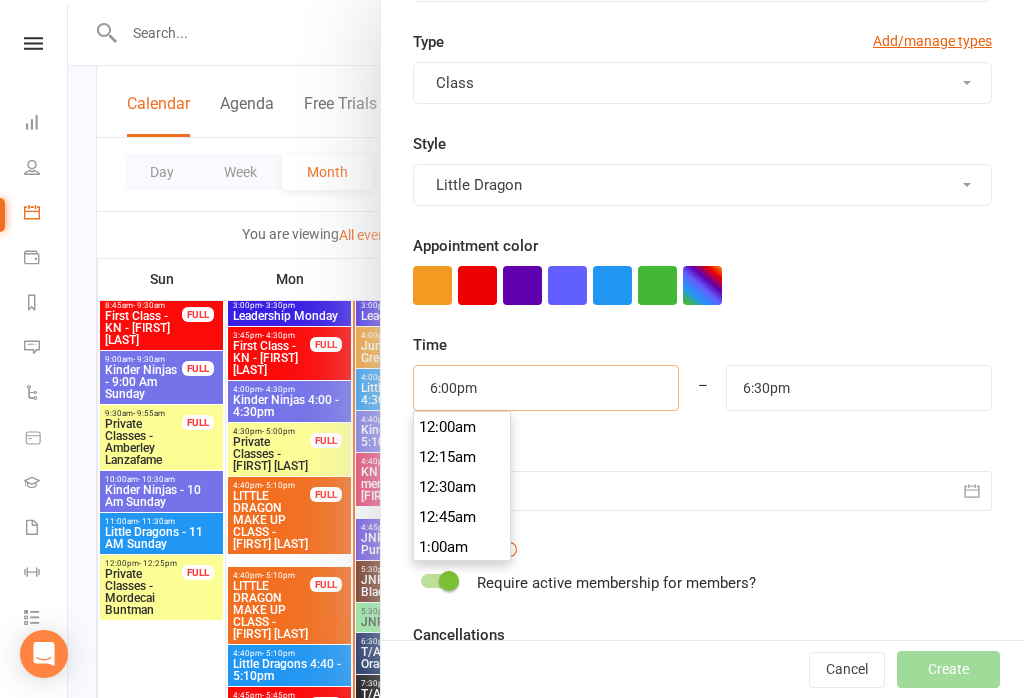 scroll, scrollTop: 1010, scrollLeft: 0, axis: vertical 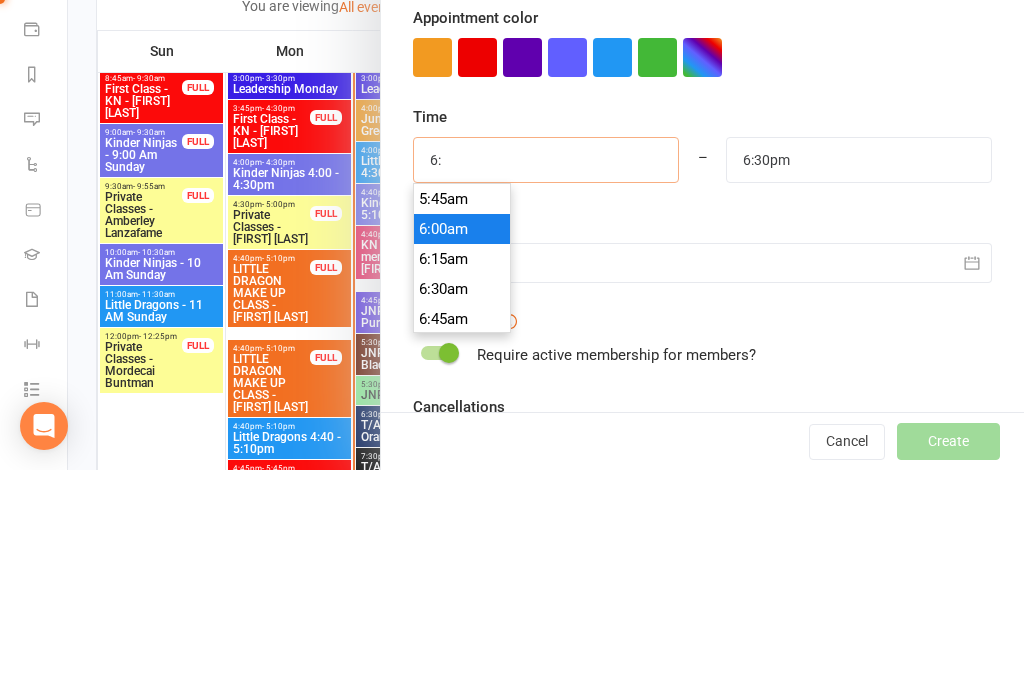 type on "6" 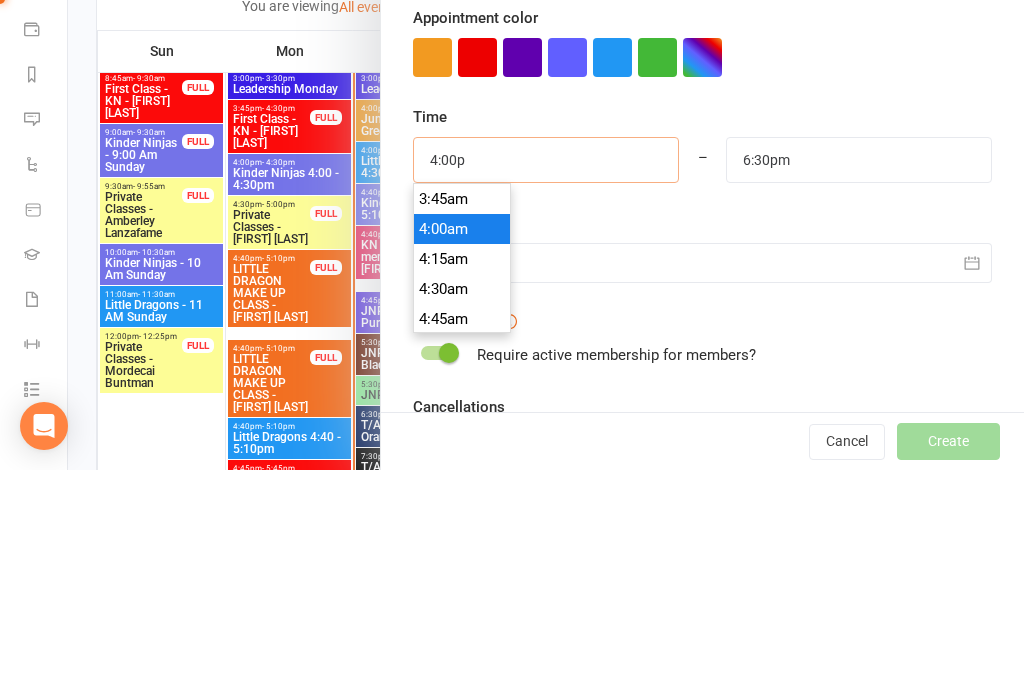 scroll, scrollTop: 1890, scrollLeft: 0, axis: vertical 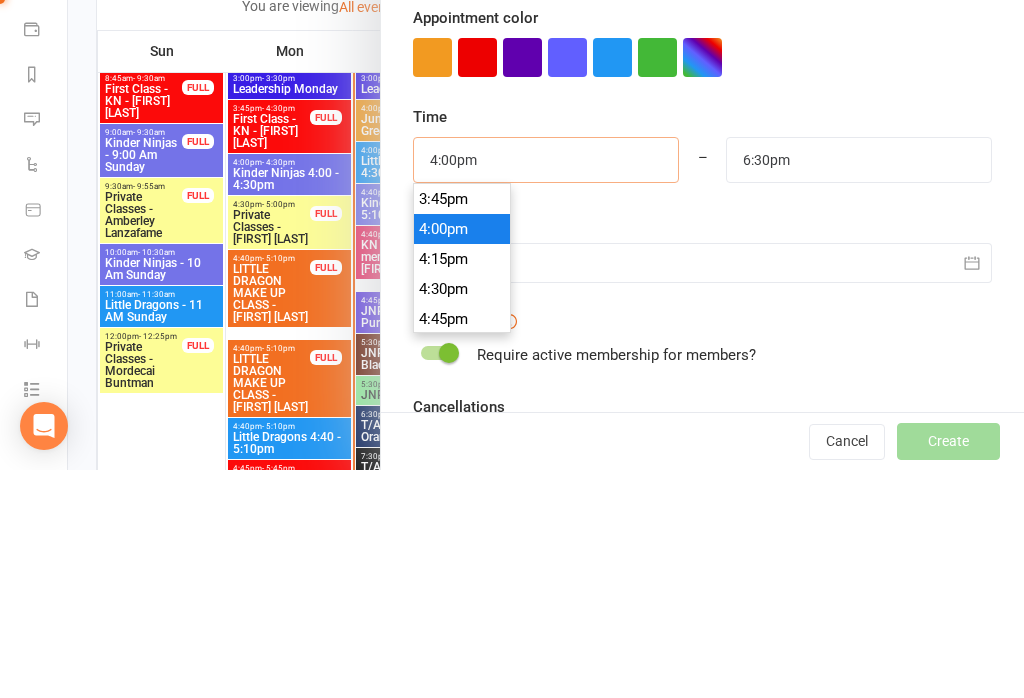 type on "4:00pm" 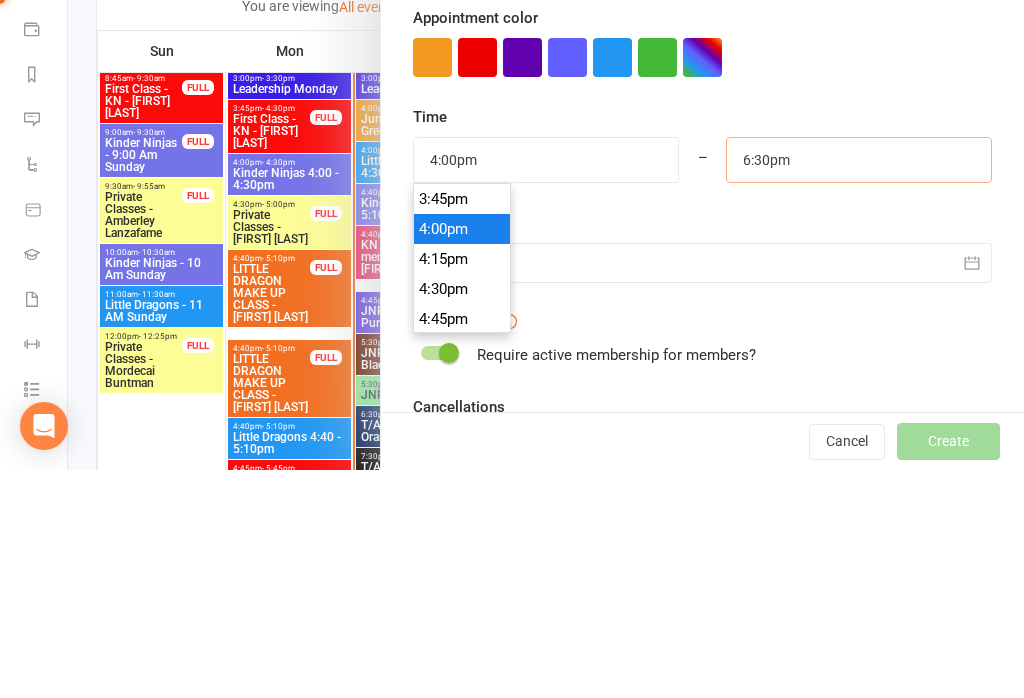 click on "6:30pm" at bounding box center (859, 388) 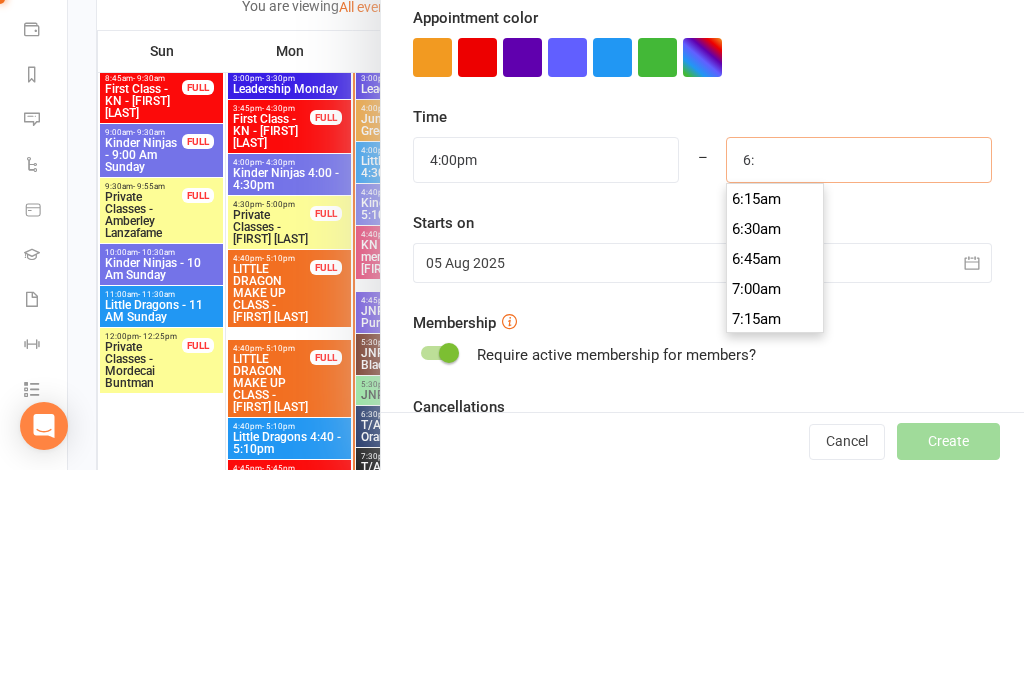 scroll, scrollTop: 690, scrollLeft: 0, axis: vertical 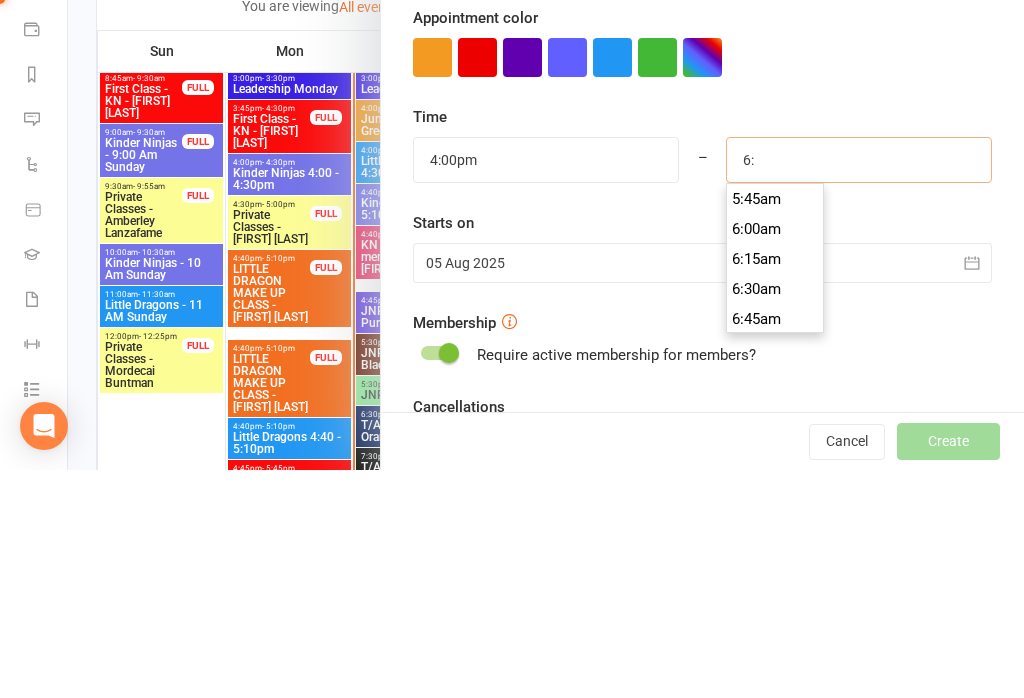 type on "6" 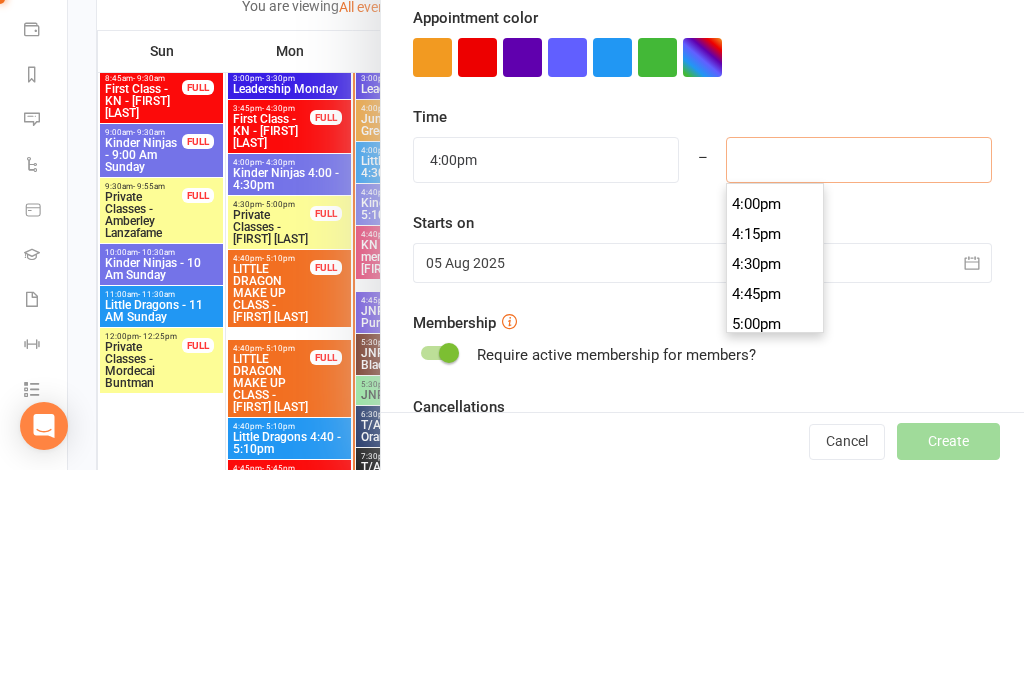 scroll, scrollTop: 1914, scrollLeft: 0, axis: vertical 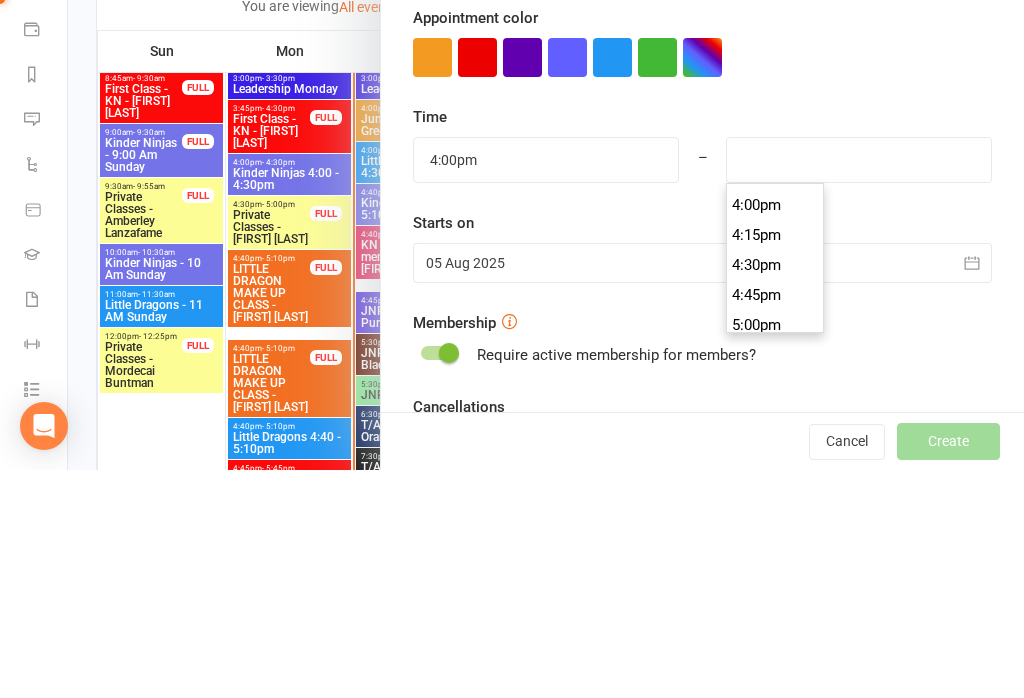 click on "4:30pm" at bounding box center (775, 493) 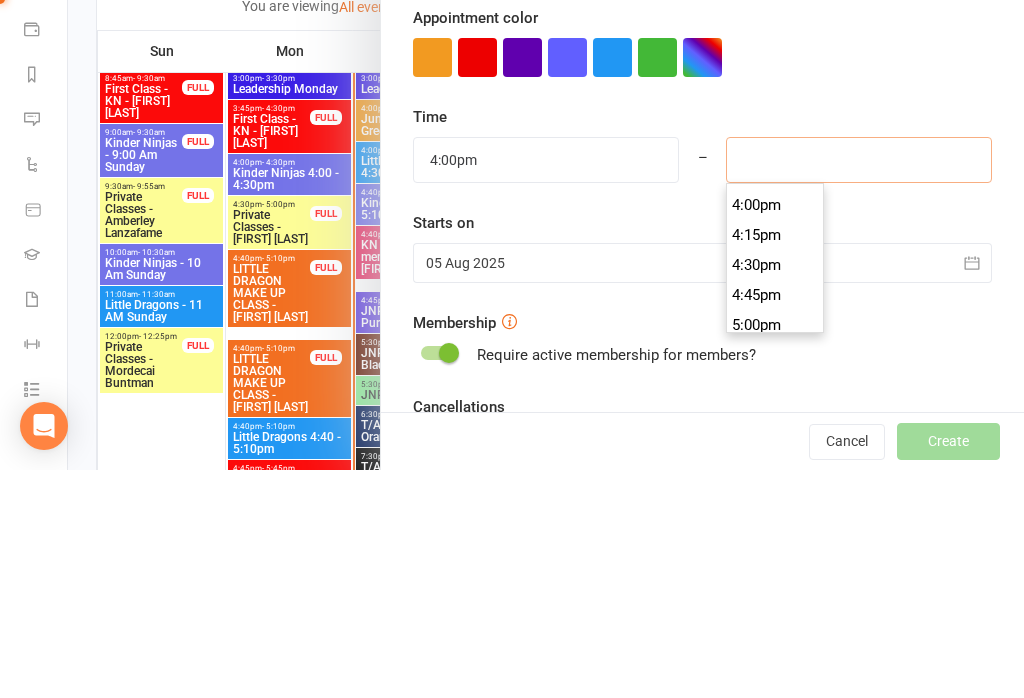 type on "4:30pm" 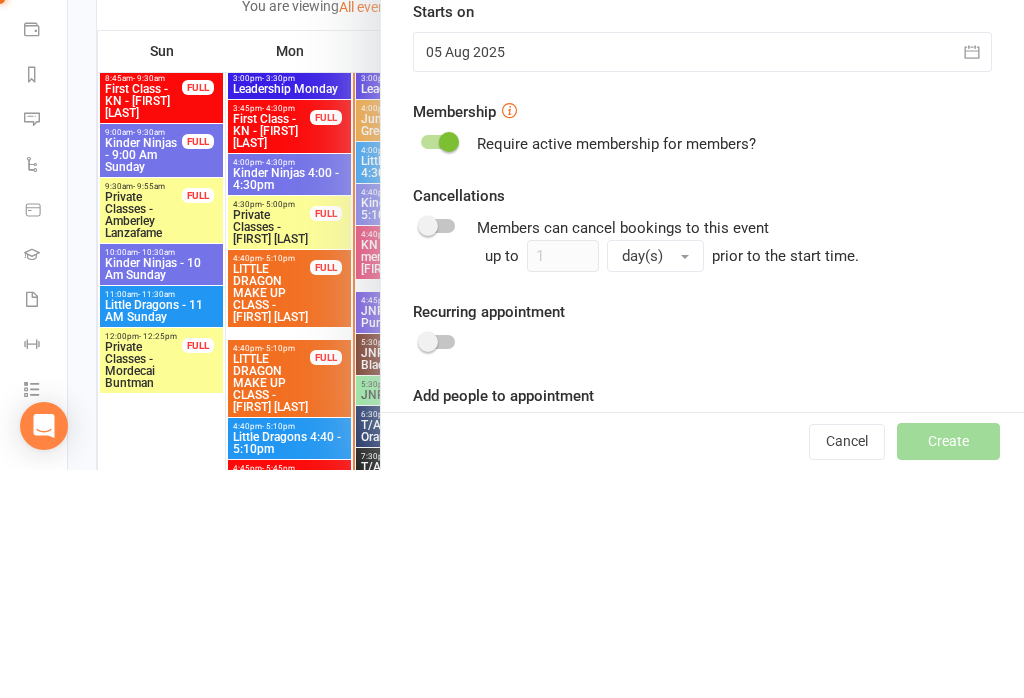 scroll, scrollTop: 591, scrollLeft: 0, axis: vertical 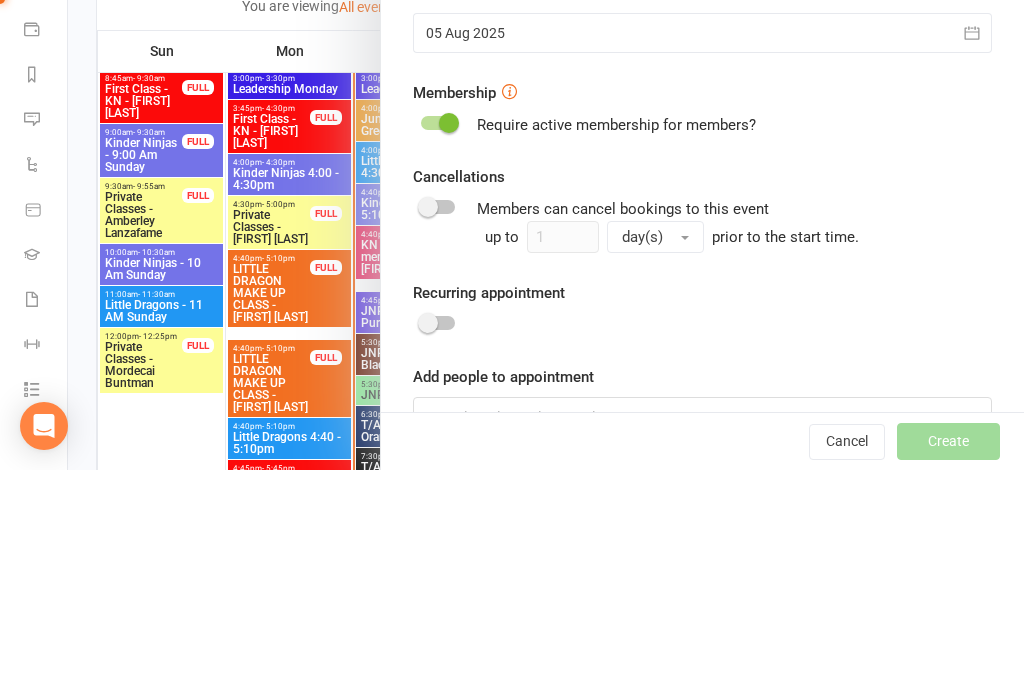 click on "Appointment Type Add/manage types
LITTLE DRAGON MAKE UP CLASS
Trainer
Kando Martial Arts Highett
Location Add/manage locations
Little Mats
Type Add/manage types
Class
Style
Little Dragon
Appointment color Time 4:00pm 12:00am 12:15am 12:30am 12:45am 1:00am 1:15am 1:30am 1:45am 2:00am 2:15am 2:30am 2:45am 3:00am 3:15am 3:30am 3:45am 4:00am 4:15am 4:30am 4:45am 5:00am 5:15am 5:30am 5:45am 6:00am 6:15am 6:30am 6:45am 7:00am 7:15am 7:30am 7:45am 8:00am 8:15am 8:30am 8:45am 9:00am 9:15am 9:30am 9:45am 10:00am 10:15am 10:30am 10:45am 11:00am 11:15am 11:30am 11:45am 12:00pm 12:15pm 12:30pm 12:45pm 1:00pm 1:15pm 1:30pm 1:45pm 2:00pm 2:15pm 2:30pm 2:45pm 3:00pm 3:15pm 3:30pm 3:45pm 4:00pm 4:15pm 4:30pm 4:45pm 5:00pm 5:15pm" at bounding box center [702, 80] 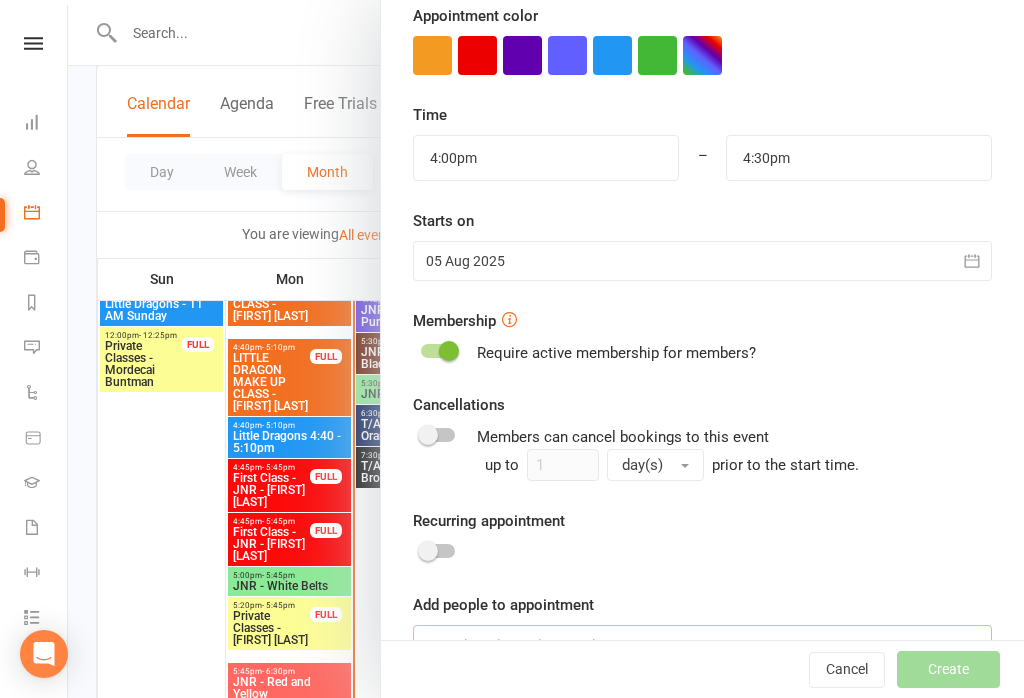 click at bounding box center [702, 646] 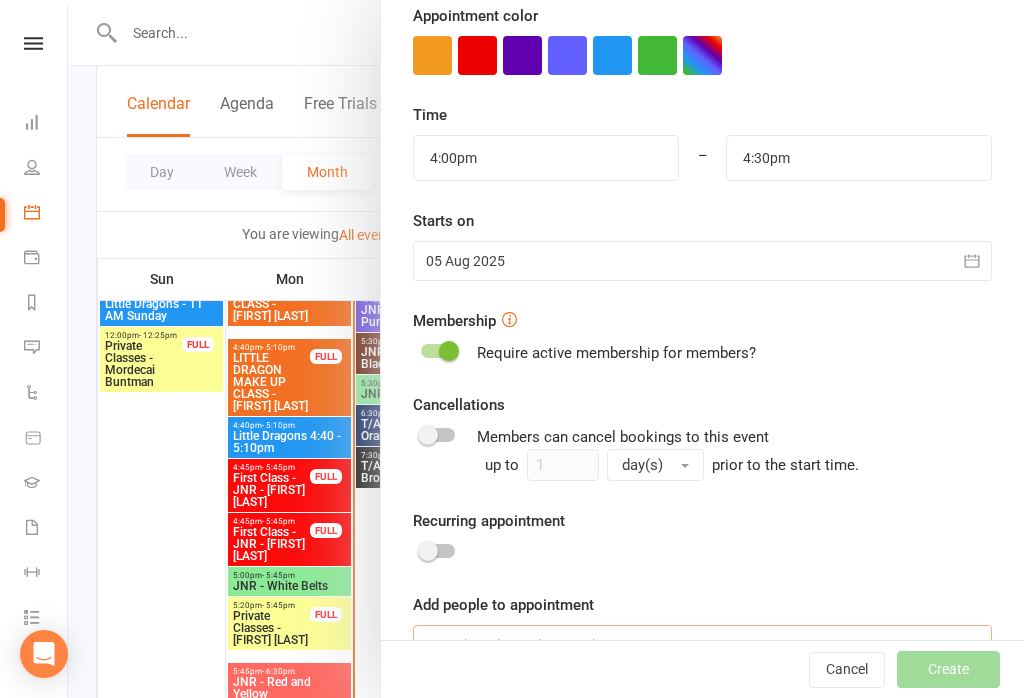 scroll, scrollTop: 1316, scrollLeft: 0, axis: vertical 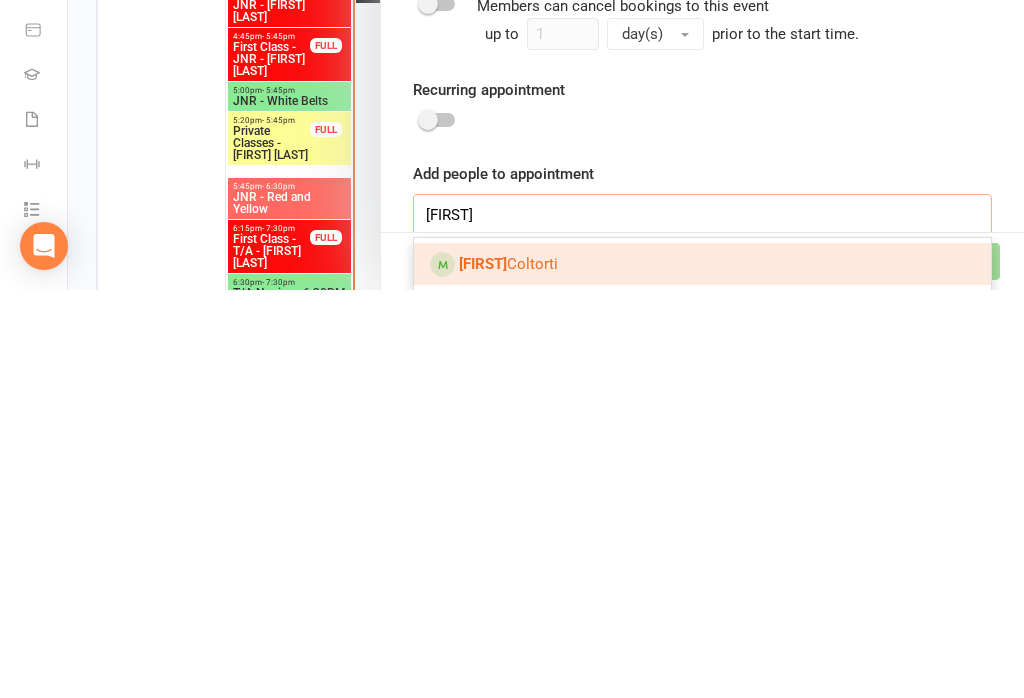 type on "[FIRST]" 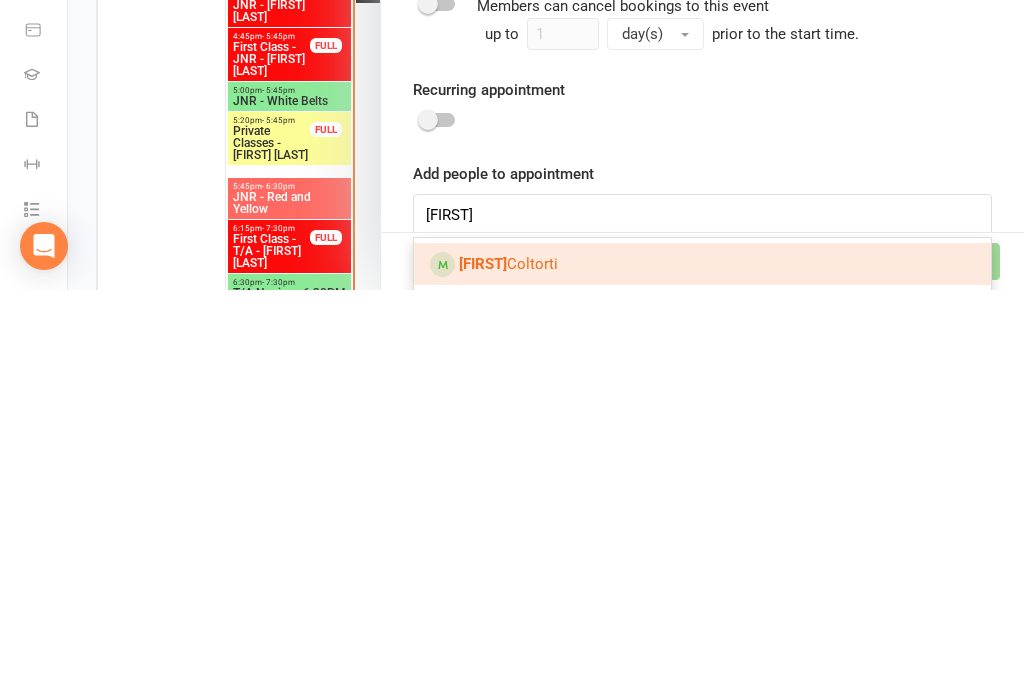 click on "[FIRST] [LAST]" at bounding box center [702, 672] 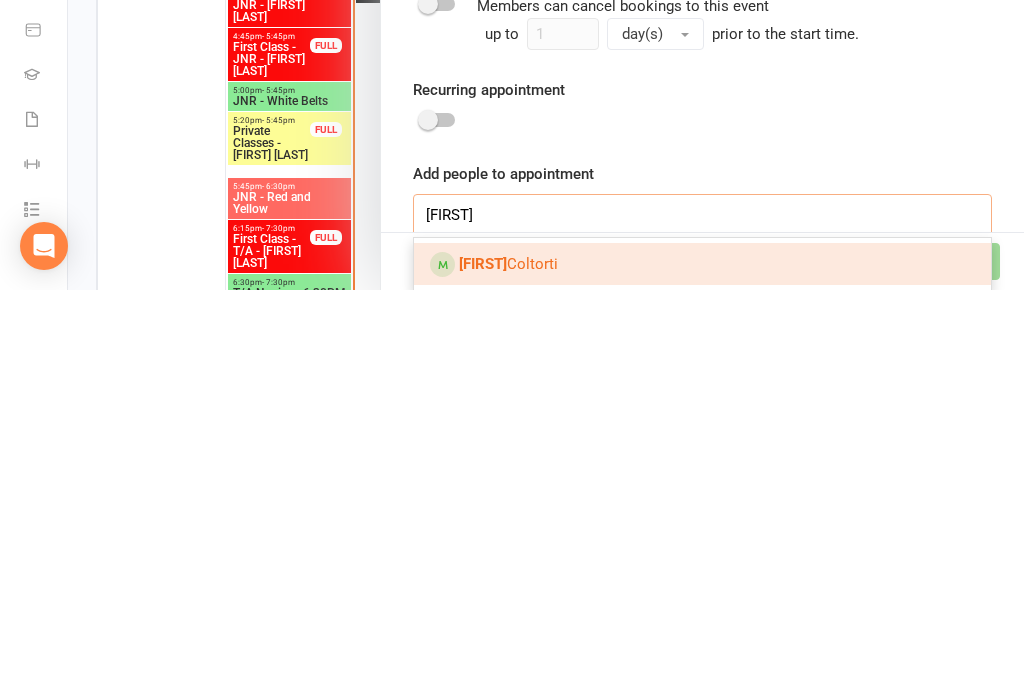 type 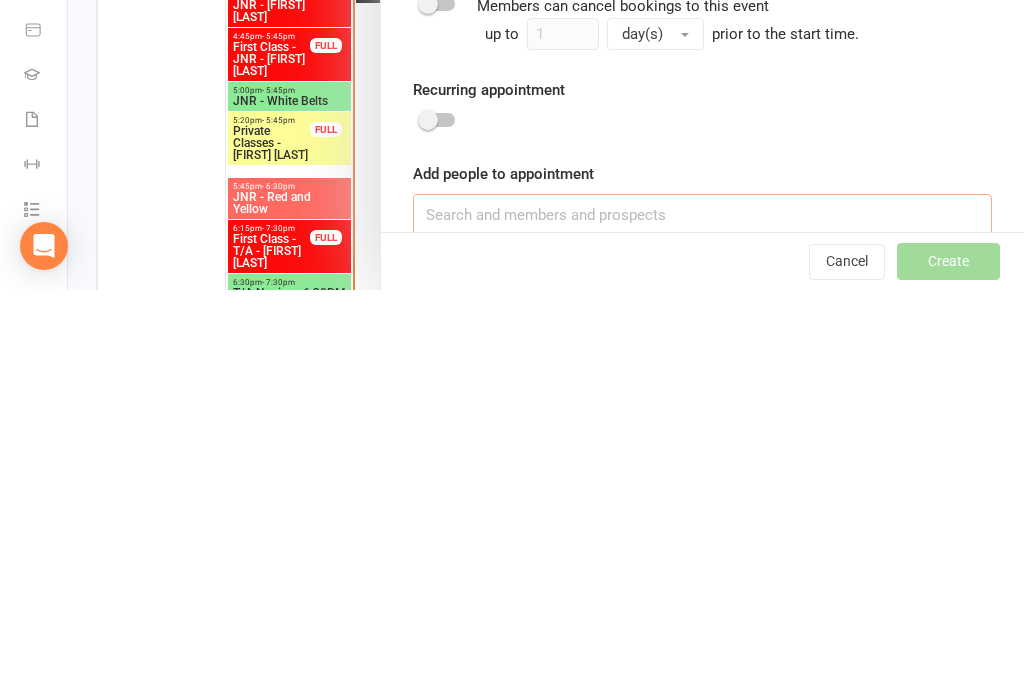 scroll, scrollTop: 1725, scrollLeft: 0, axis: vertical 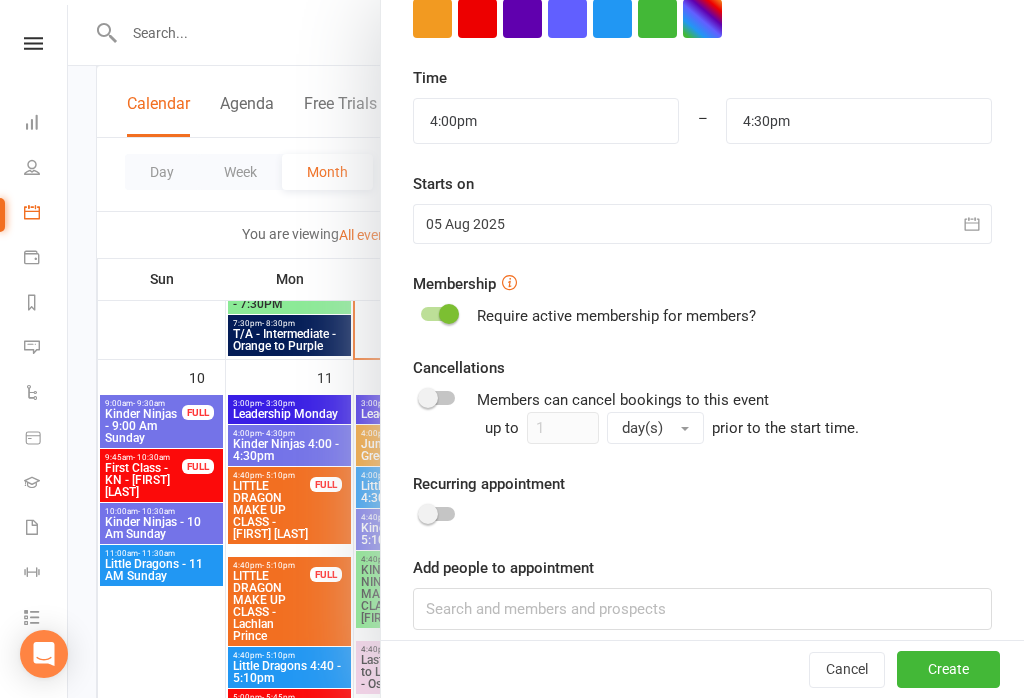 click on "Create" at bounding box center (948, 670) 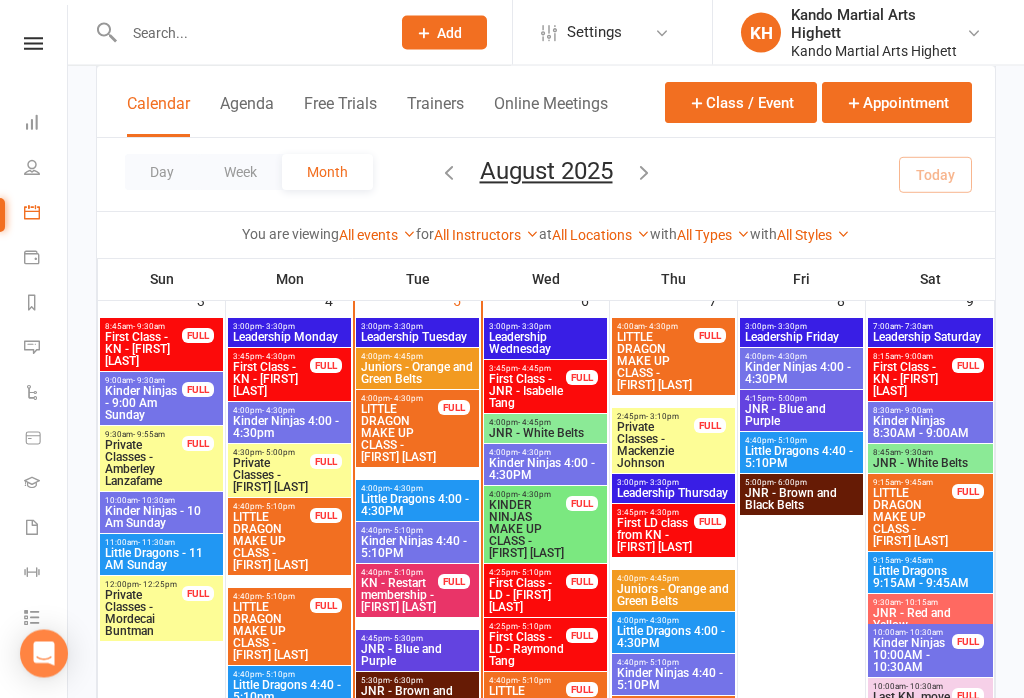 click on "4:00pm  - 4:30pm LITTLE DRAGON MAKE UP CLASS - [FIRST] [LAST] FULL" at bounding box center (417, 429) 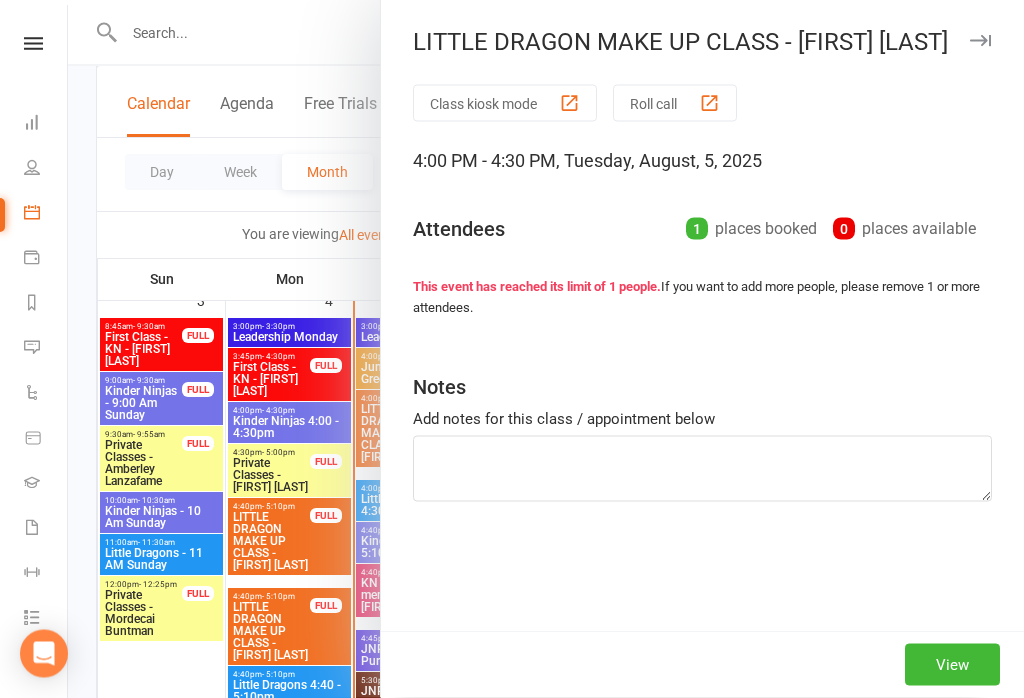 scroll, scrollTop: 990, scrollLeft: 0, axis: vertical 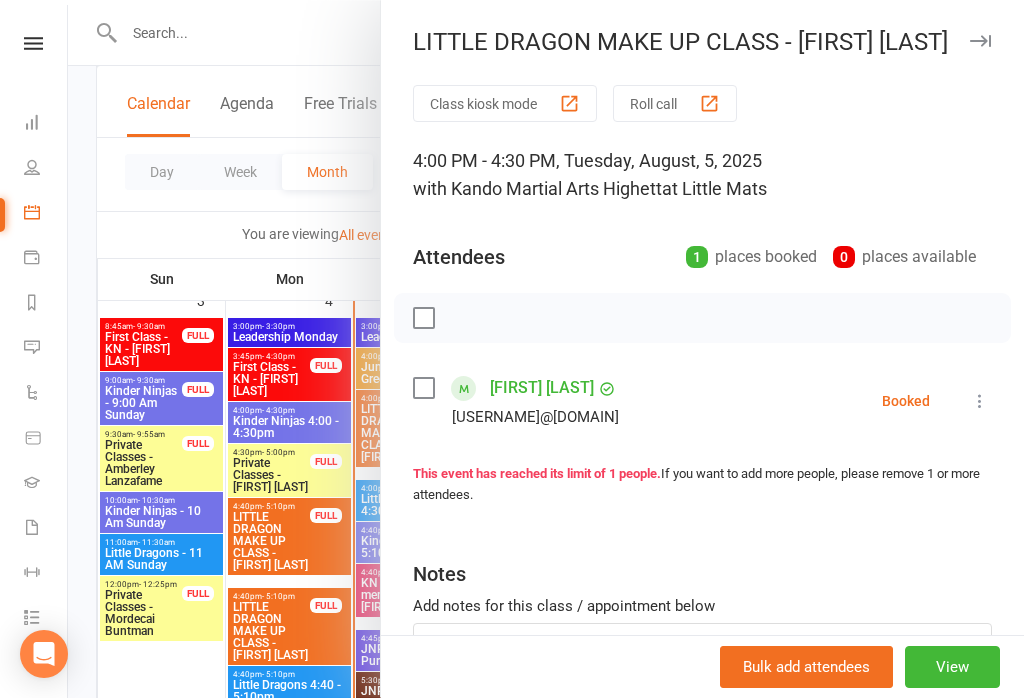 click at bounding box center (980, 401) 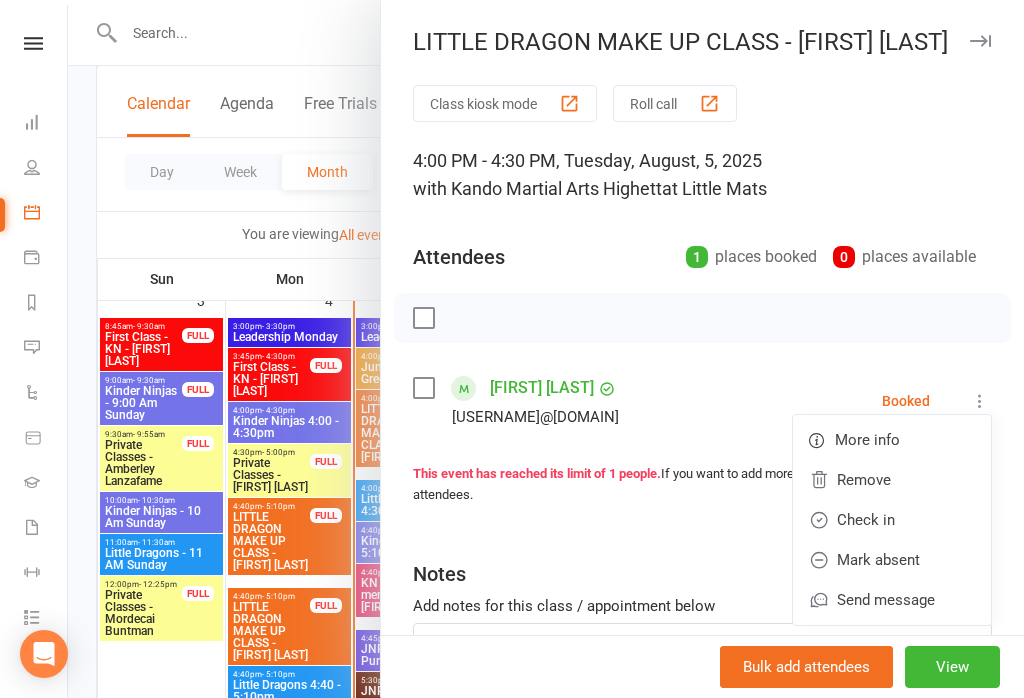 click on "Check in" at bounding box center [892, 520] 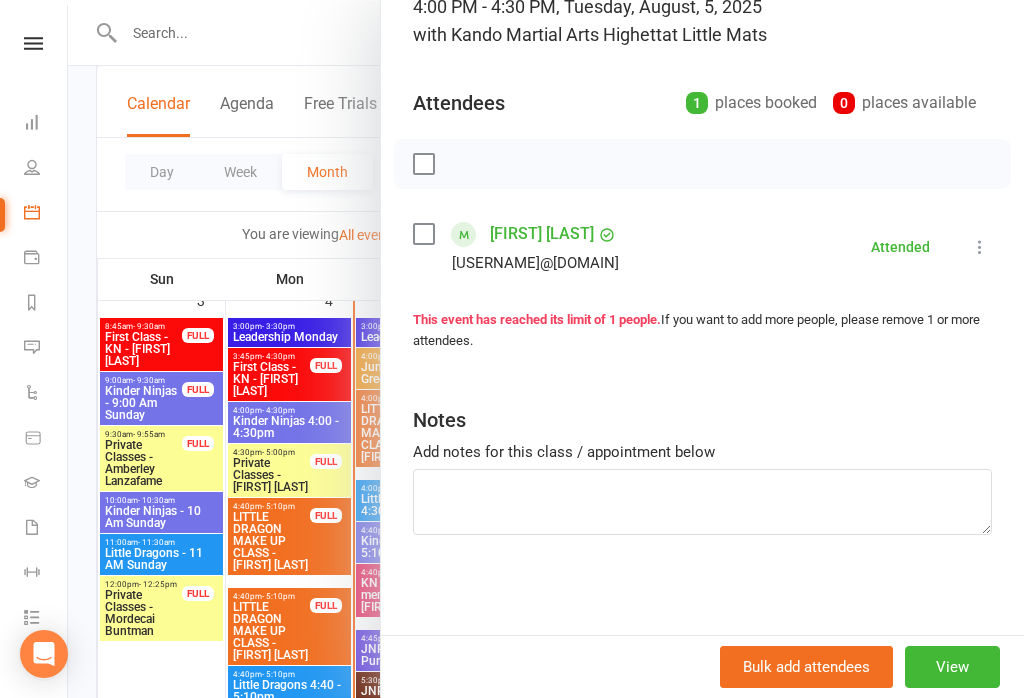 scroll, scrollTop: 152, scrollLeft: 0, axis: vertical 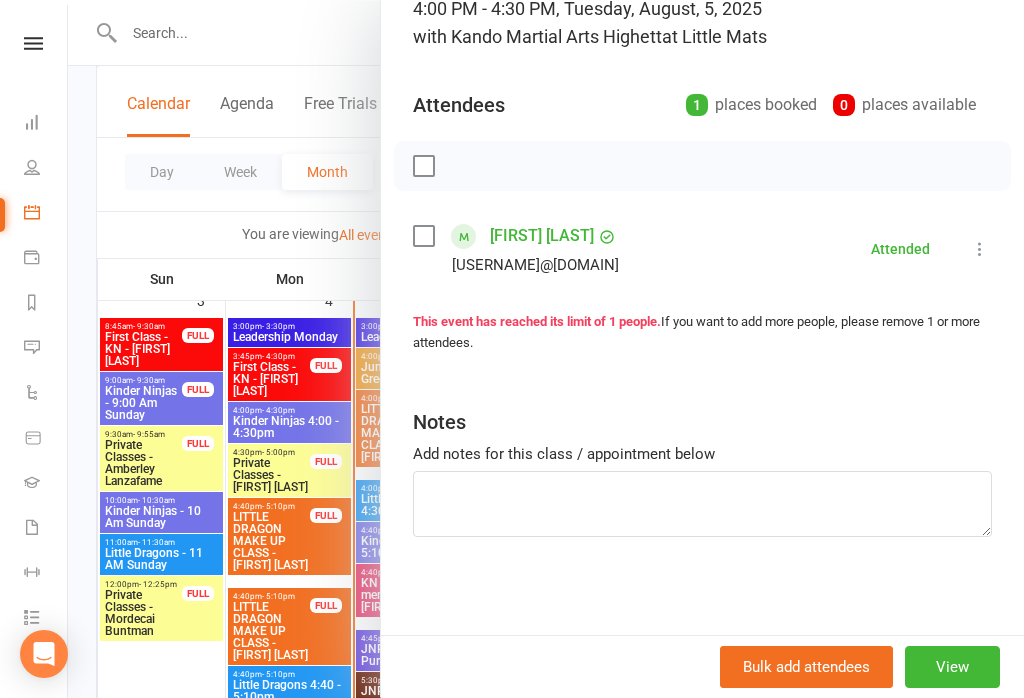 click at bounding box center (546, 349) 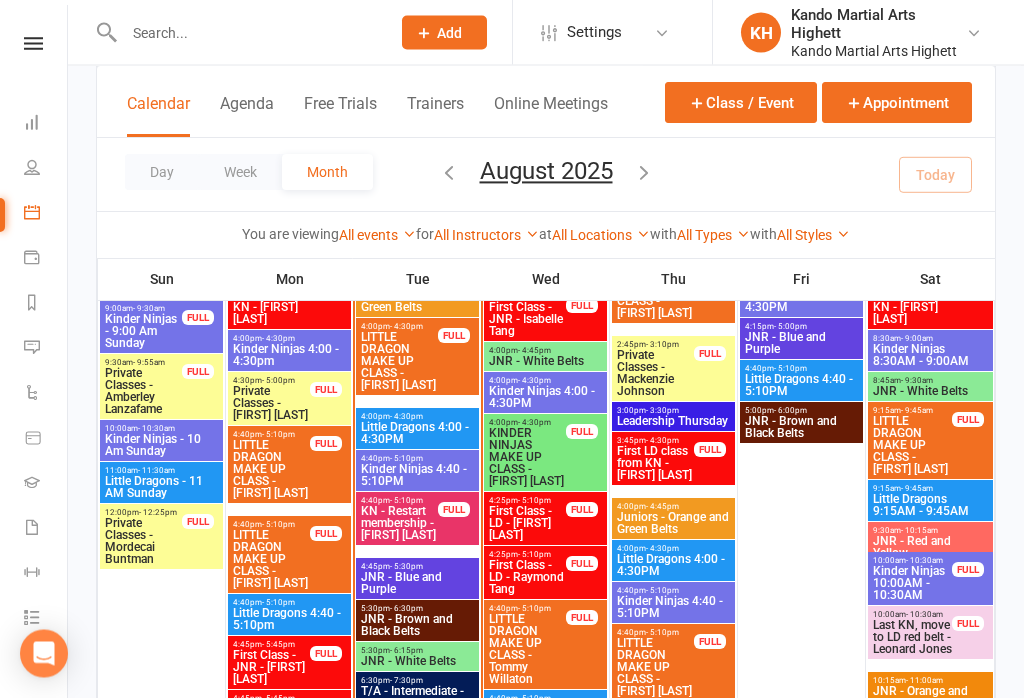 click on "LITTLE DRAGON MAKE UP CLASS - [FIRST] [LAST]" at bounding box center (271, 470) 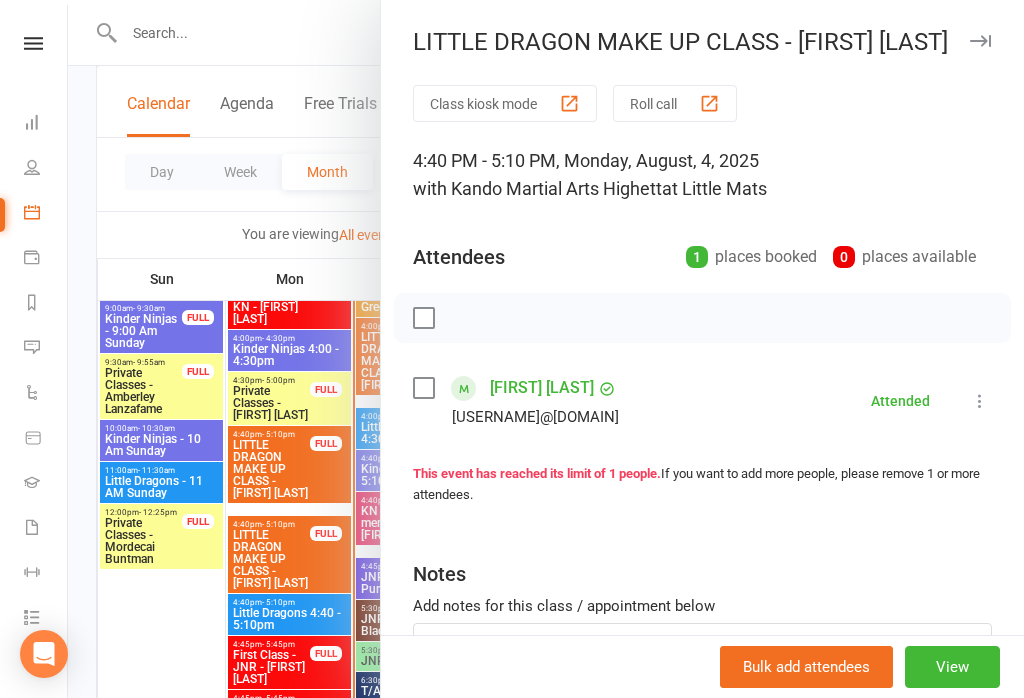 click at bounding box center (546, 349) 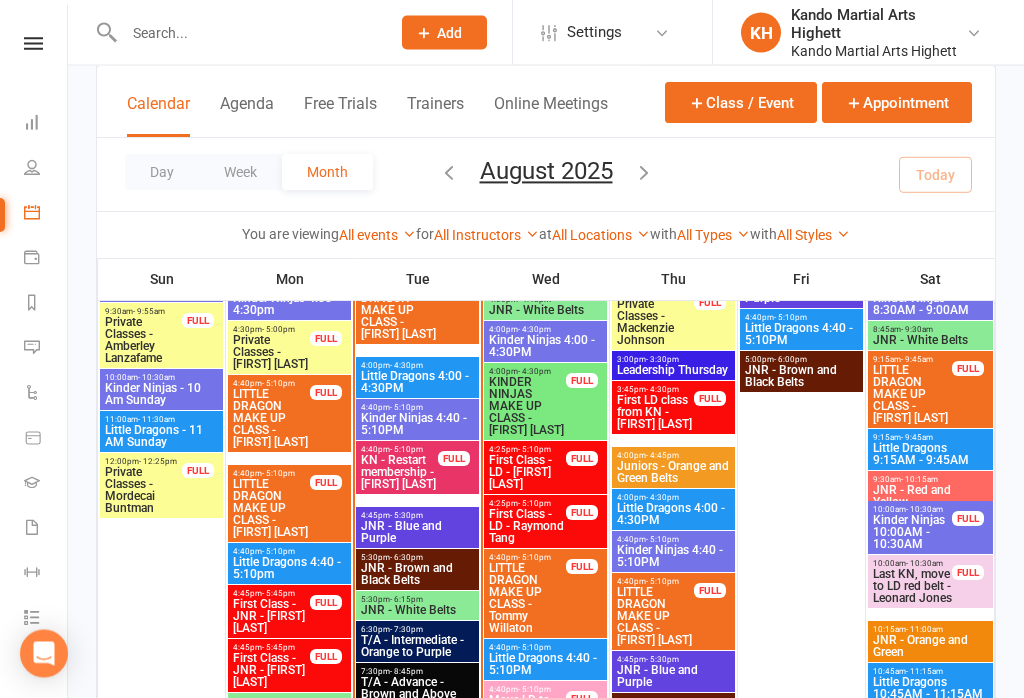 click on "LITTLE DRAGON MAKE UP CLASS - [FIRST] [LAST]" at bounding box center (655, 617) 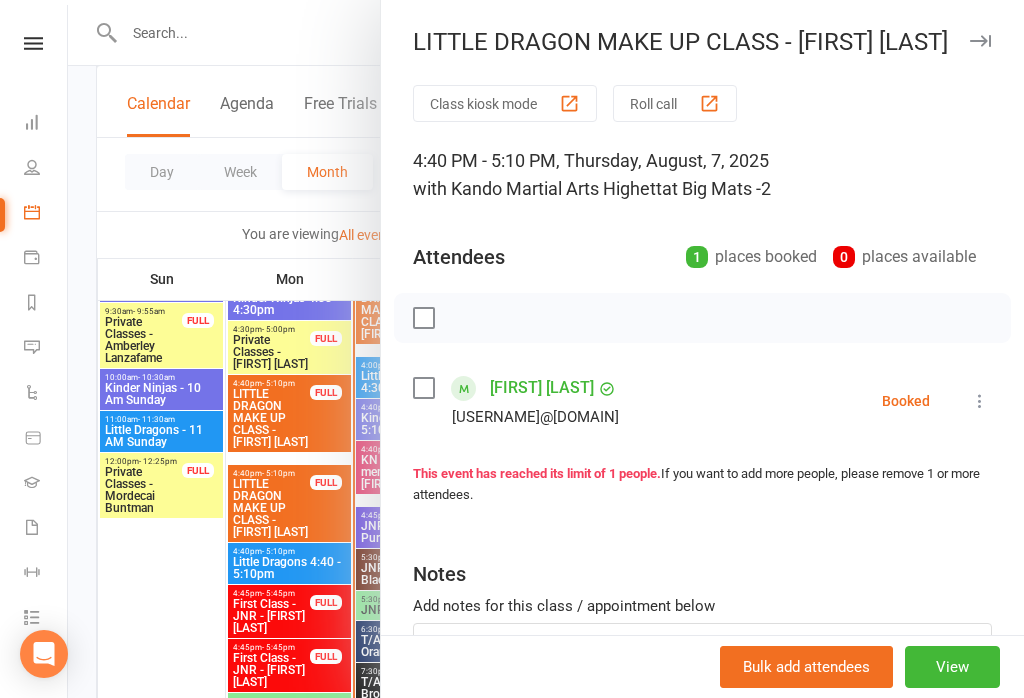 click at bounding box center [546, 349] 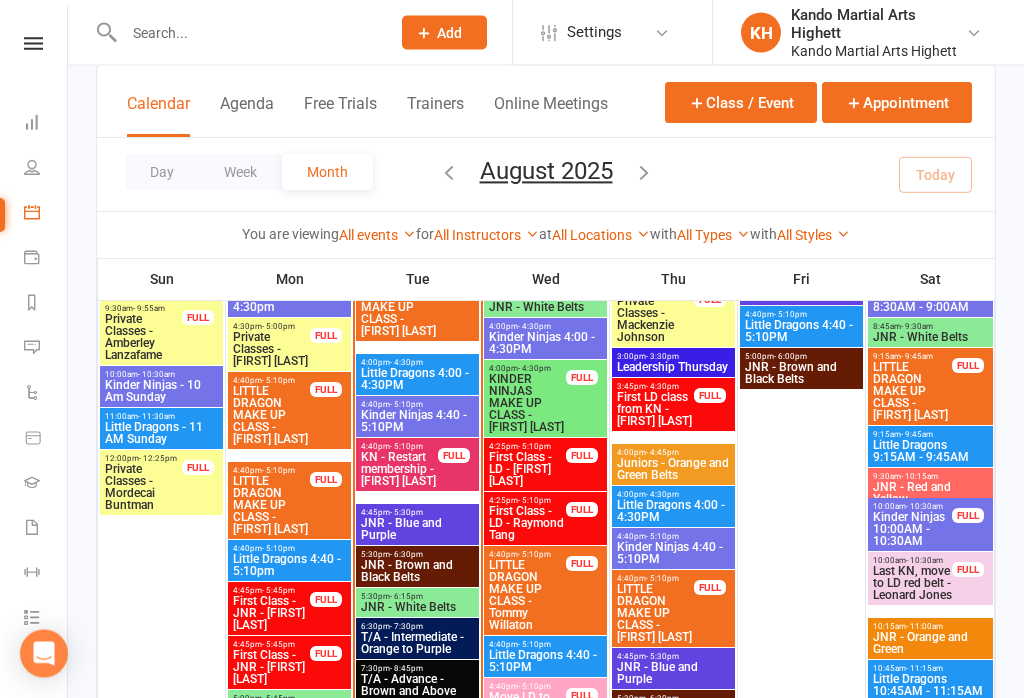 scroll, scrollTop: 1128, scrollLeft: 0, axis: vertical 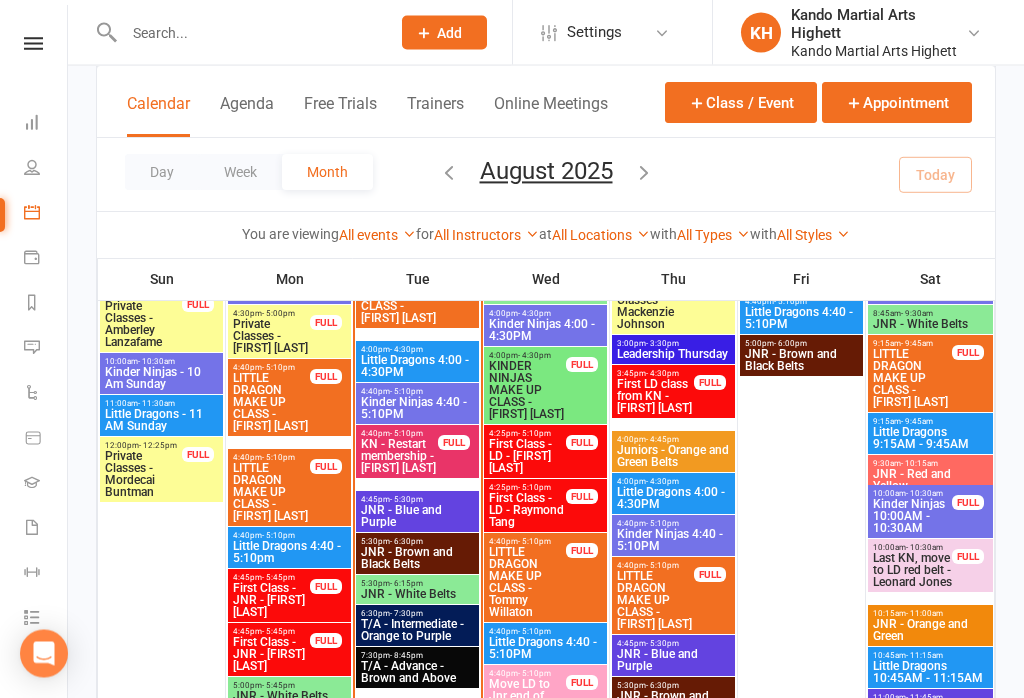 click on "- 6:15pm" at bounding box center [406, 584] 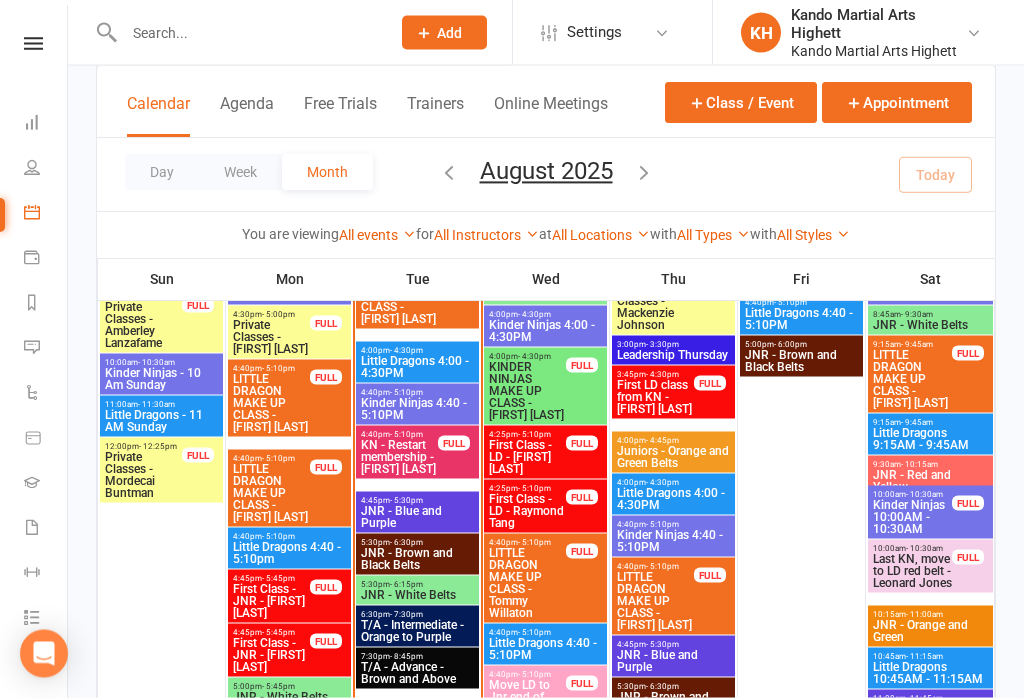 scroll, scrollTop: 1129, scrollLeft: 0, axis: vertical 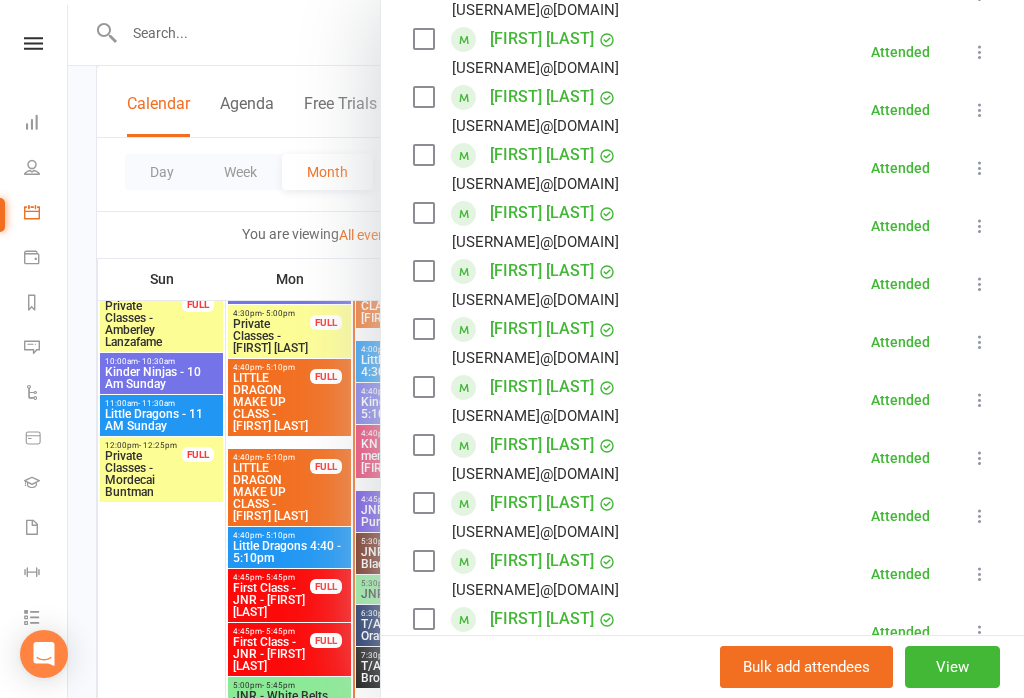 click at bounding box center [546, 349] 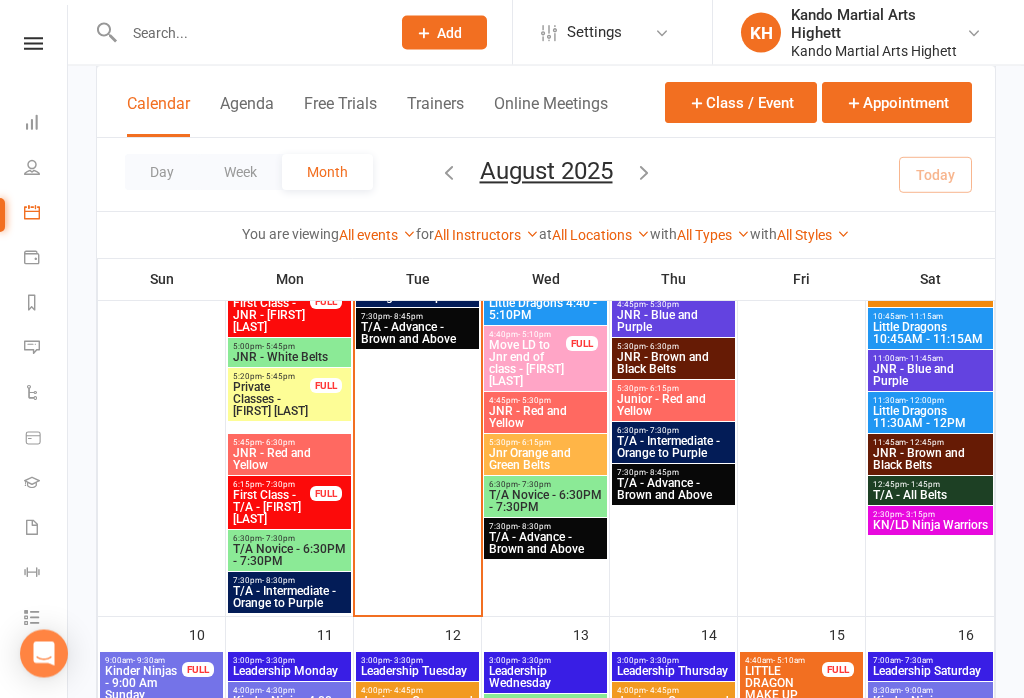 scroll, scrollTop: 1469, scrollLeft: 0, axis: vertical 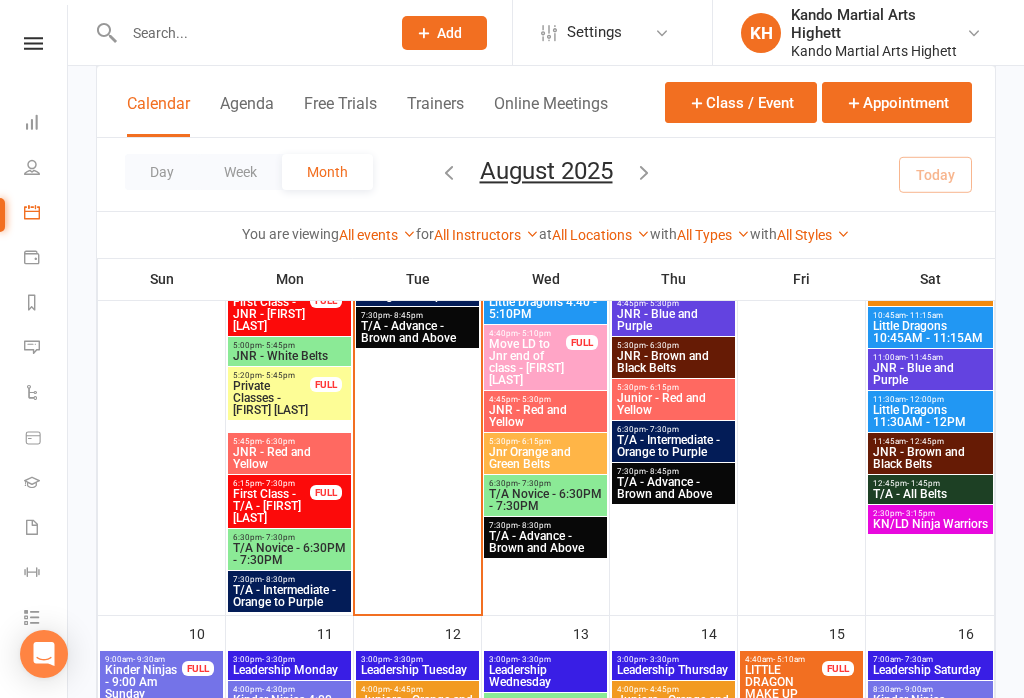 click on "KN/LD Ninja Warriors" at bounding box center [930, 524] 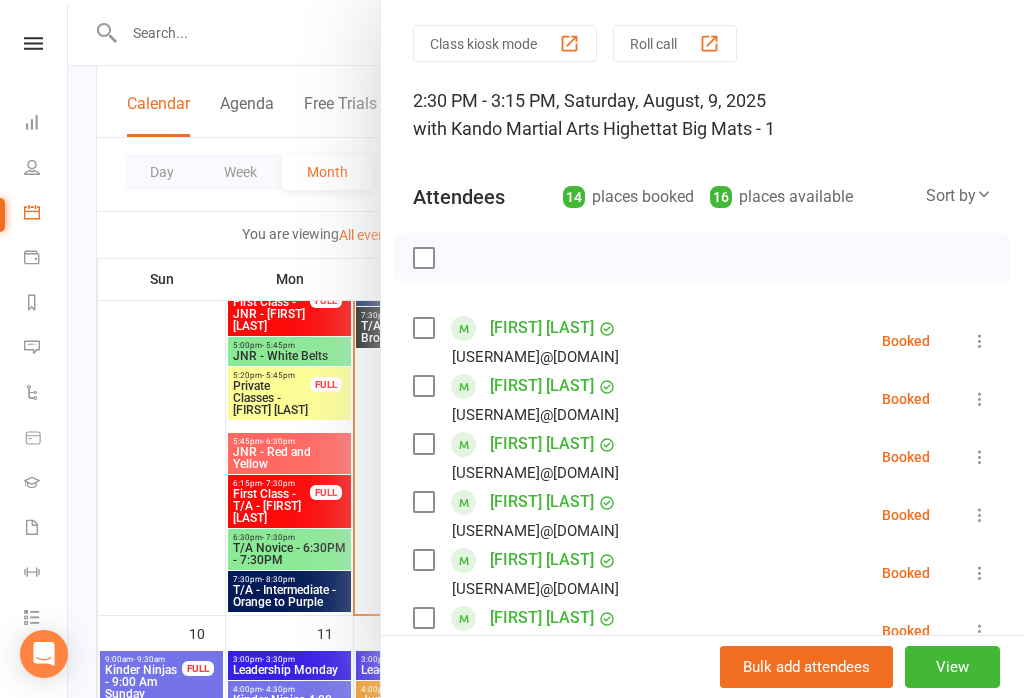 scroll, scrollTop: 63, scrollLeft: 0, axis: vertical 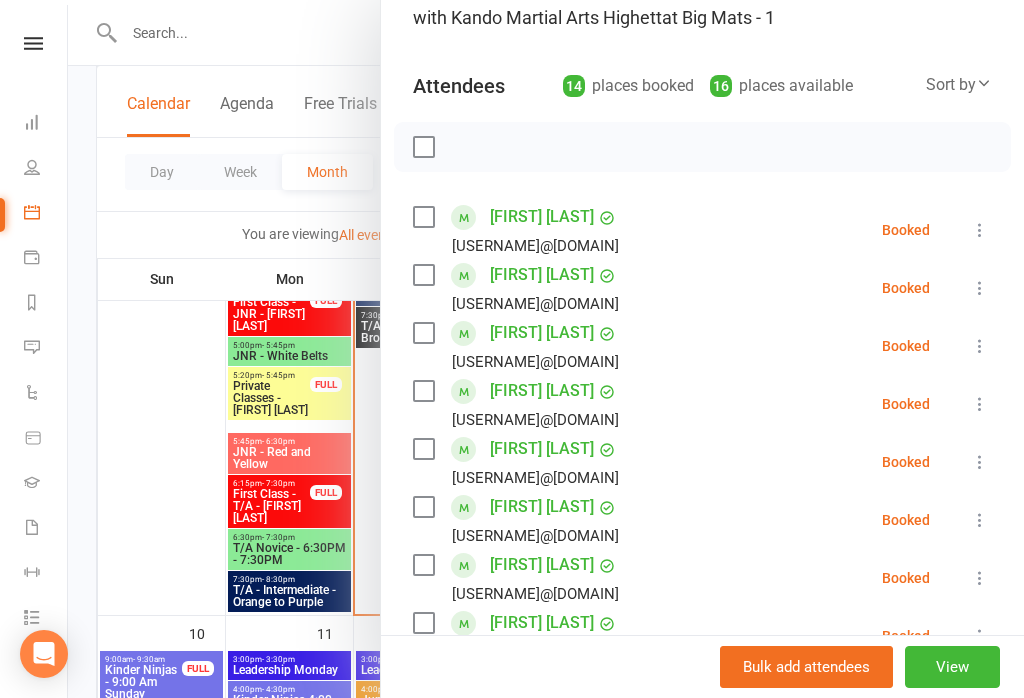 click at bounding box center (546, 349) 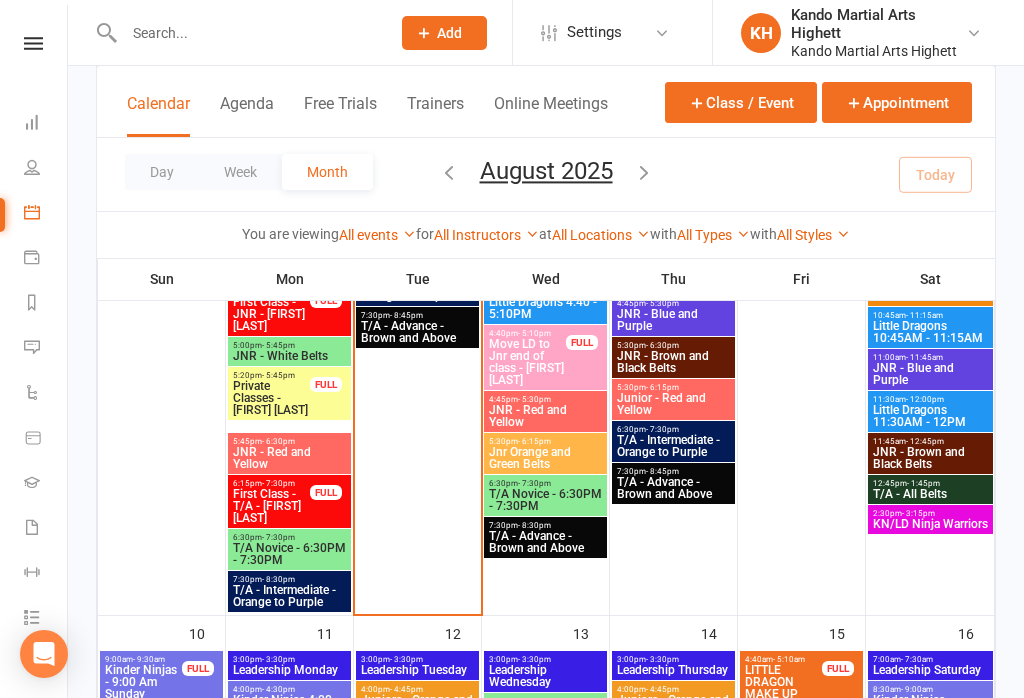scroll, scrollTop: 152, scrollLeft: 0, axis: vertical 